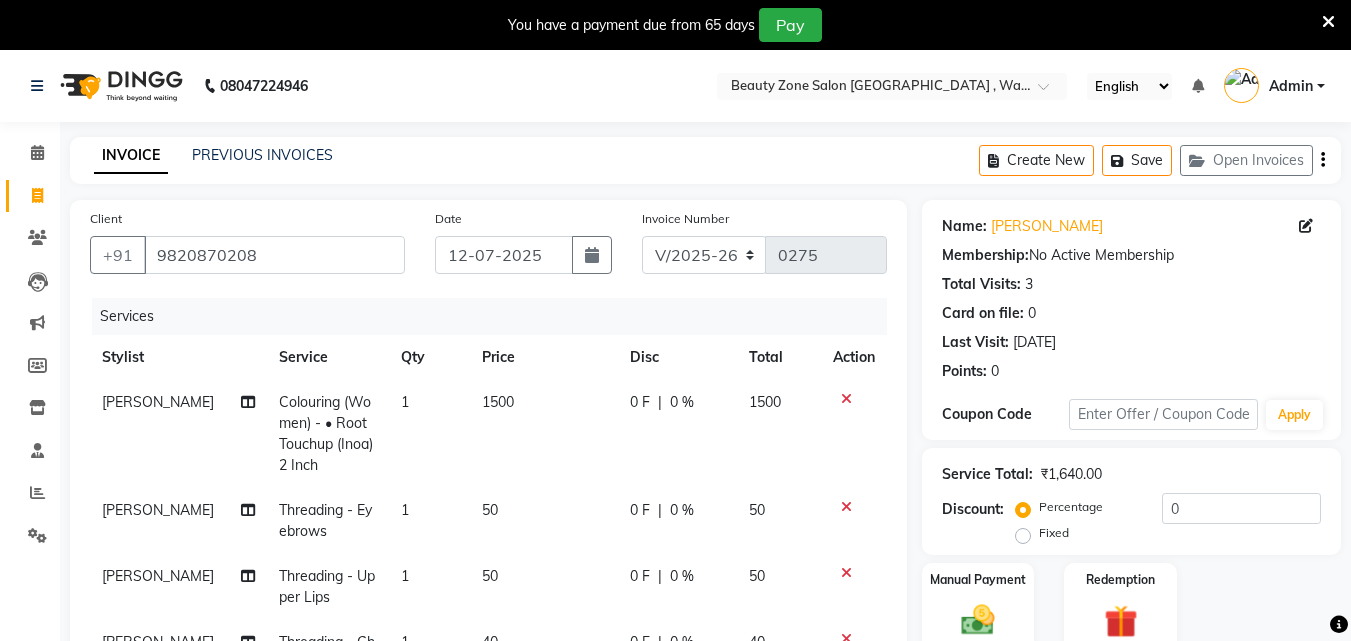select on "4568" 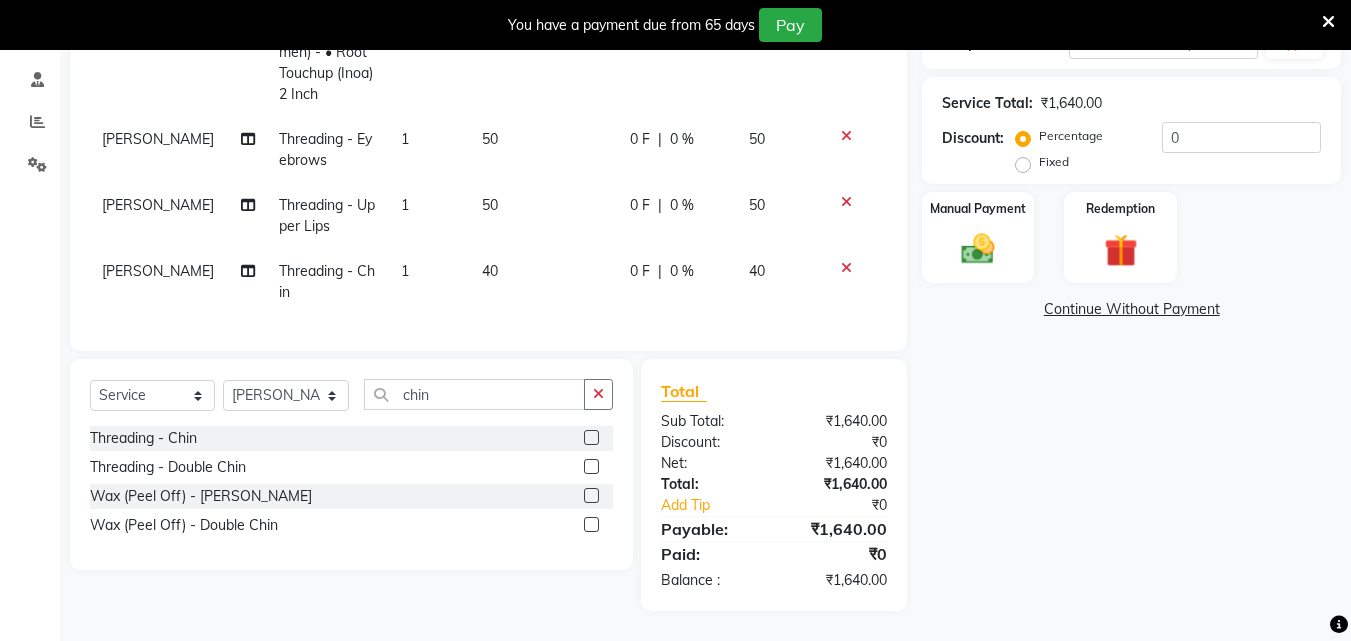 scroll, scrollTop: 0, scrollLeft: 0, axis: both 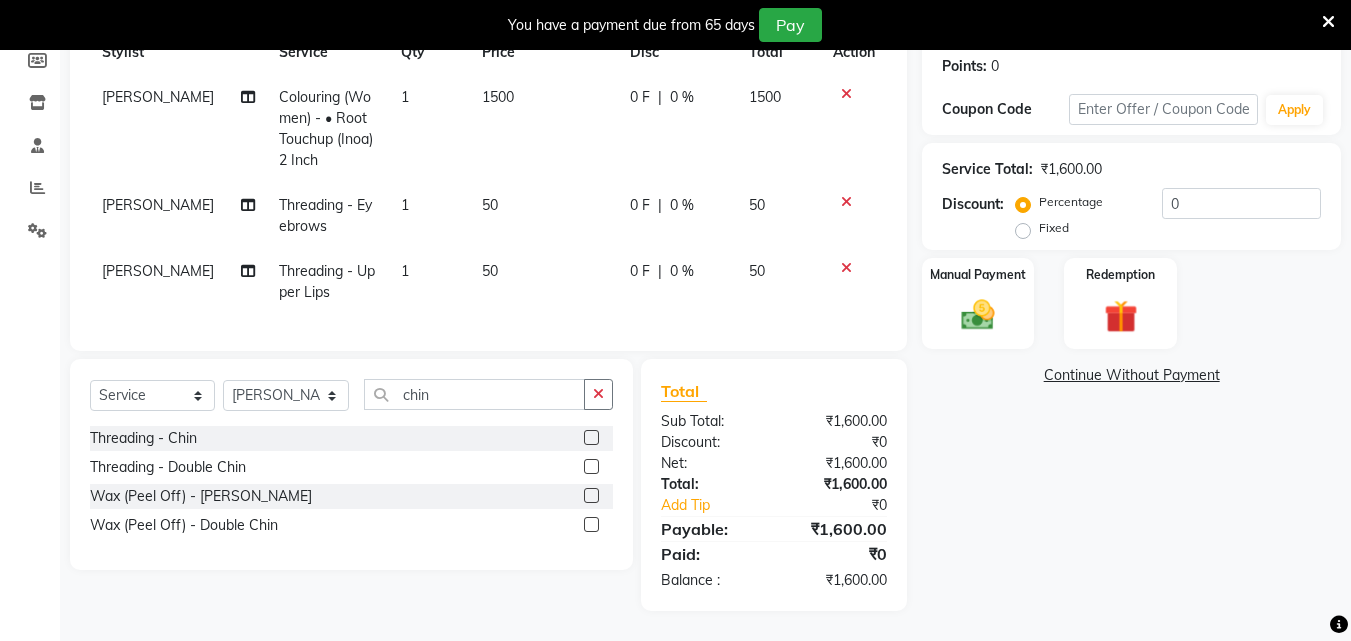 click 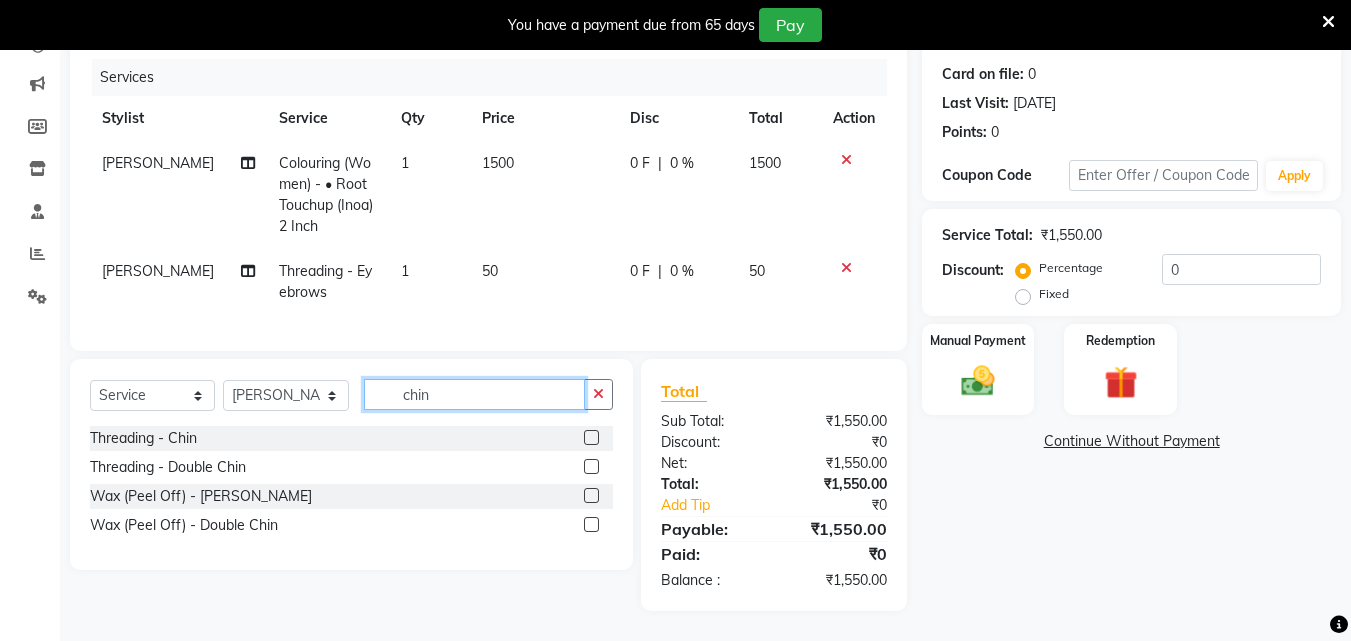 click on "chin" 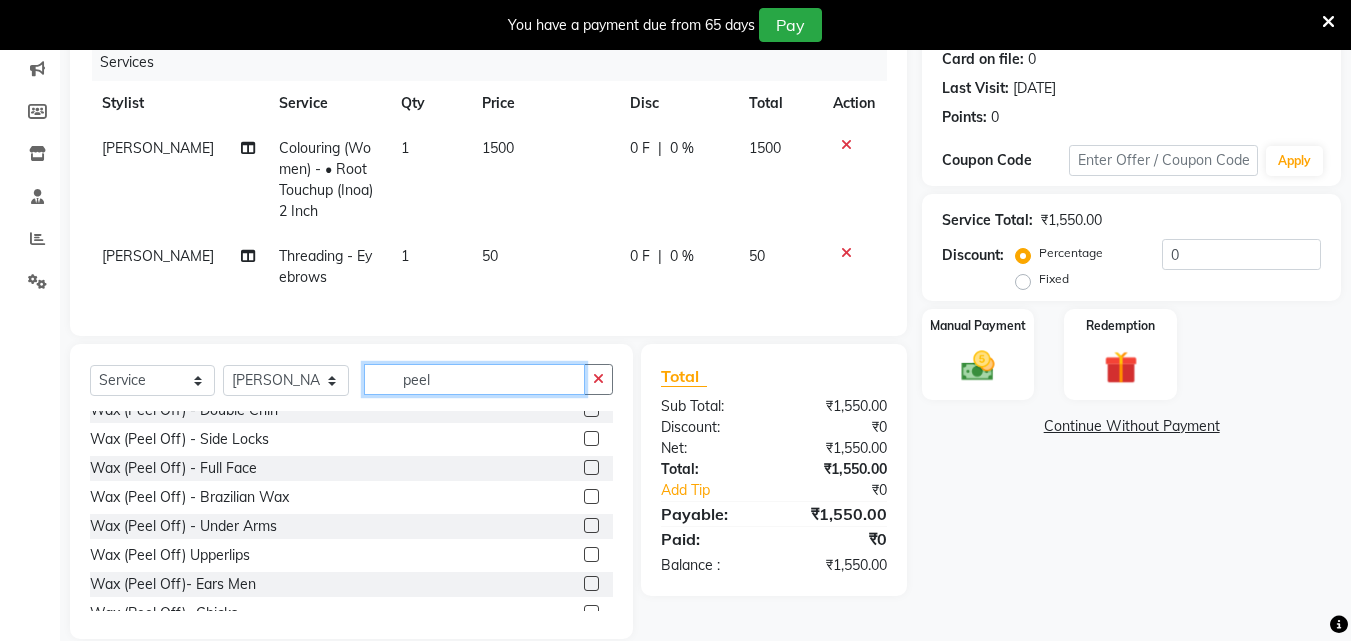 scroll, scrollTop: 160, scrollLeft: 0, axis: vertical 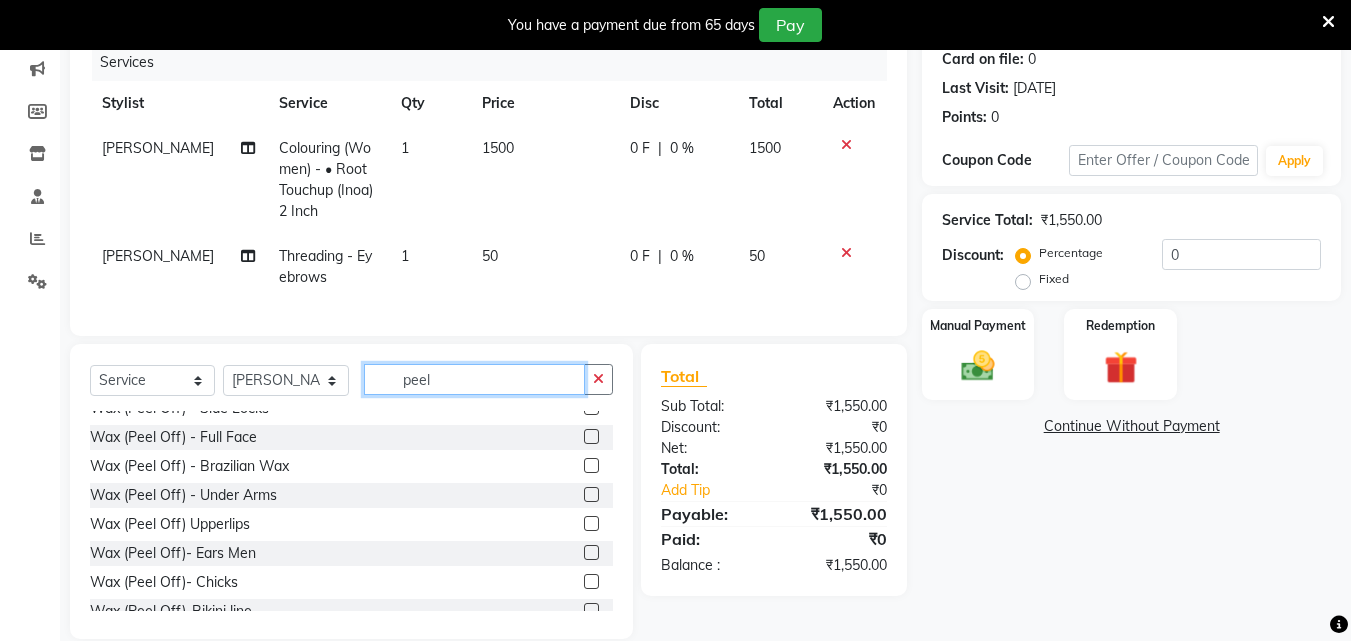 type on "peel" 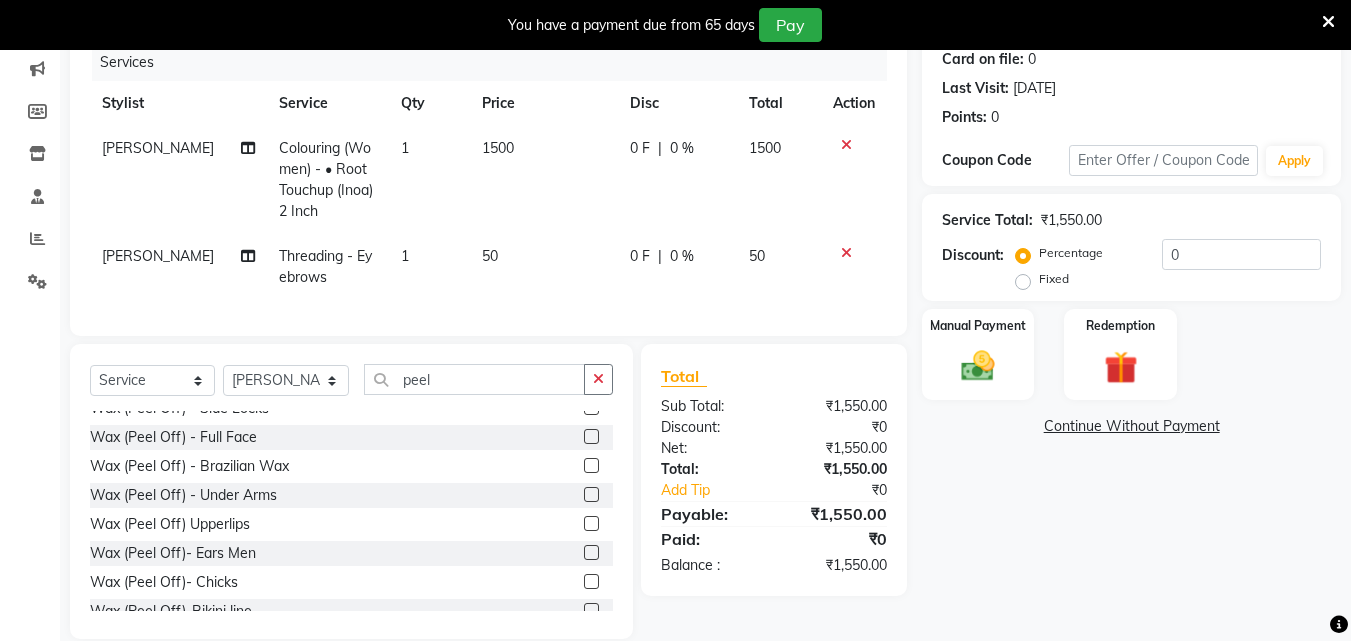 click 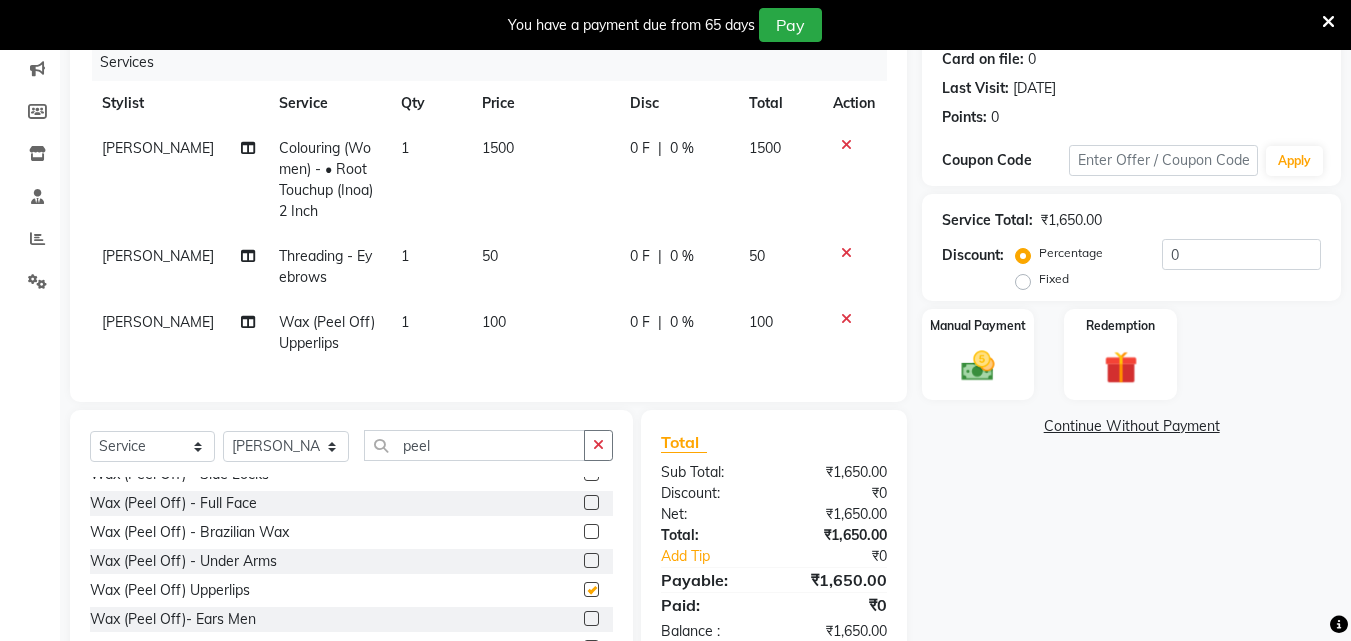 checkbox on "false" 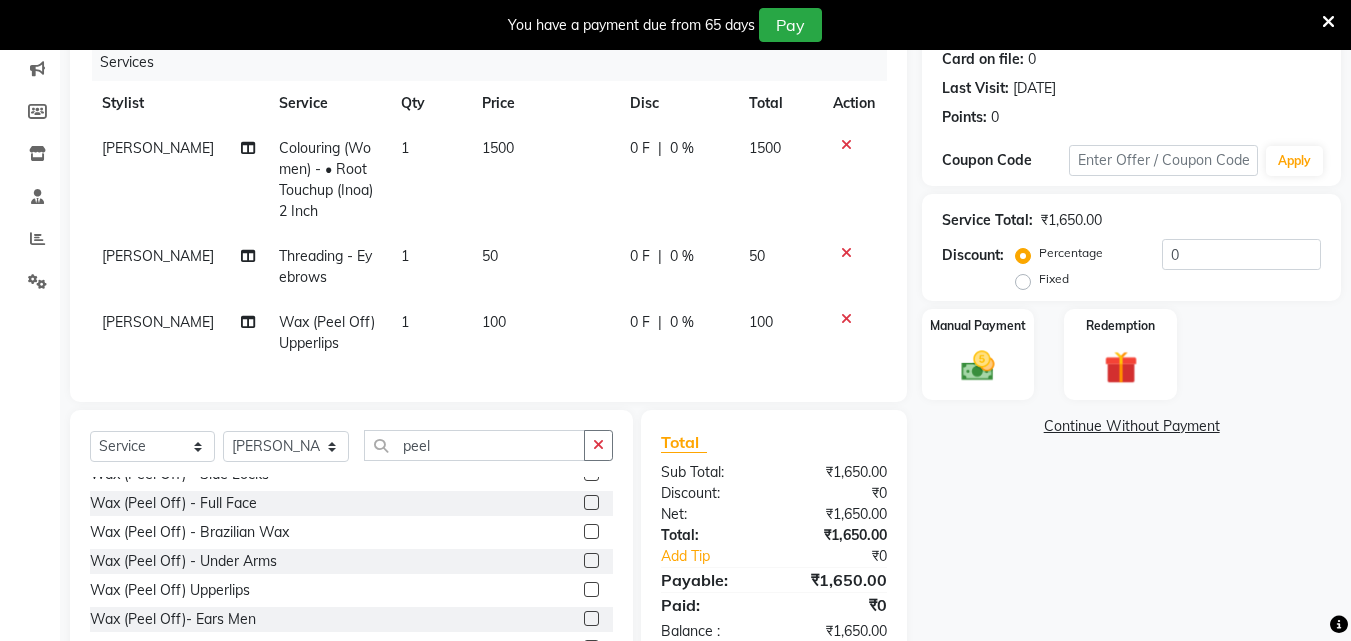 click at bounding box center [1328, 22] 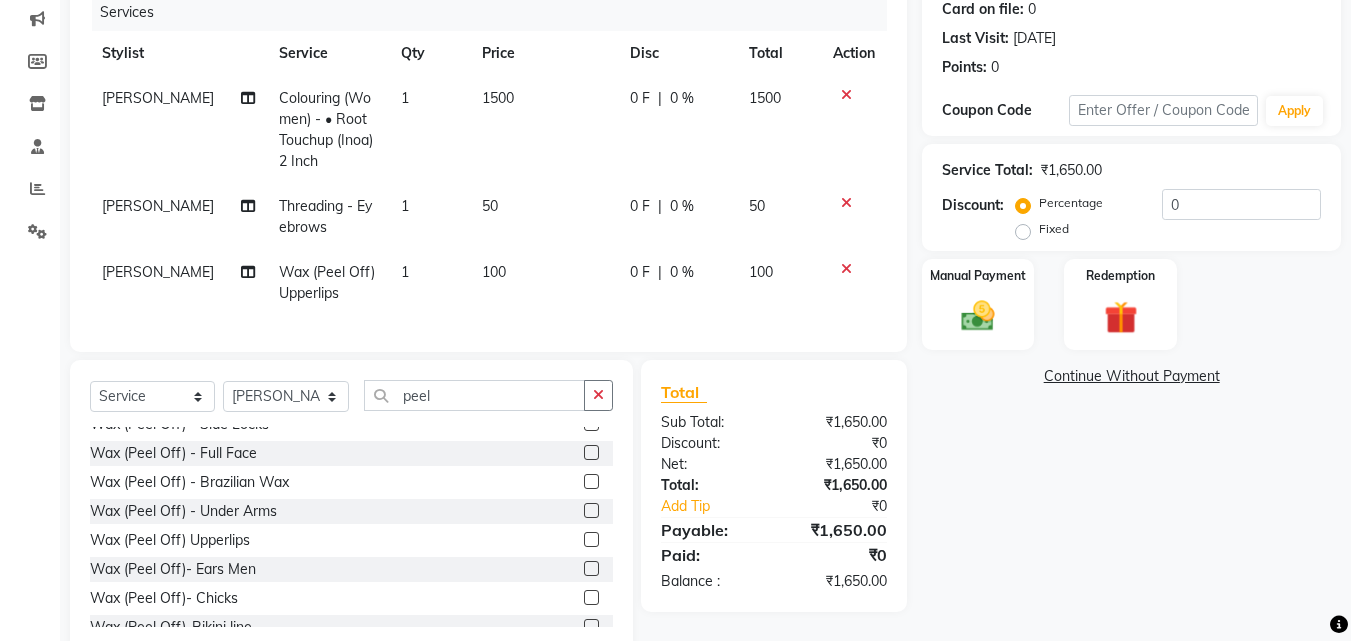 scroll, scrollTop: 0, scrollLeft: 0, axis: both 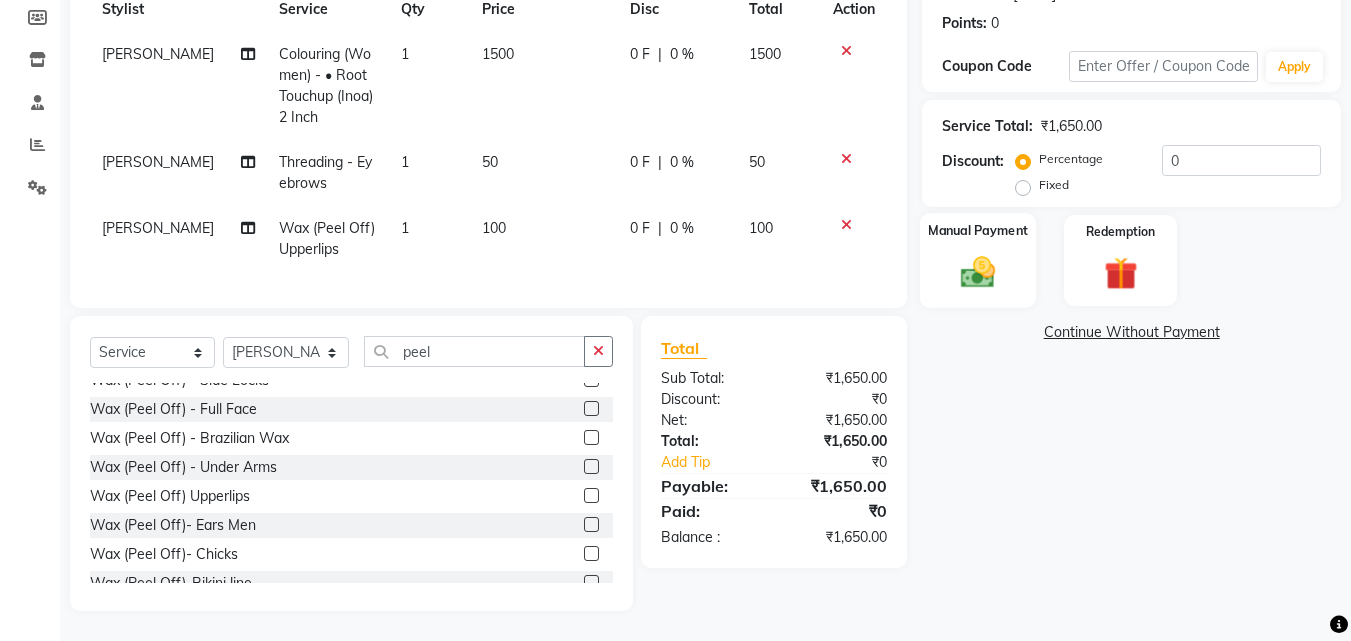 click on "Manual Payment" 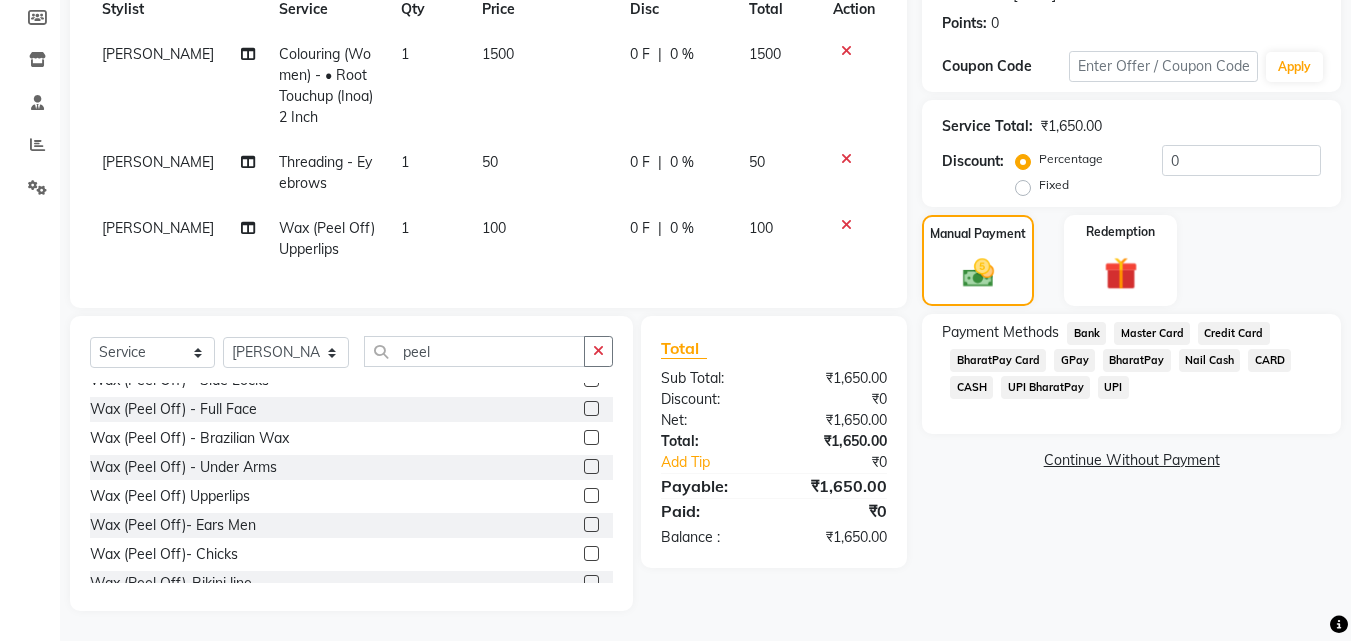 click on "UPI BharatPay" 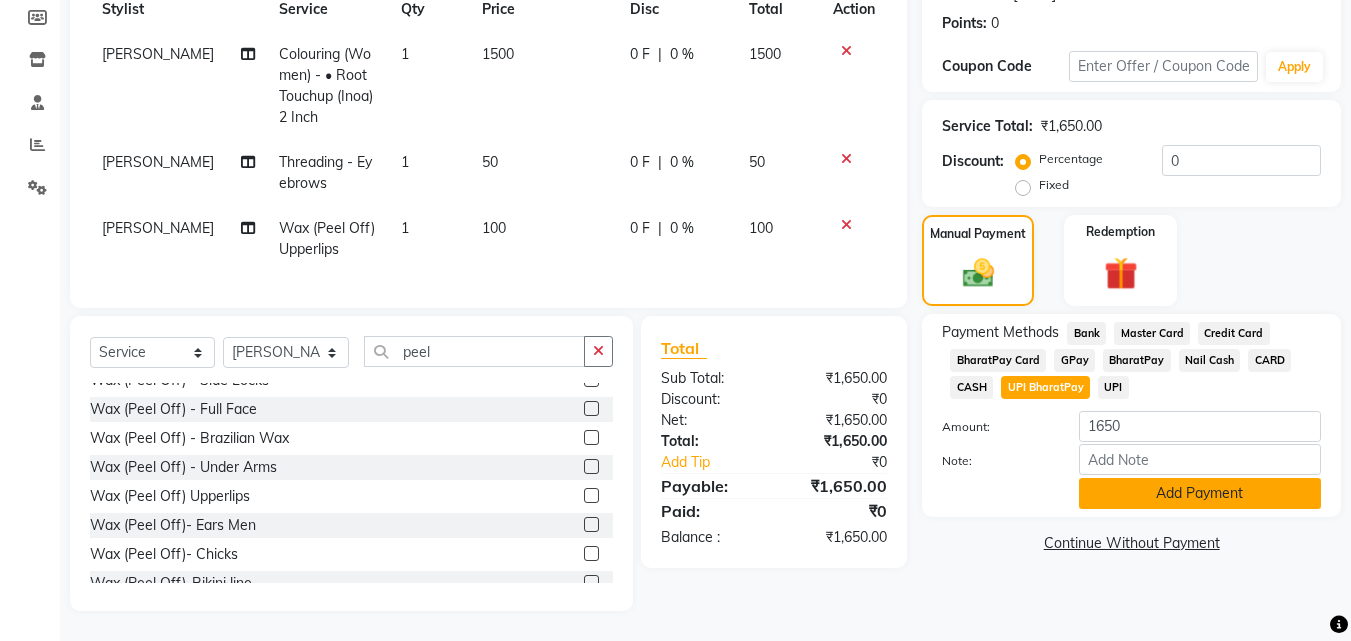click on "Add Payment" 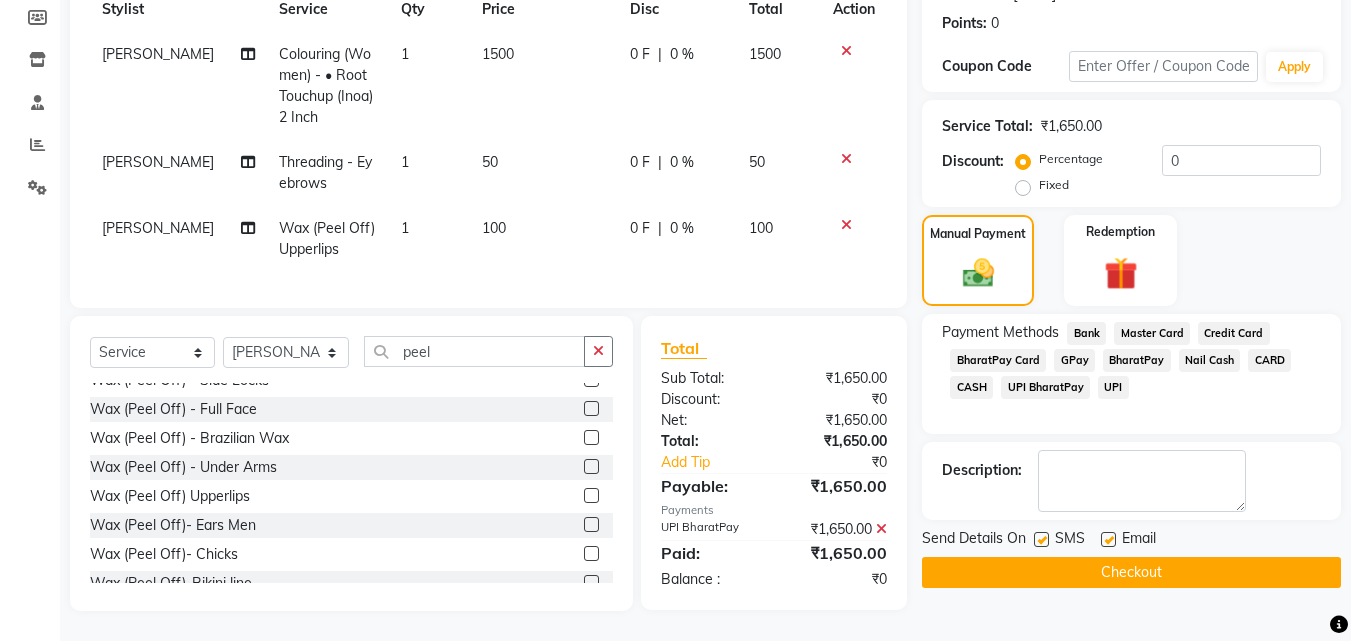 click 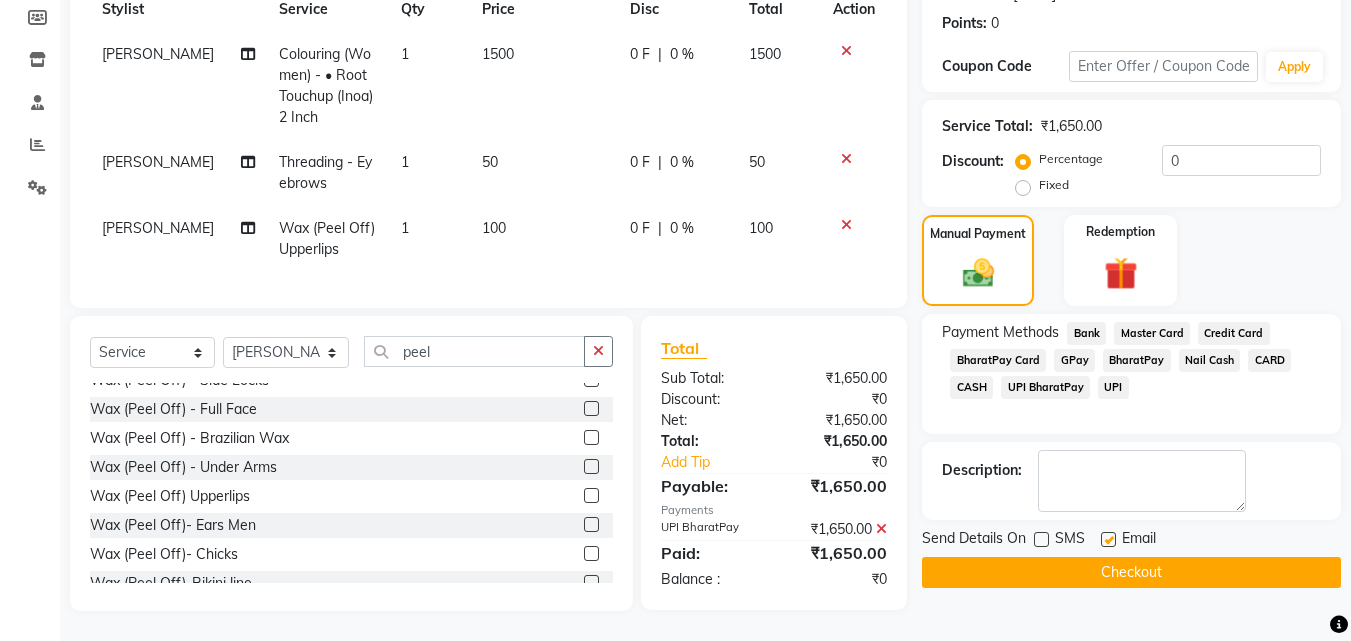 click 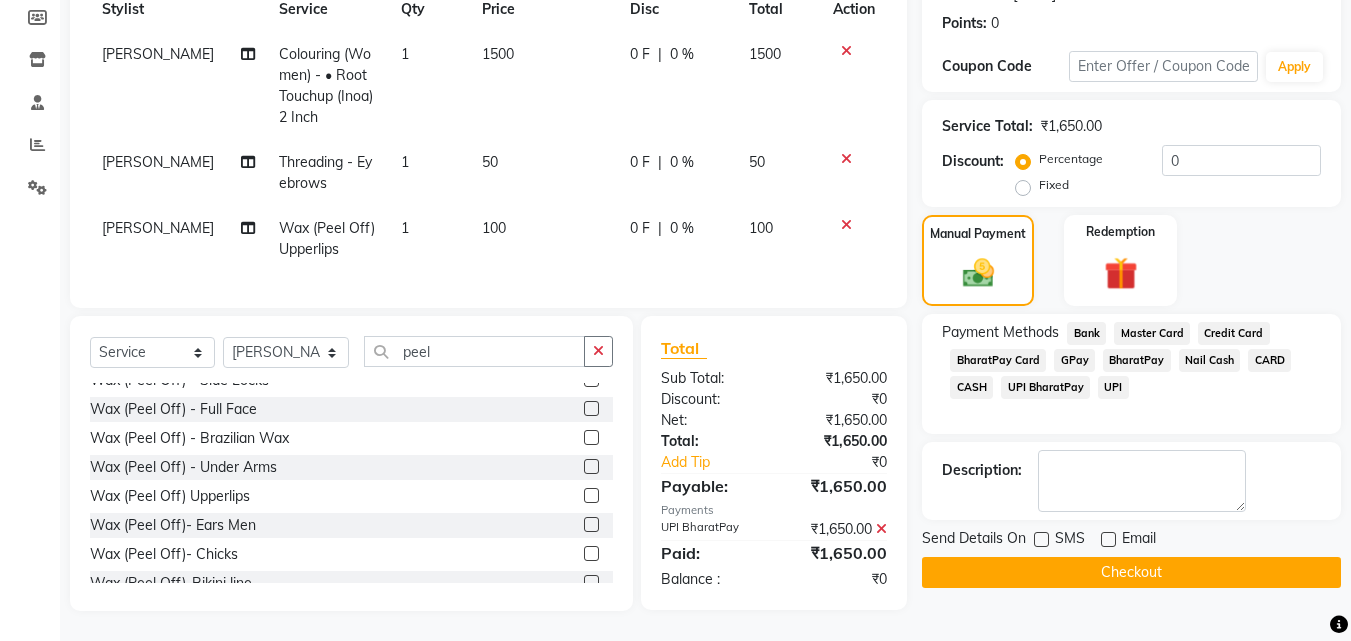 click on "Checkout" 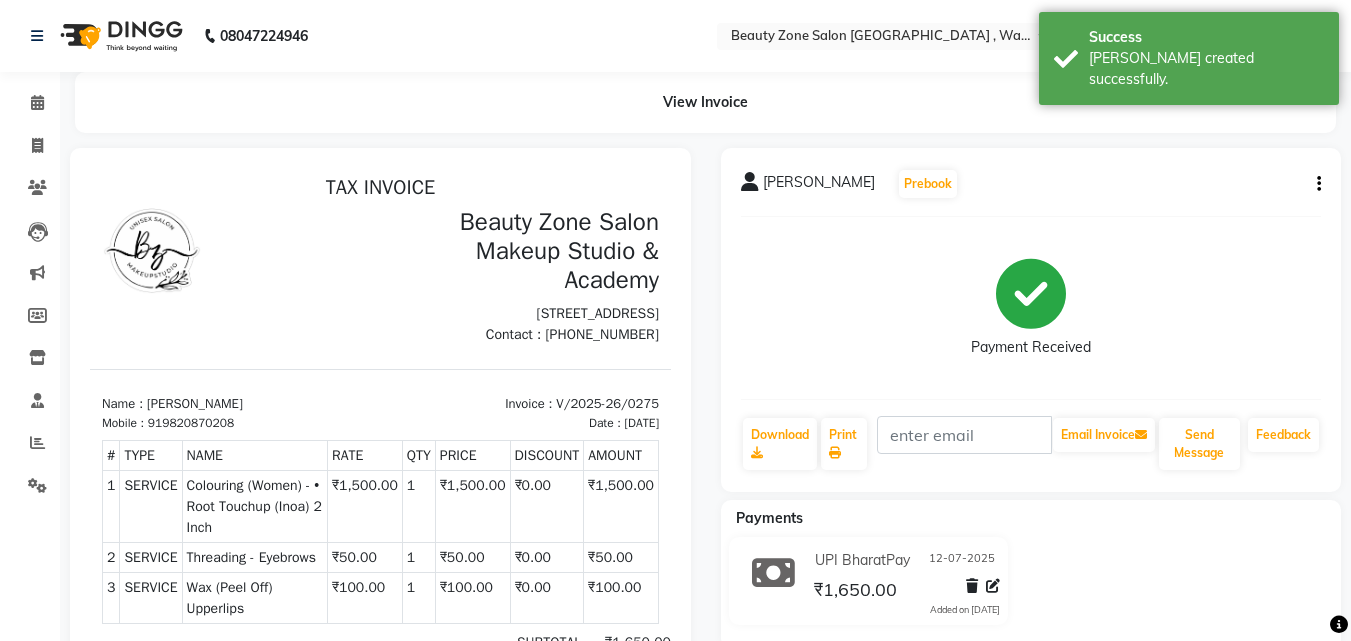 scroll, scrollTop: 0, scrollLeft: 0, axis: both 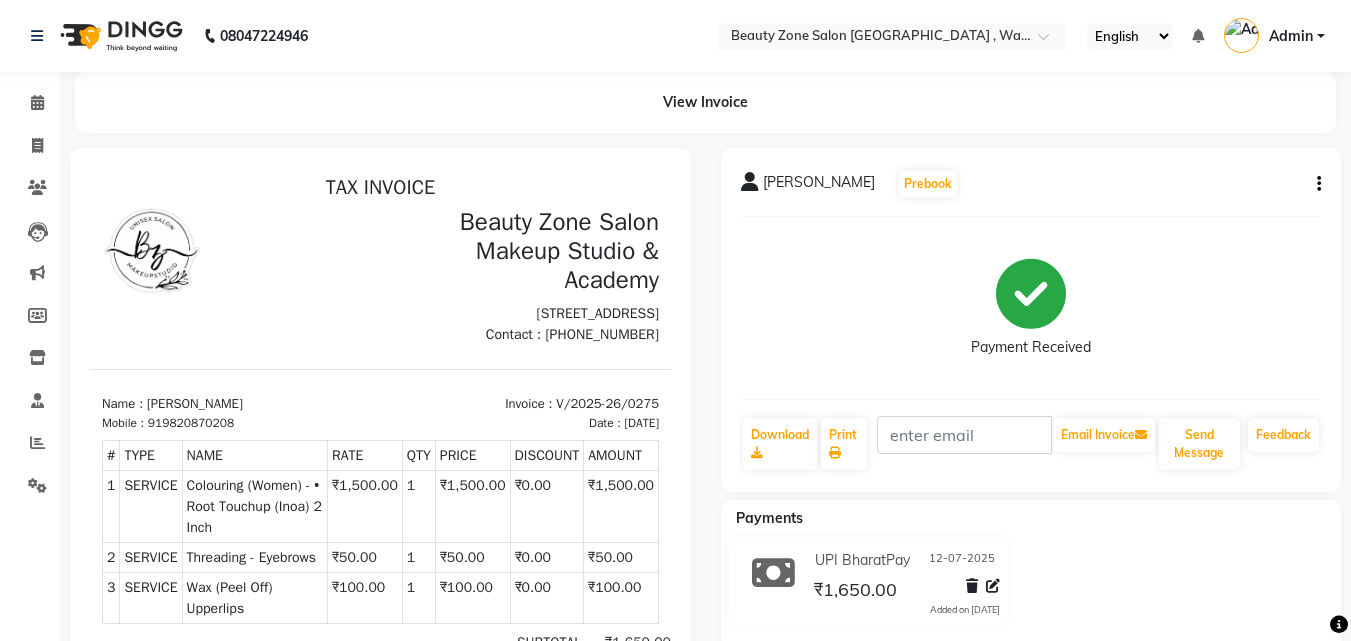 click on "UPI BharatPay [DATE] ₹1,650.00  Added on [DATE]" 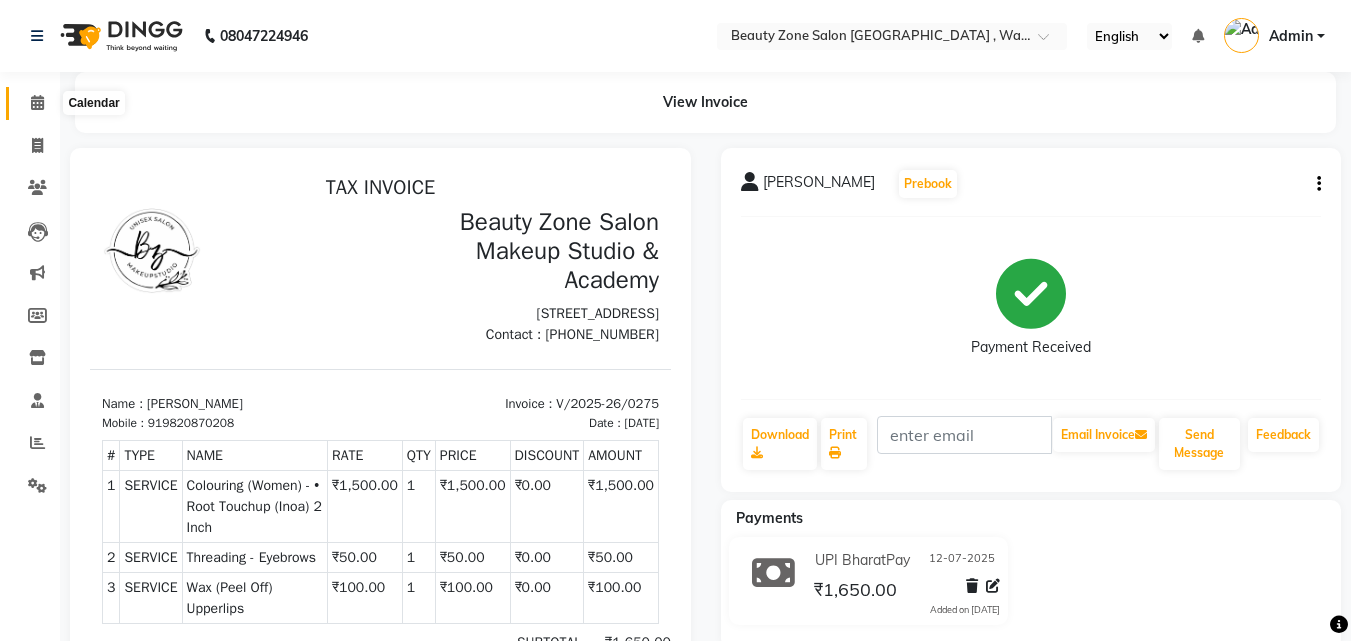 click 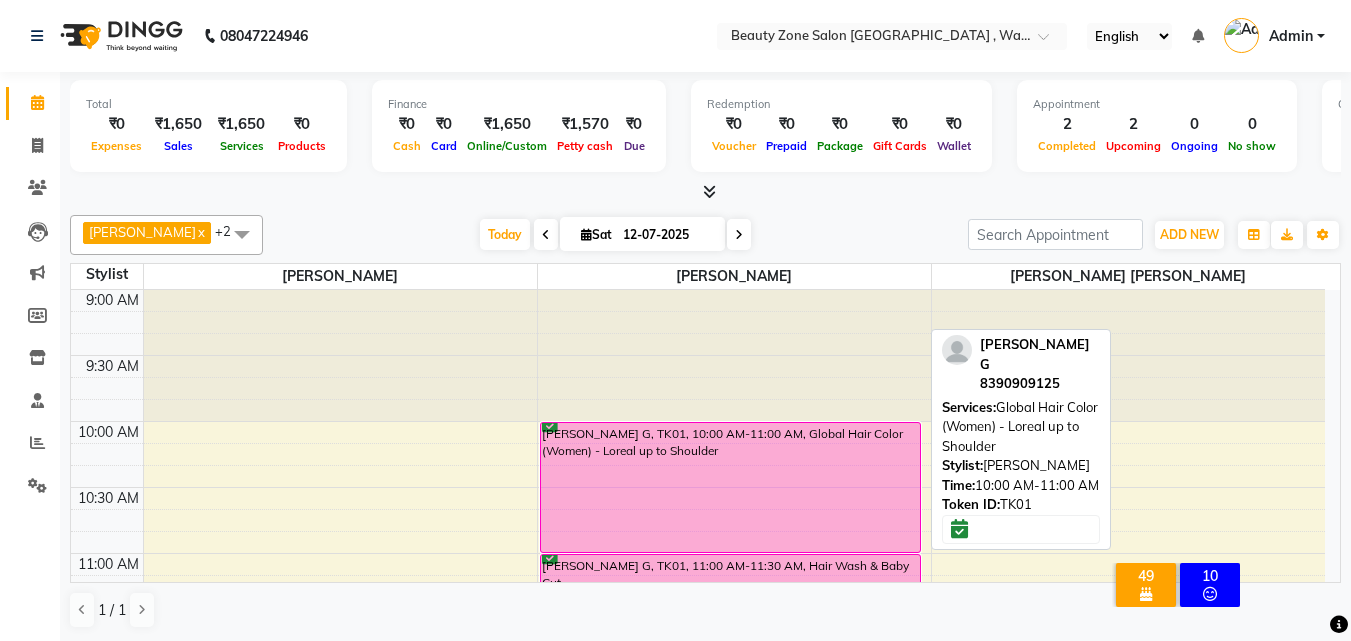 click on "[PERSON_NAME] G, TK01, 10:00 AM-11:00 AM, Global Hair Color (Women) - Loreal up to Shoulder" at bounding box center [730, 487] 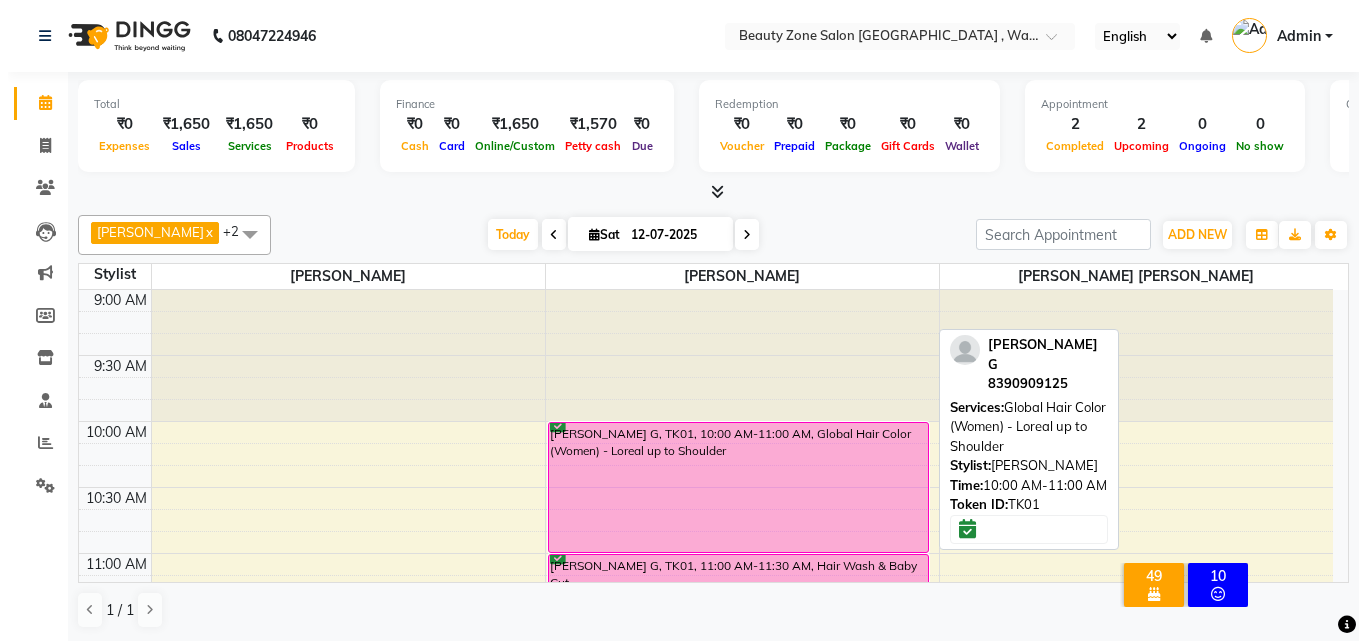 select on "6" 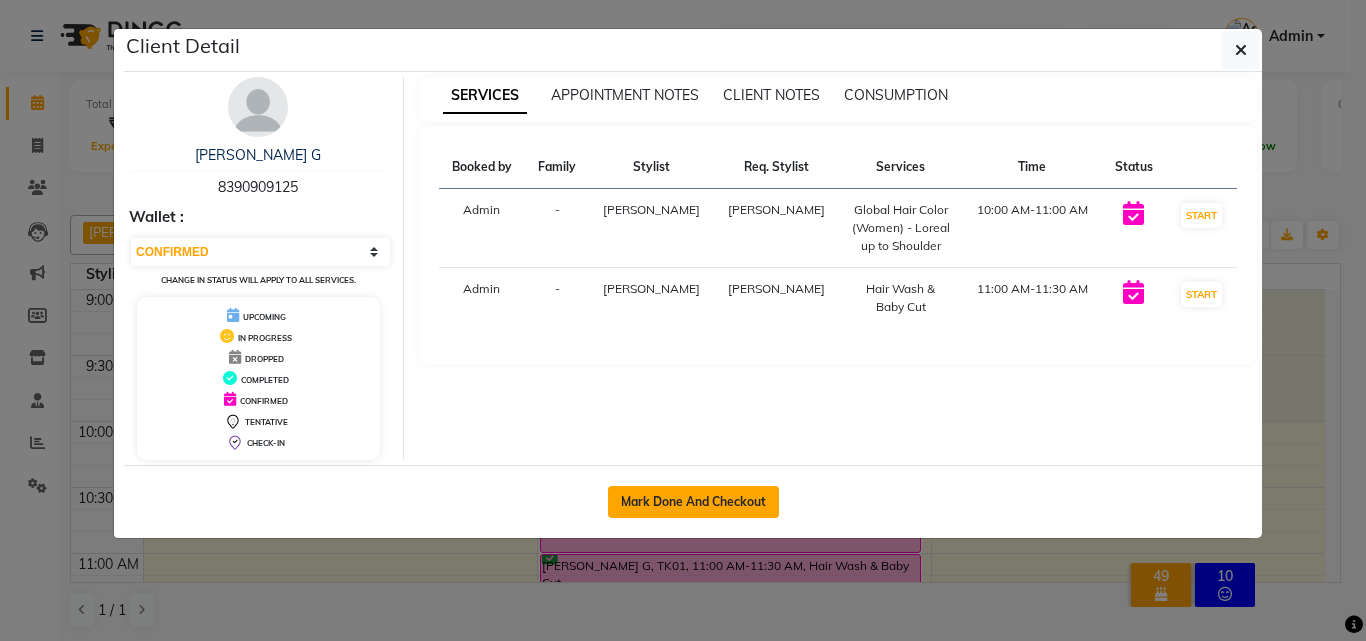 click on "Mark Done And Checkout" 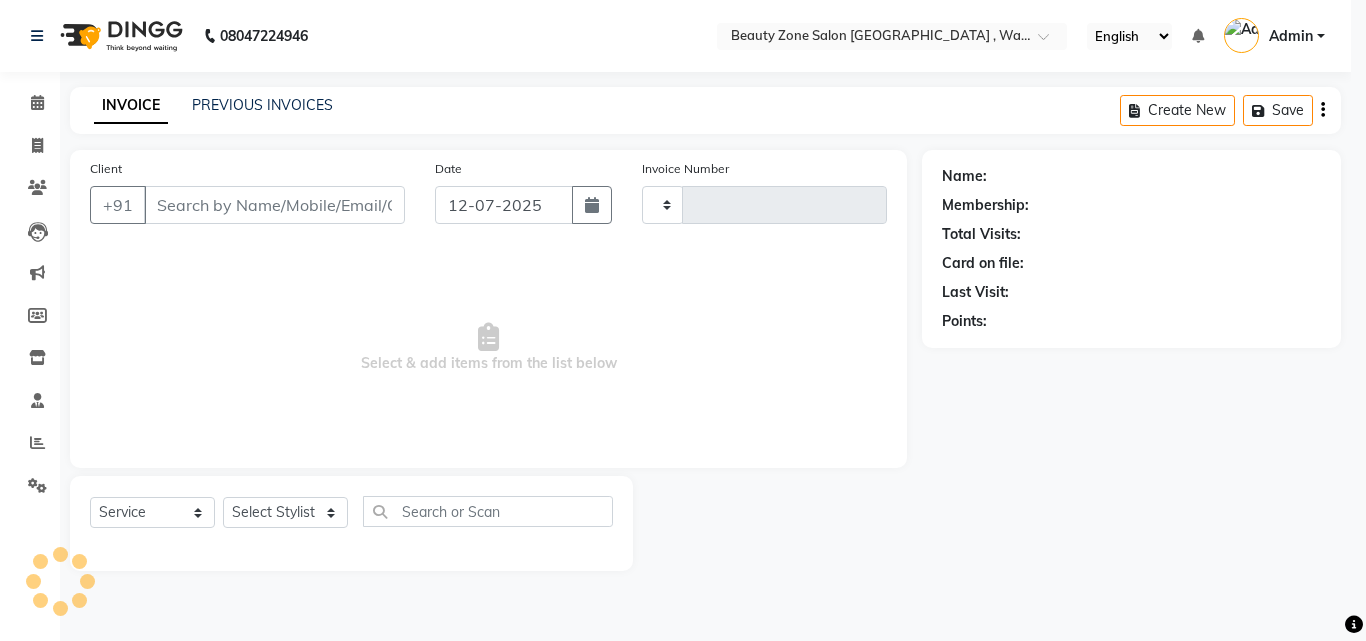 type on "0276" 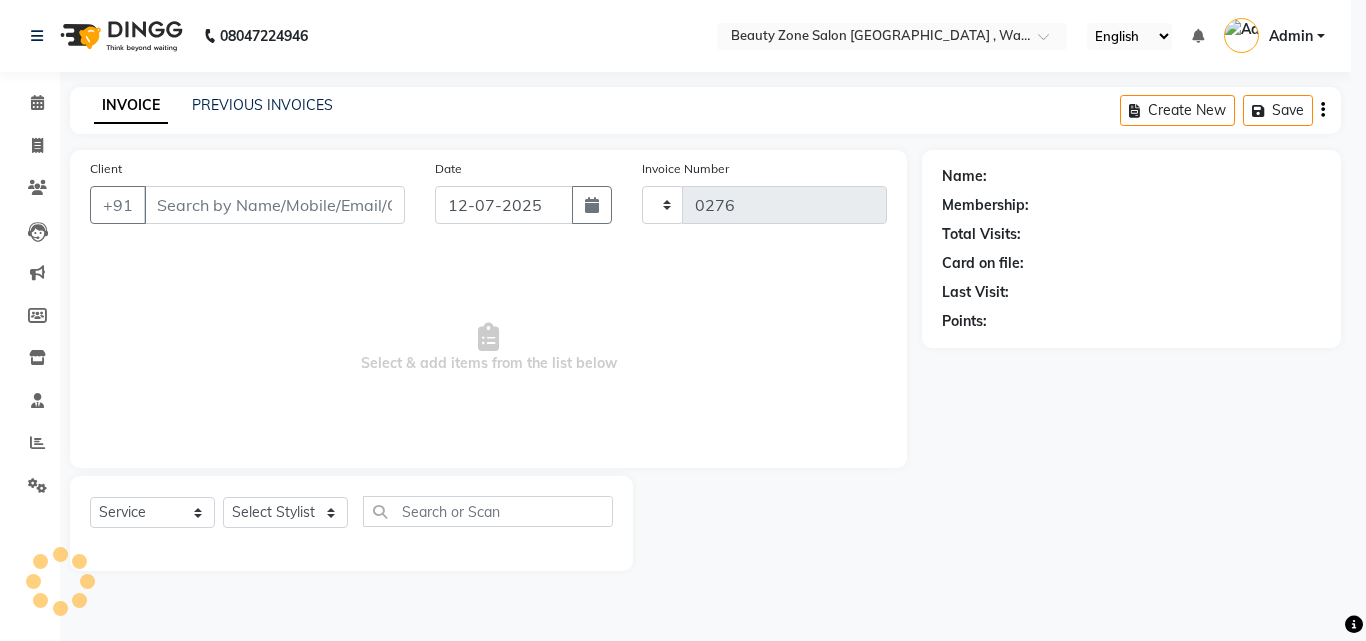 select on "4568" 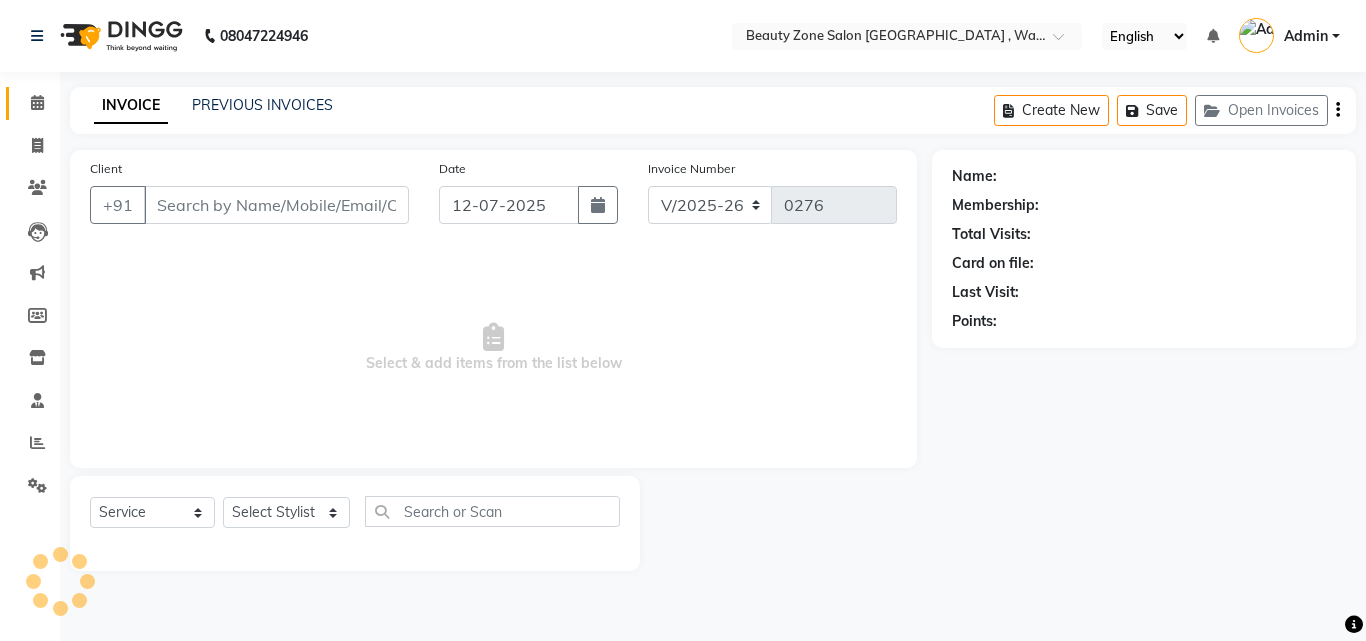 type on "8390909125" 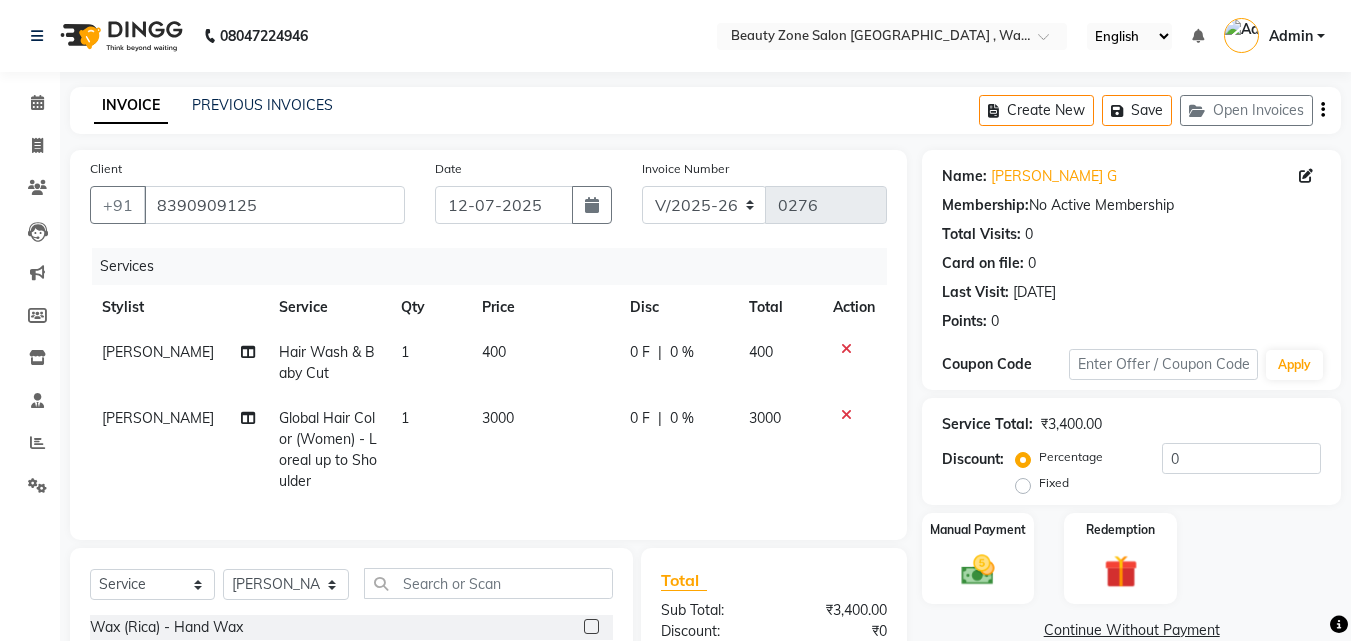 click 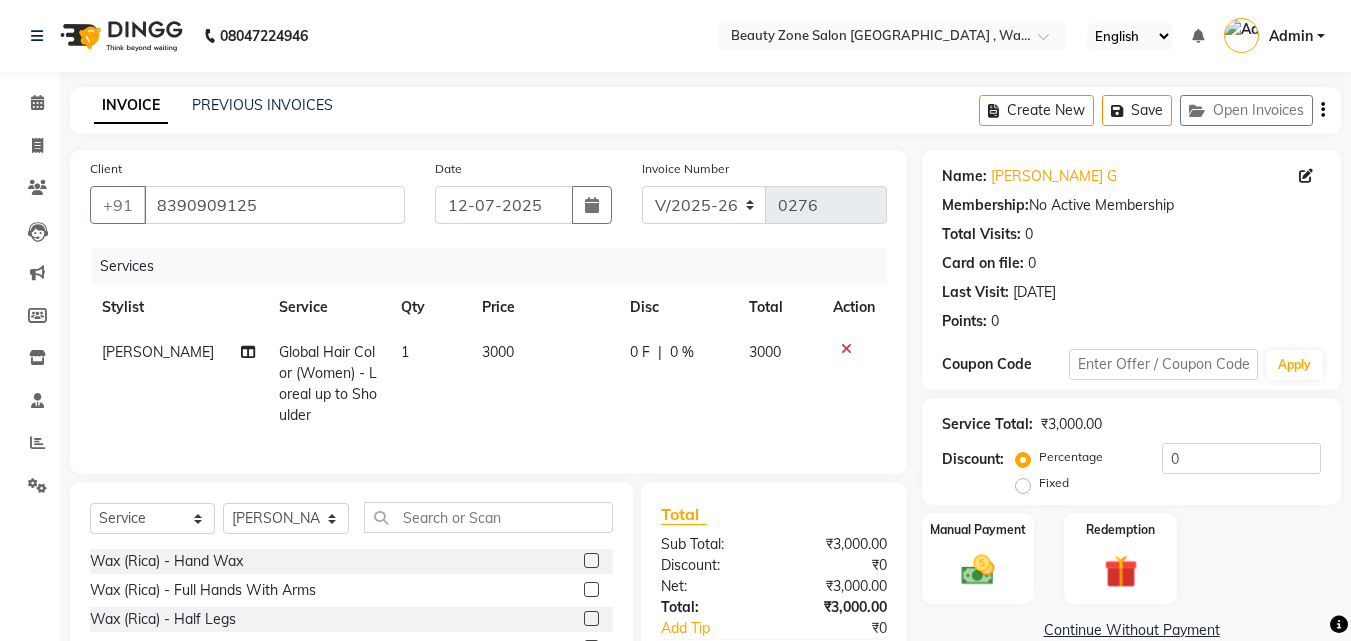 click on "3000" 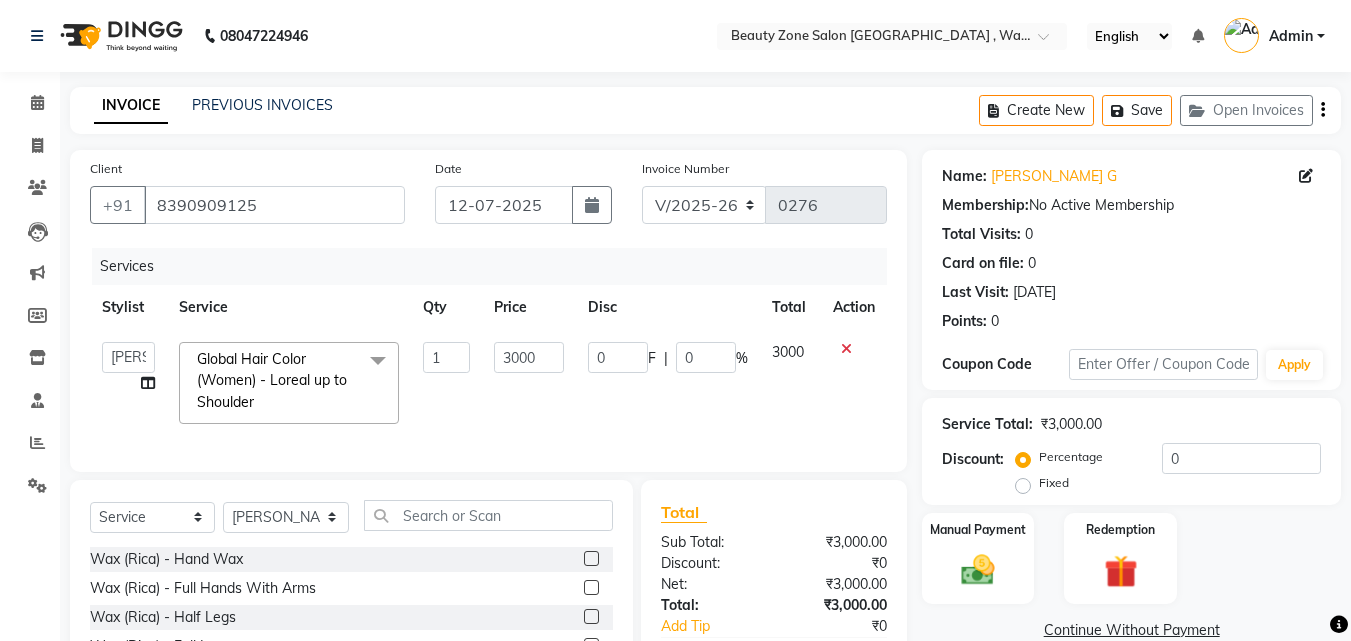 click 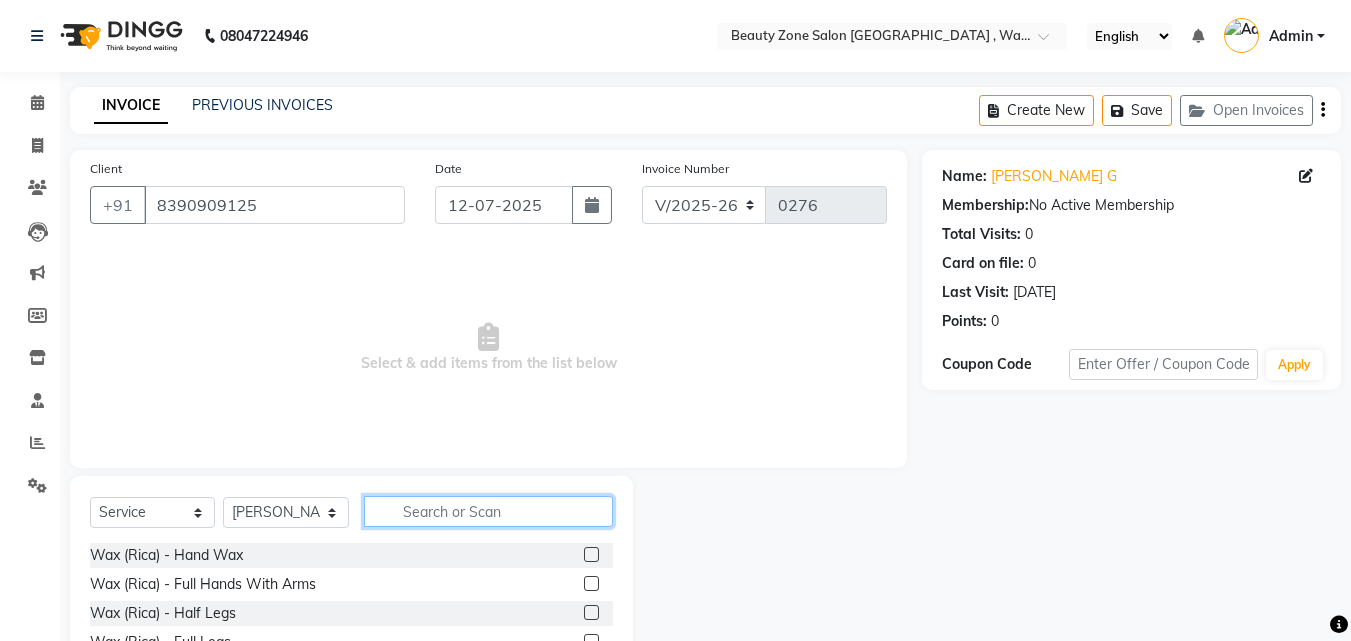 click 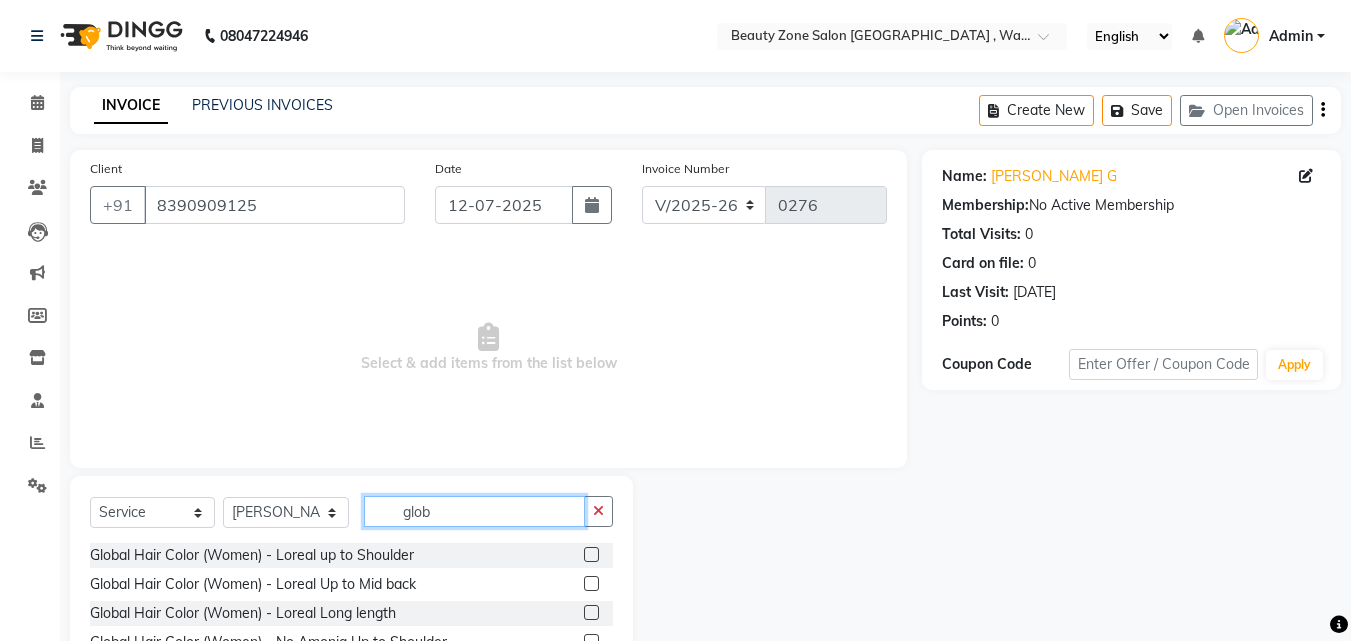 type on "glob" 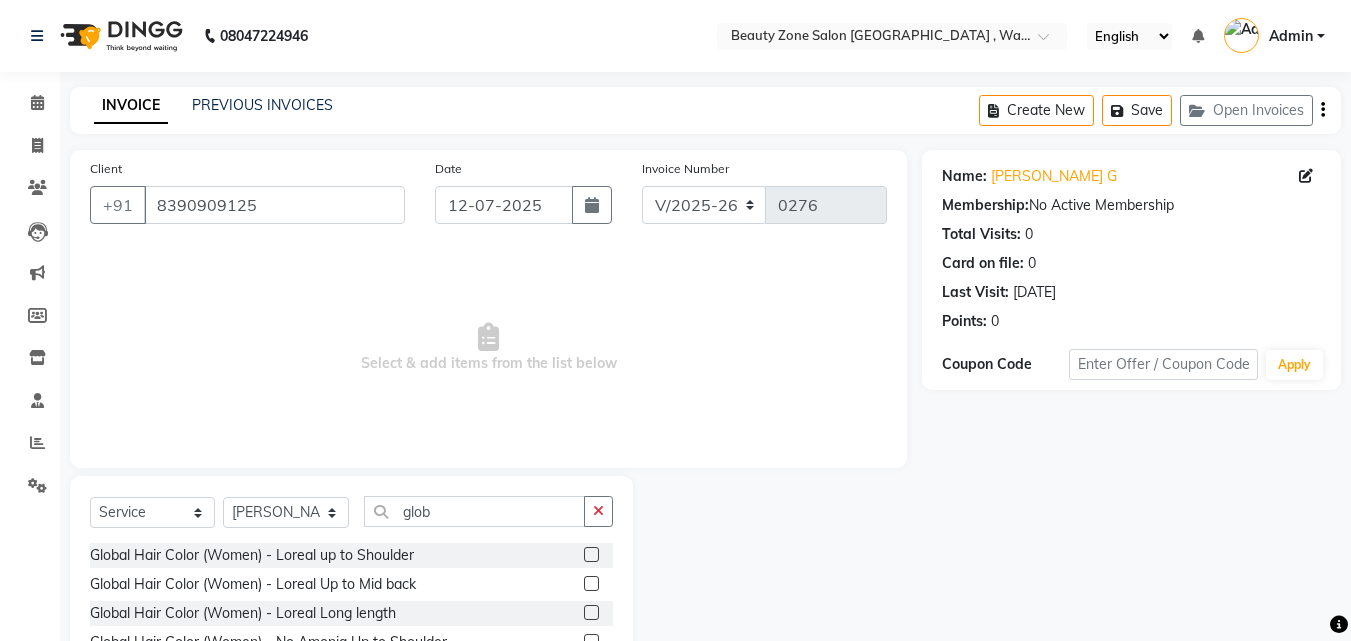 click 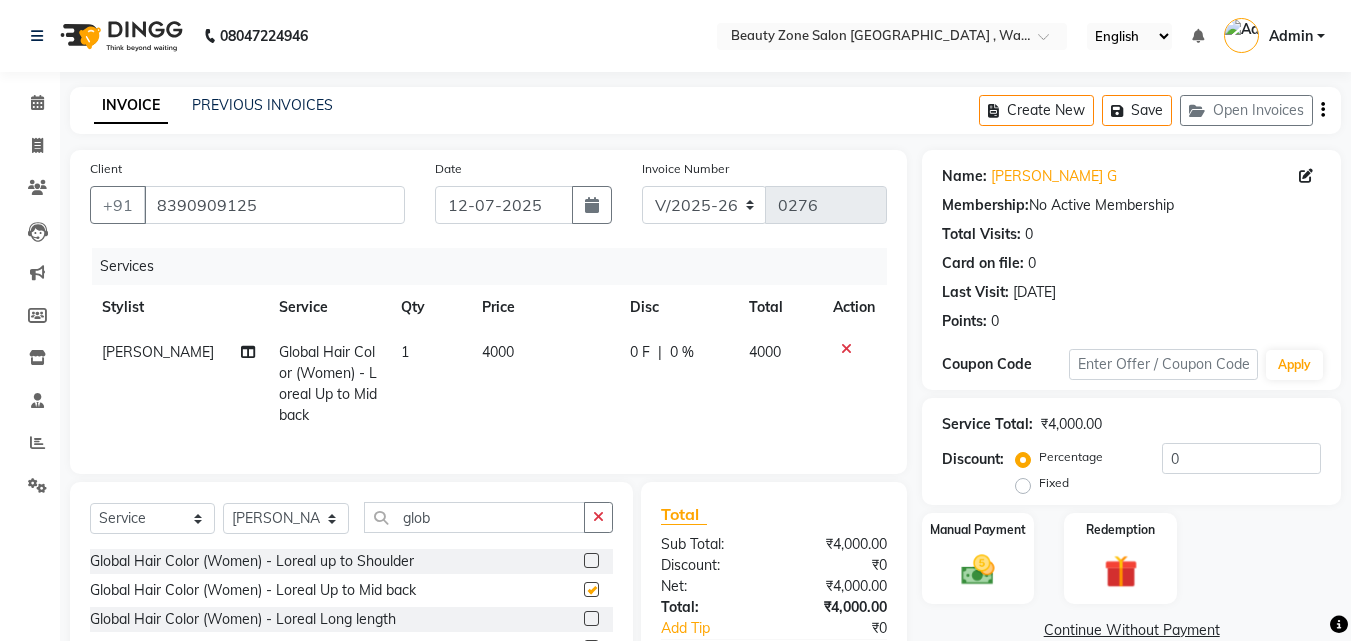checkbox on "false" 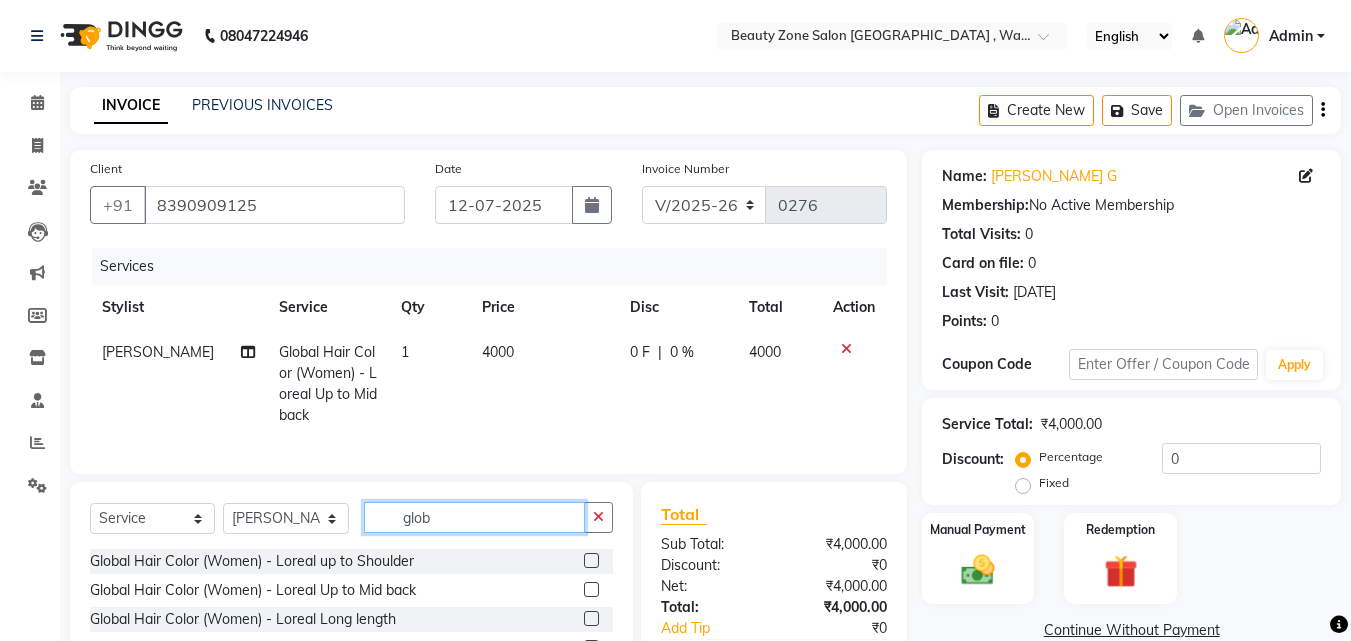 click on "glob" 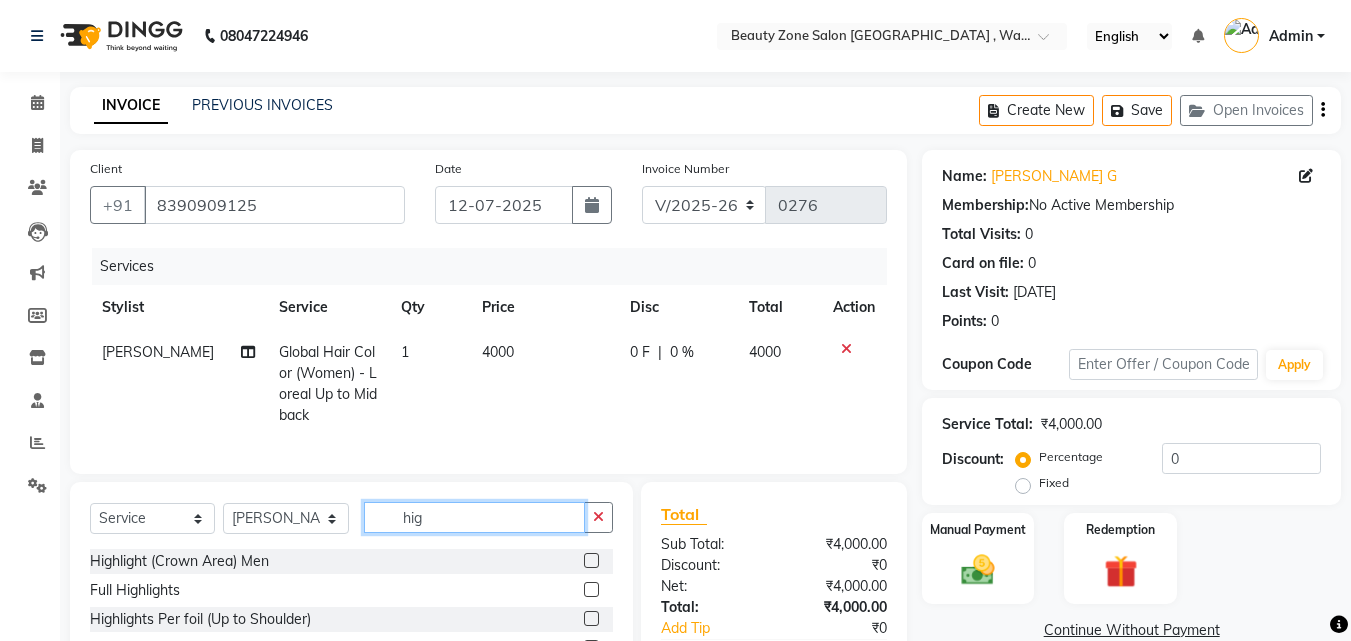 type on "hig" 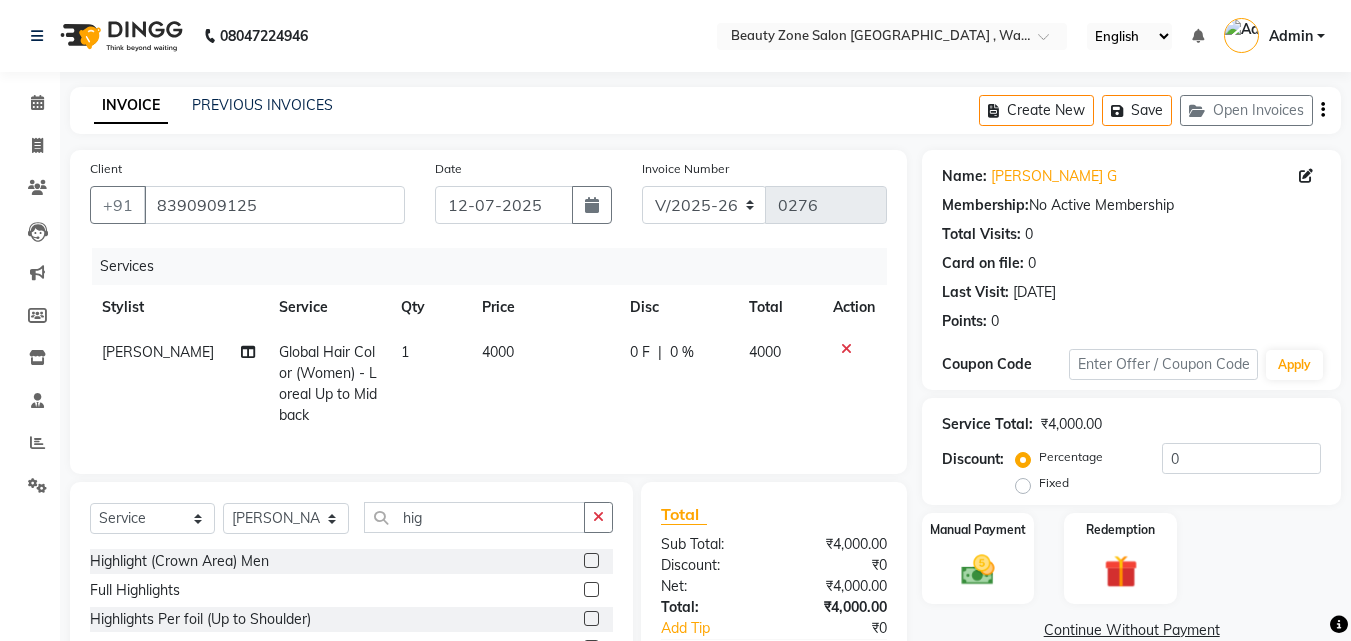 click 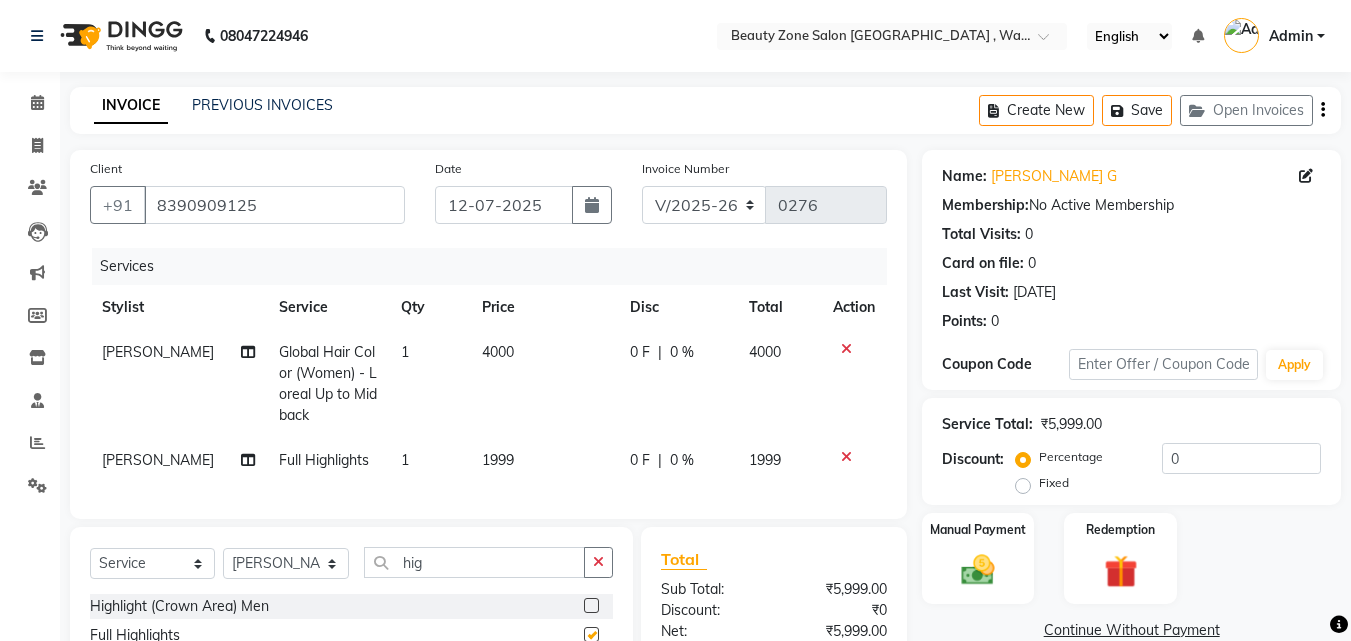 checkbox on "false" 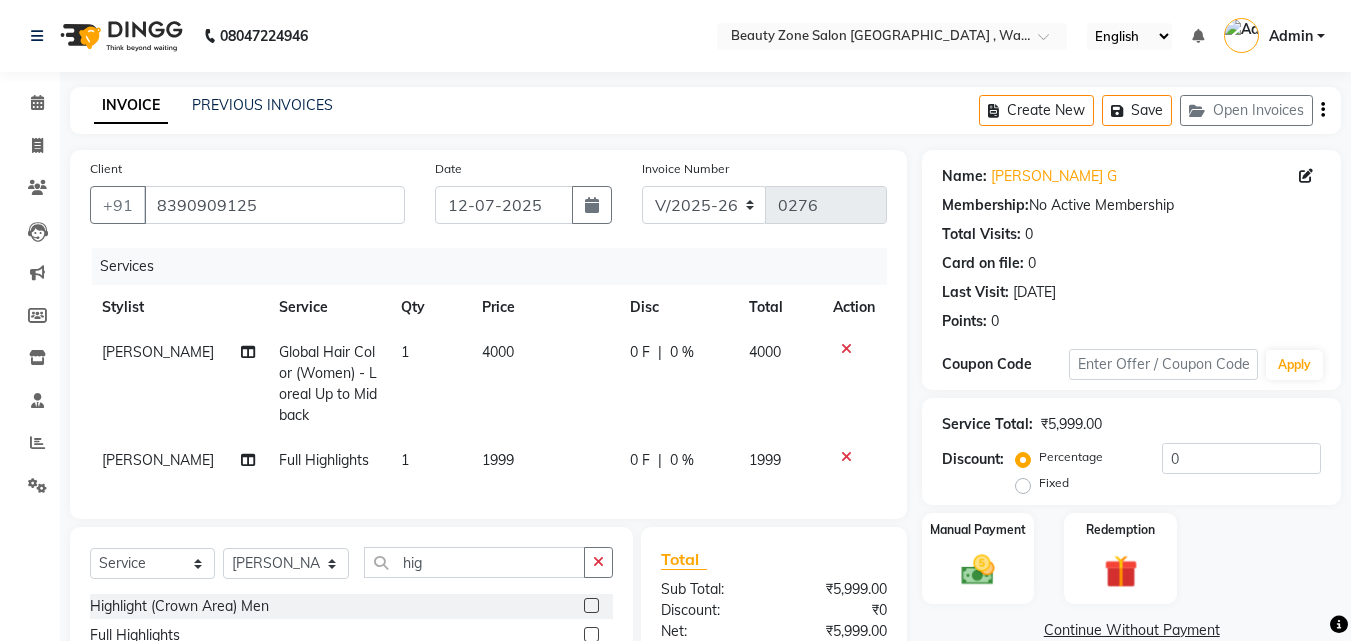 click 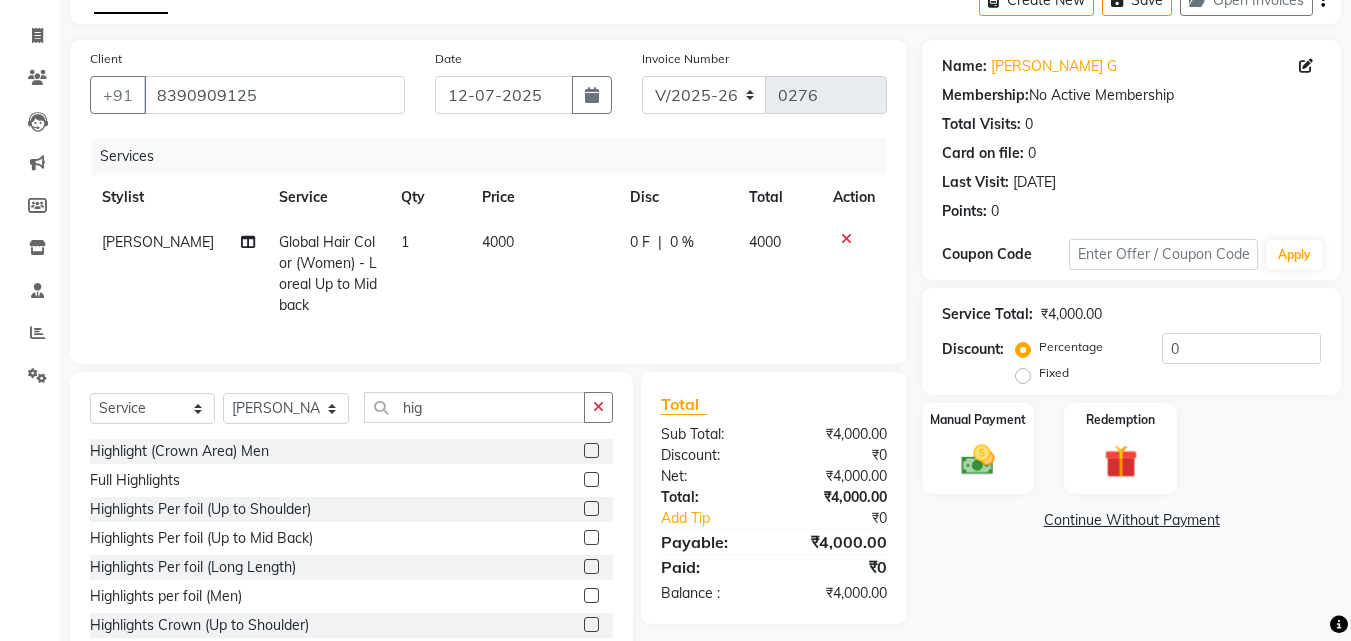 scroll, scrollTop: 181, scrollLeft: 0, axis: vertical 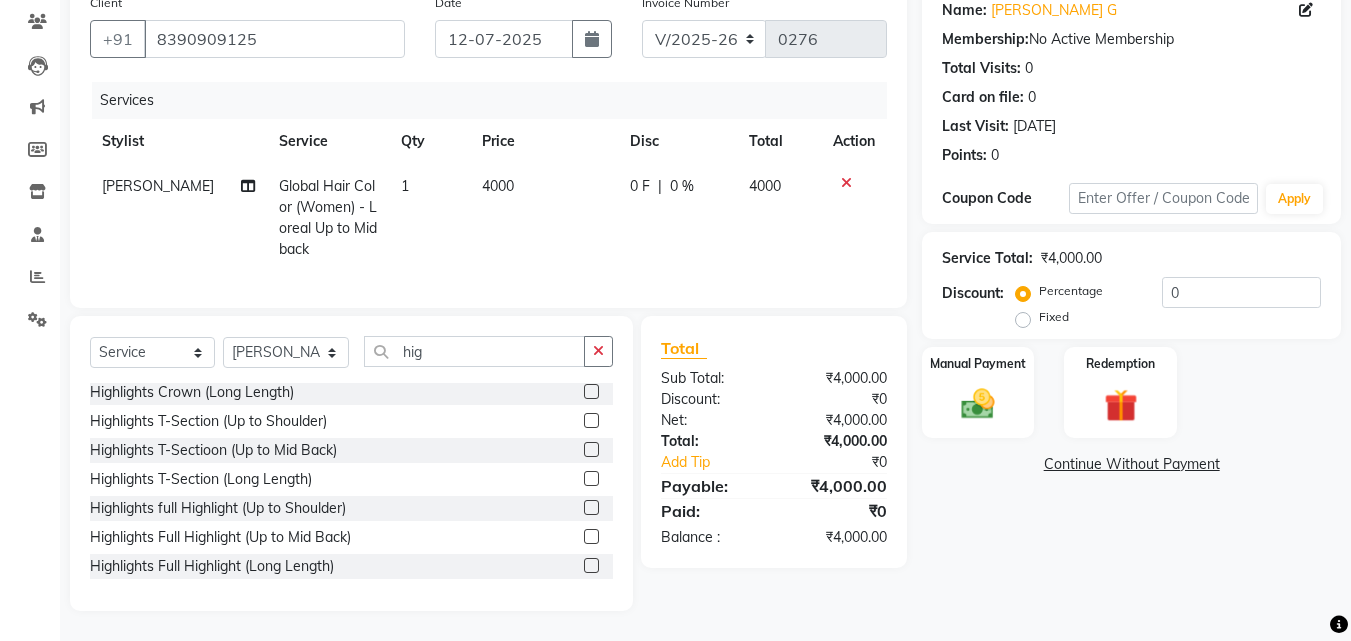 click 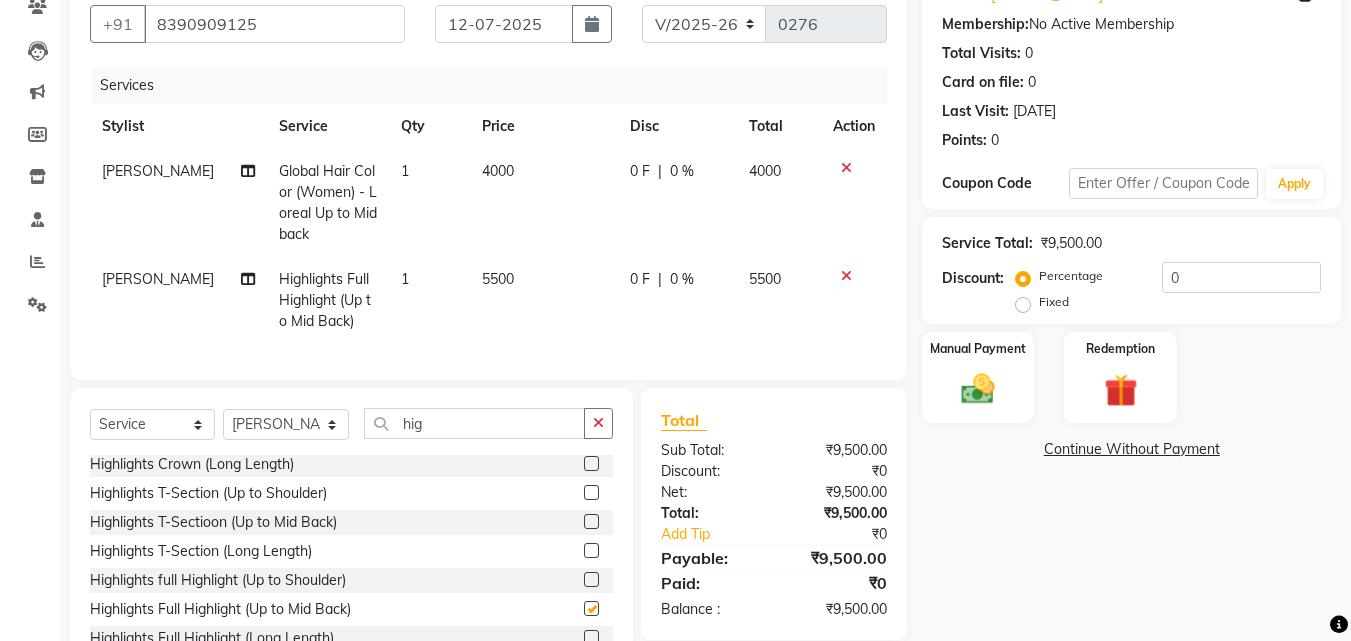 checkbox on "false" 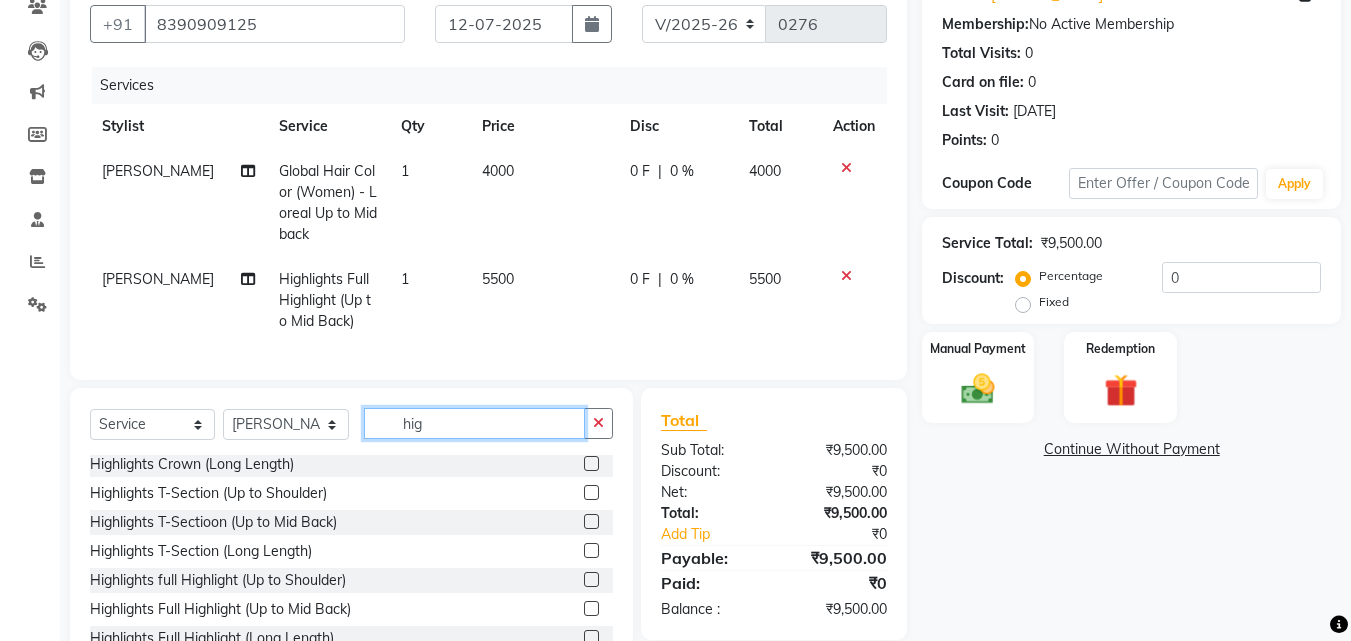 click on "hig" 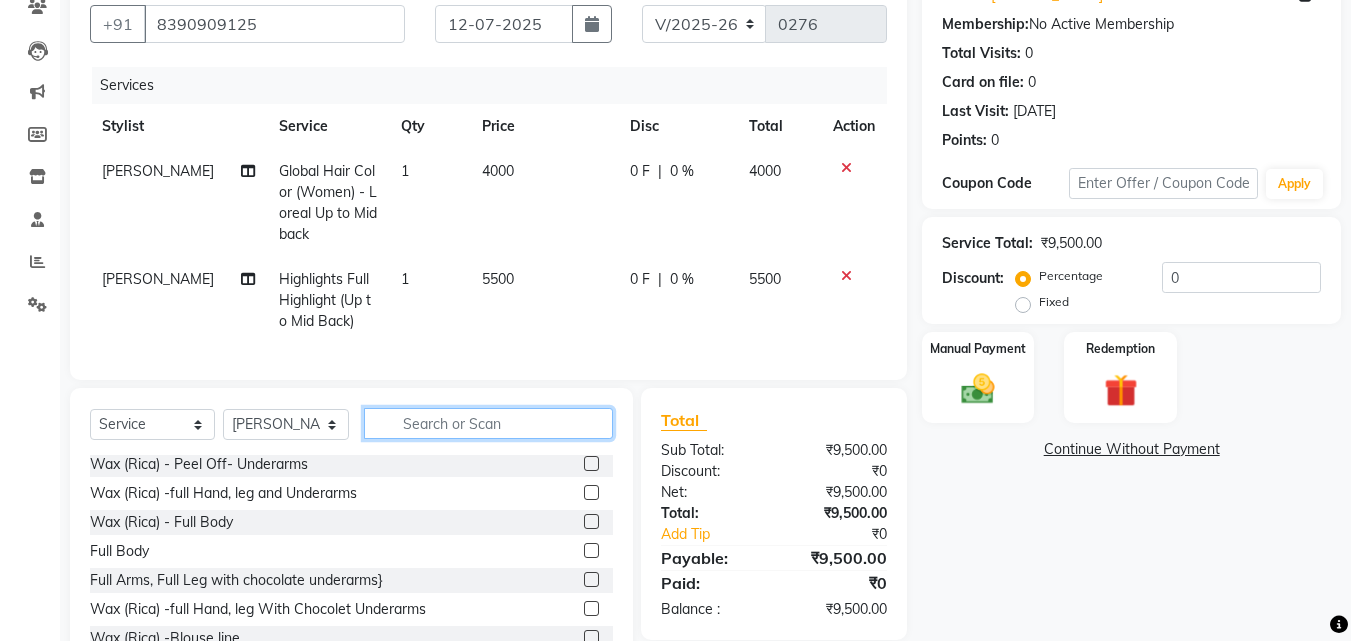 type 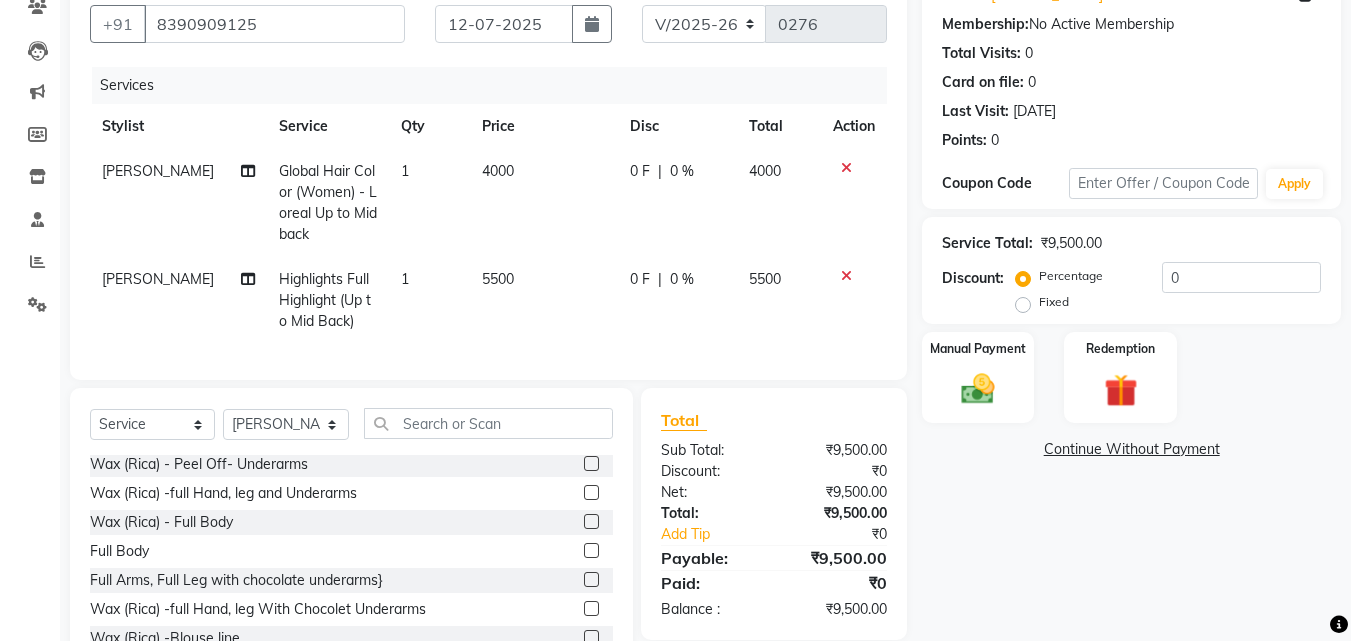 click on "0 F" 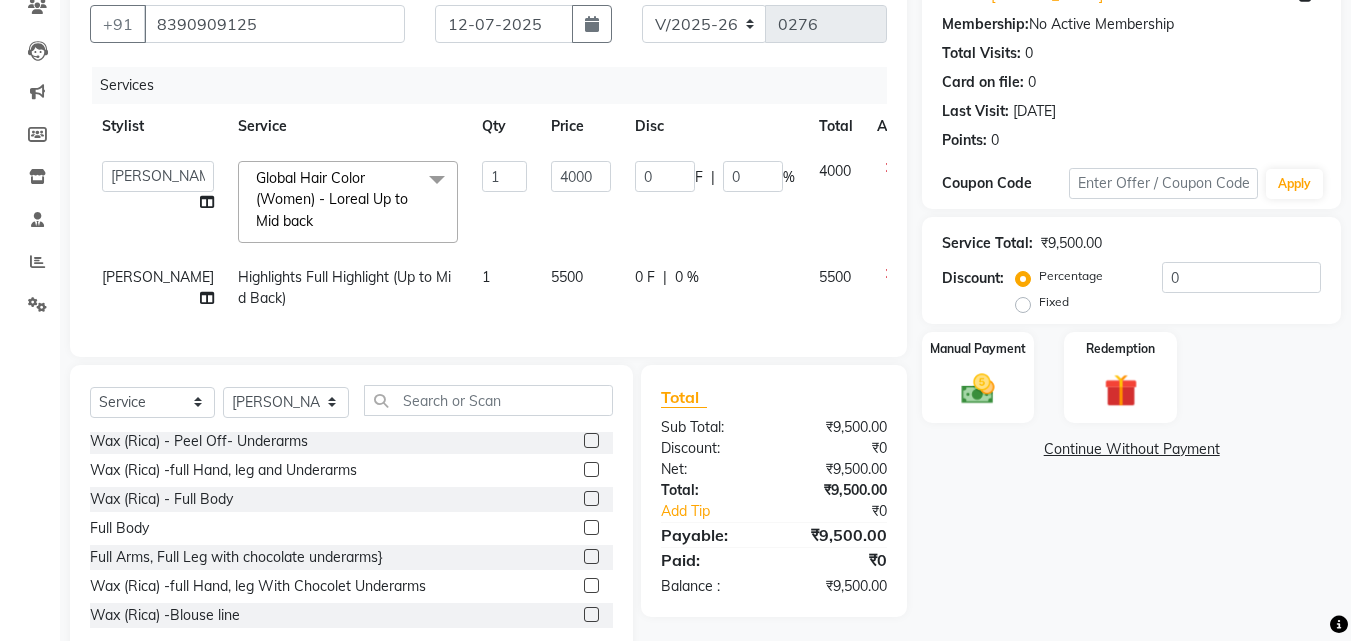 scroll, scrollTop: 266, scrollLeft: 0, axis: vertical 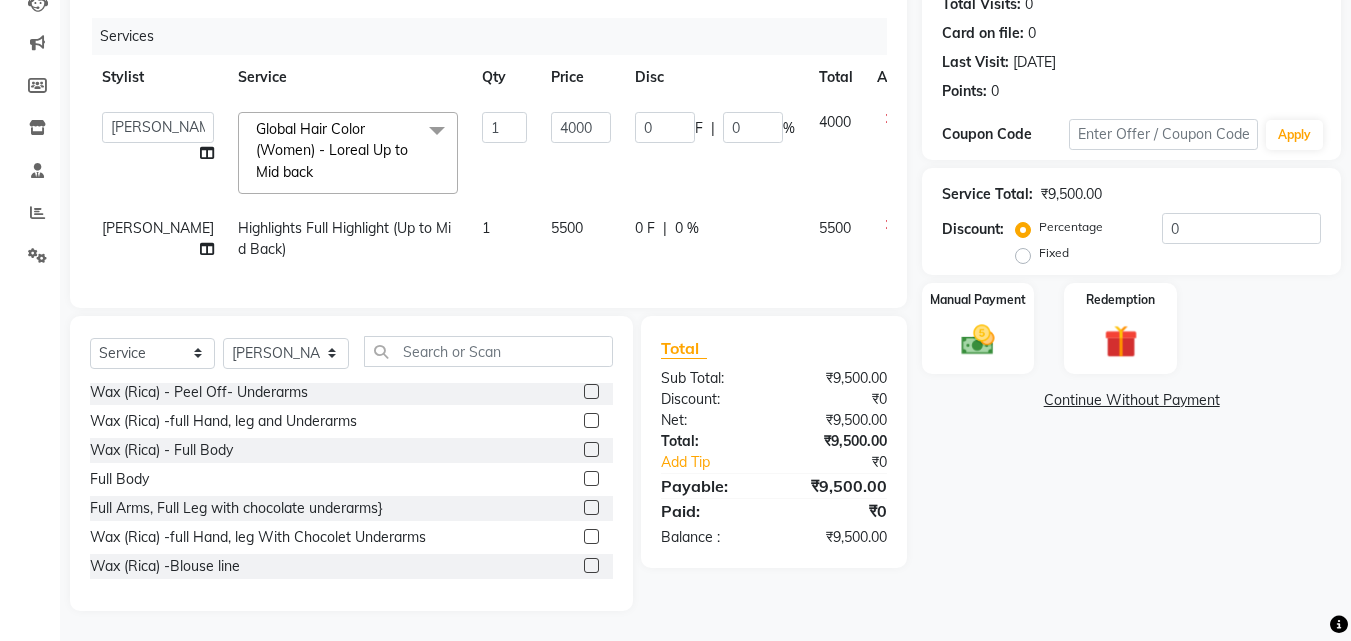 click on "0 F" 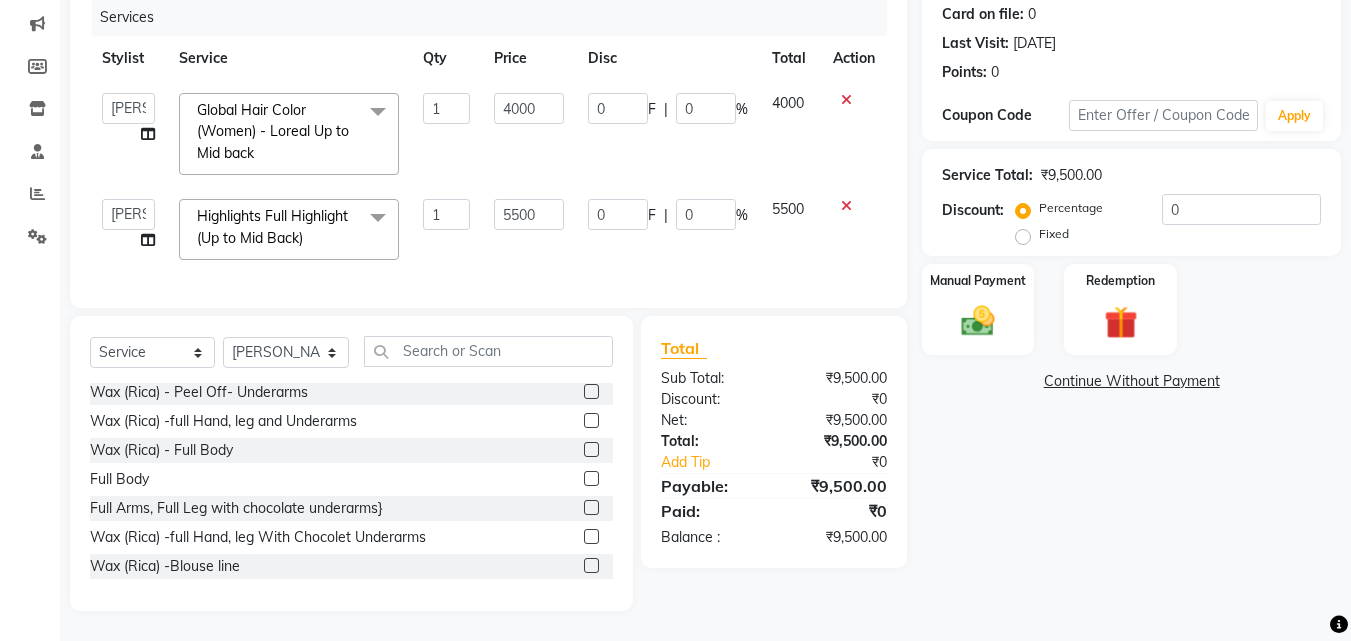 scroll, scrollTop: 264, scrollLeft: 0, axis: vertical 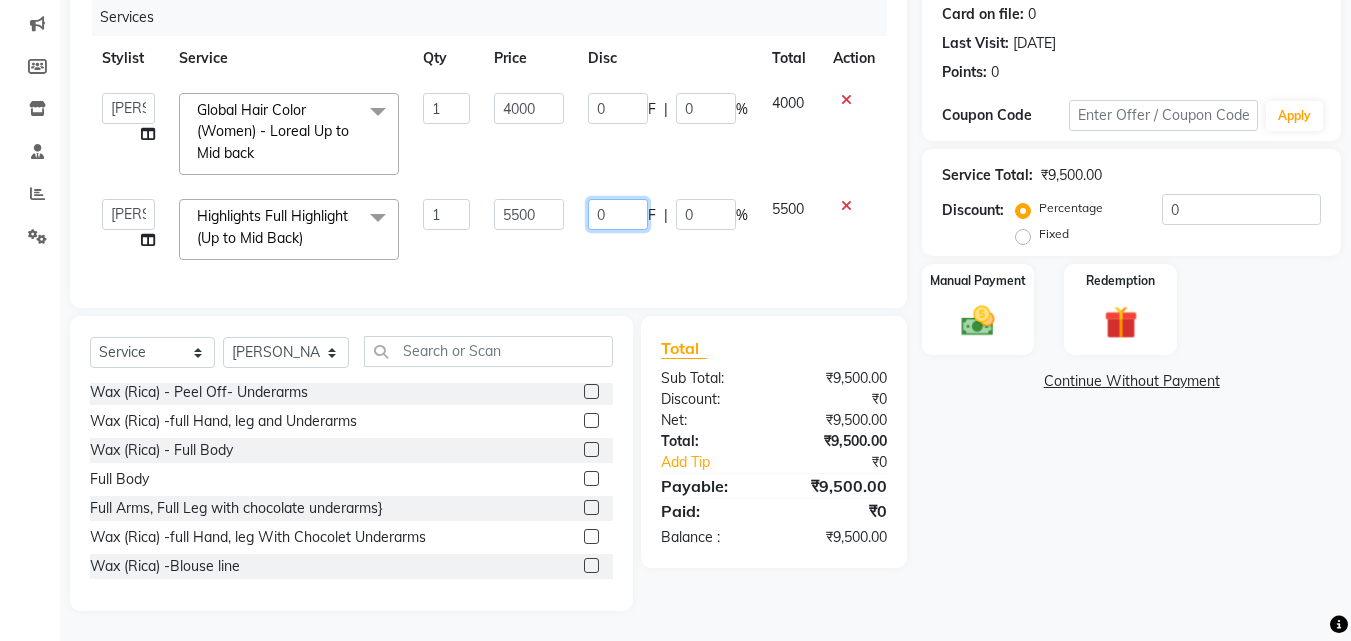 click on "0" 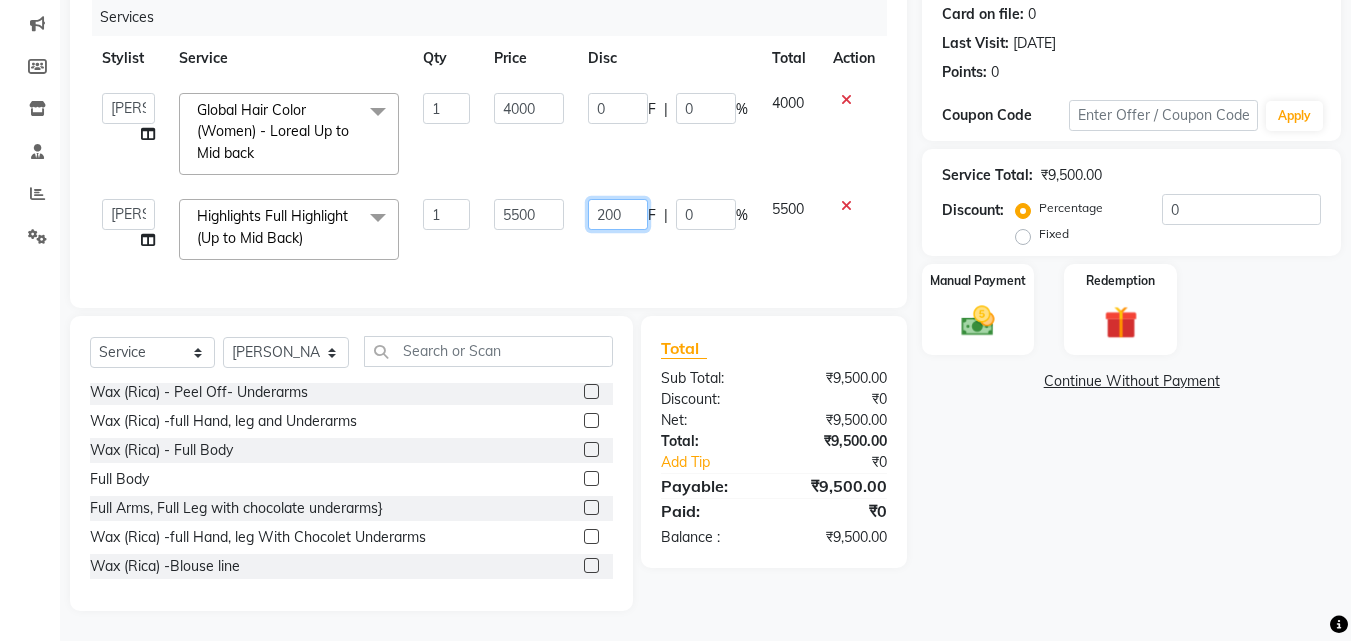 type on "2000" 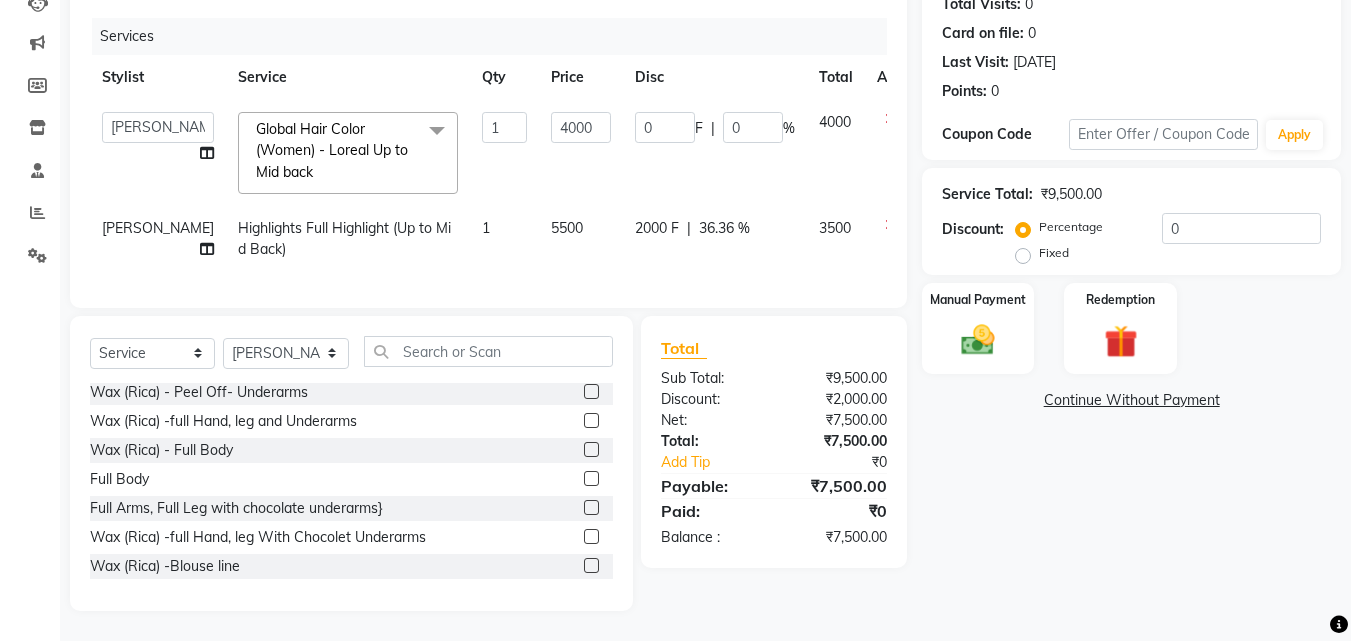 click on "Services Stylist Service Qty Price Disc Total Action  [PERSON_NAME]   [PERSON_NAME]   [PERSON_NAME] [PERSON_NAME]  Global Hair Color (Women) - Loreal Up to Mid back  x Wax (Rica)  -  Hand Wax Wax (Rica)  -  Full Hands With Arms Wax (Rica)  -  Half Legs Wax (Rica)  -  Full Legs Wax (Rica)  -  Half Back Wax (Rica)  -  Full Back Wax (Rica)  -  [MEDICAL_DATA] Wax (Rica)  -  Full Front Wax (Rica) - Peel Off- Underarms Wax (Rica) -full Hand, leg and Underarms  Wax (Rica) - Full Body  Full Body Full Arms, Full Leg with chocolate underarms} Wax (Rica) -full Hand, leg With Chocolet Underarms  Wax (Rica) -Blouse line Wax (Rica) -Buttocks  Wax Full Leg(Men) Threading   -  Eyebrows Threading   -  Upper Lips Threading   -  Lower Lips Threading   -  Chin Threading   -  Forehead Threading   -  Double Chin Threading   -  Side Locks (Depends) Threading   -  Face Threading Threading - (Eyebrows with bean wax)  Rejuvenating Mask Anti - Tan Pack Quick Glow Mask Anti Smoothning Mask O3+ Detox Mask O3+ [MEDICAL_DATA] Mask Threading   - Neck Per Tip 1" 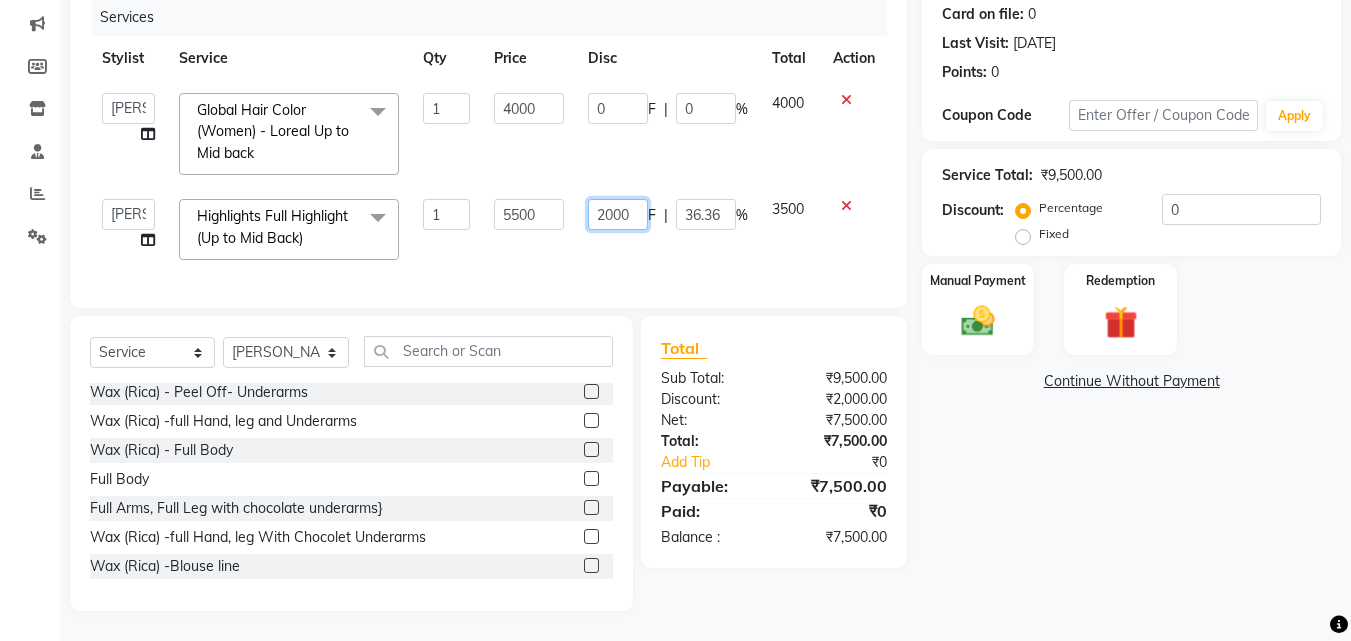click on "2000" 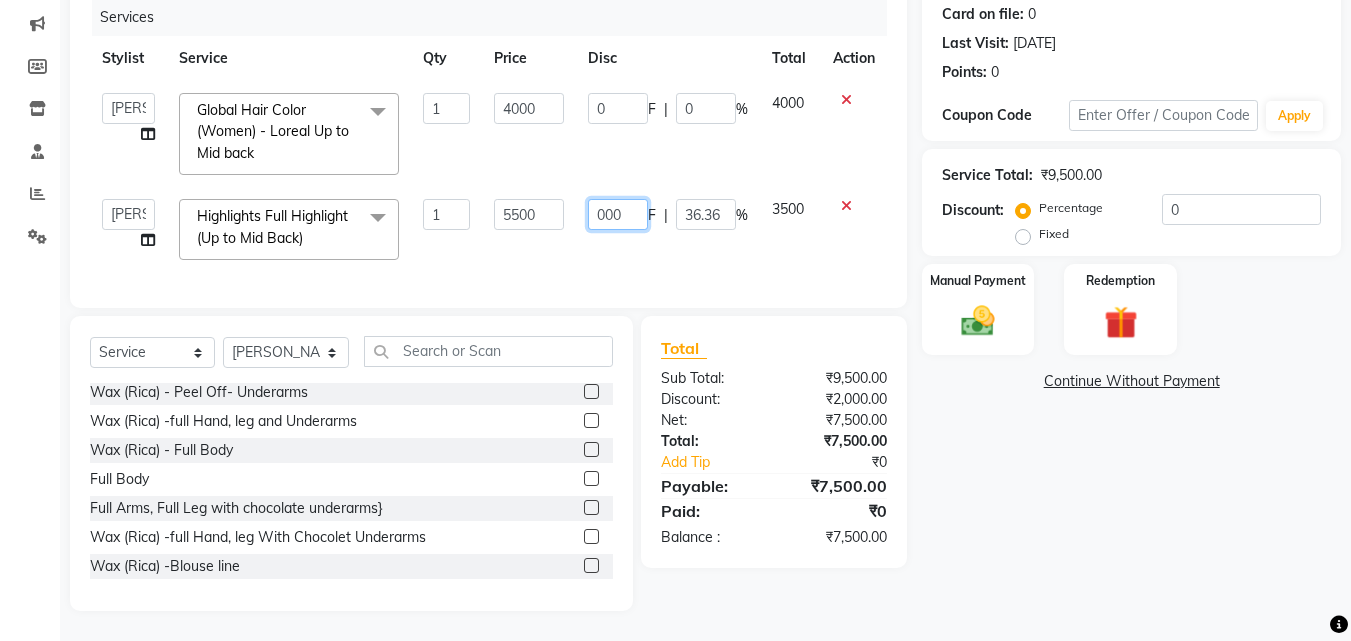 type on "1000" 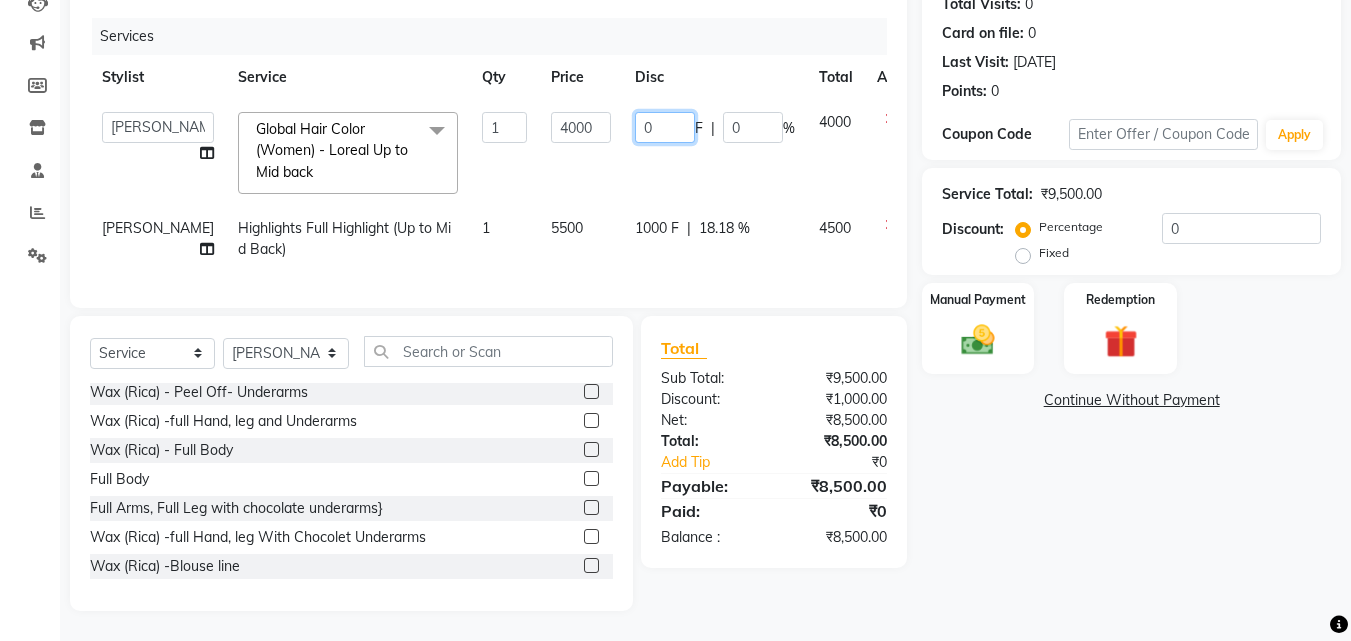 click on "0" 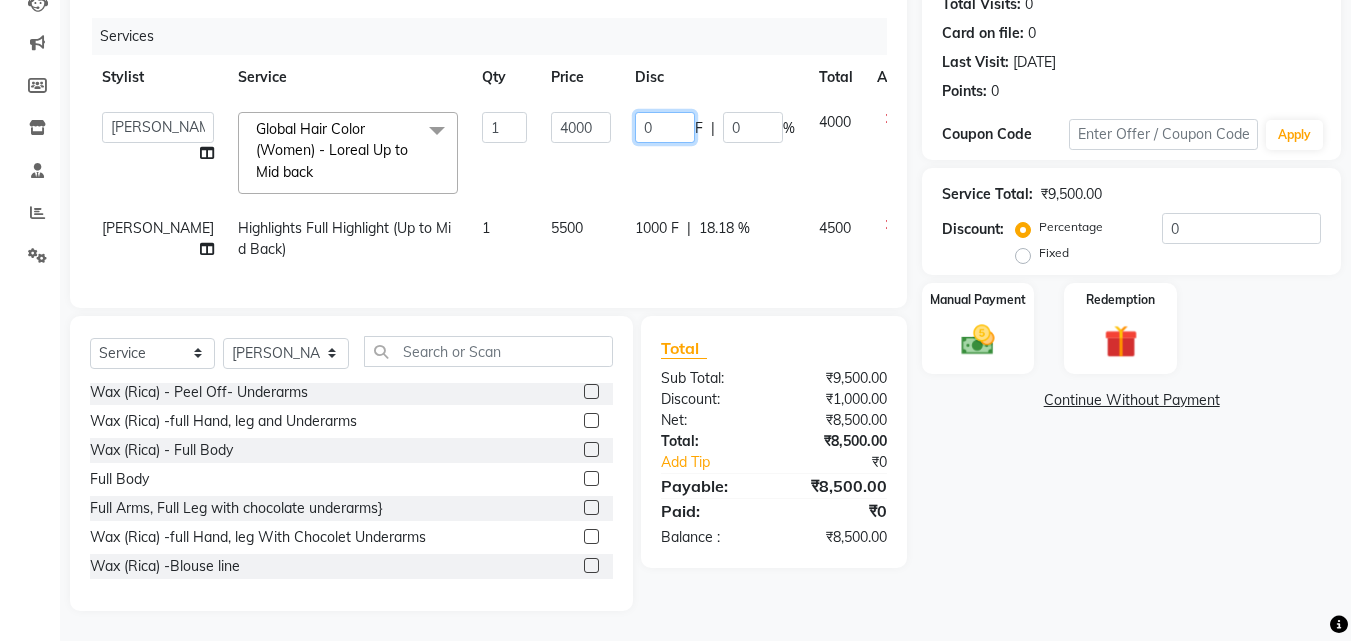 click on "0" 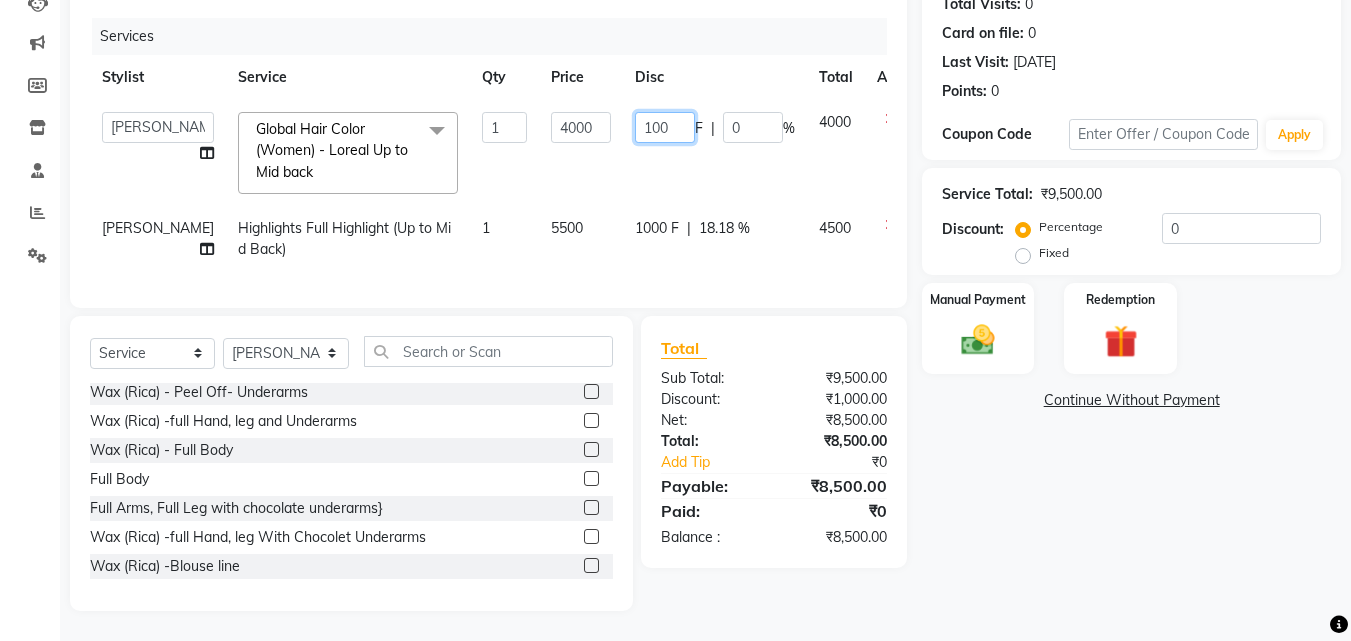 type on "1000" 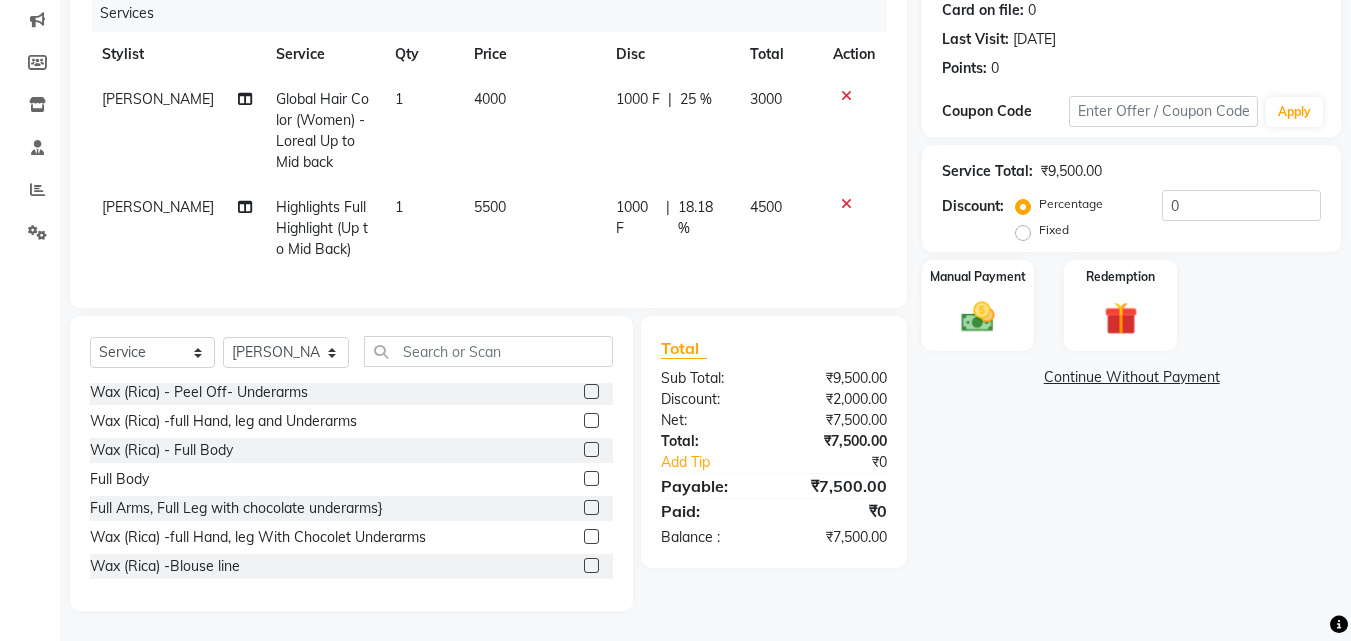 click on "1000 F | 18.18 %" 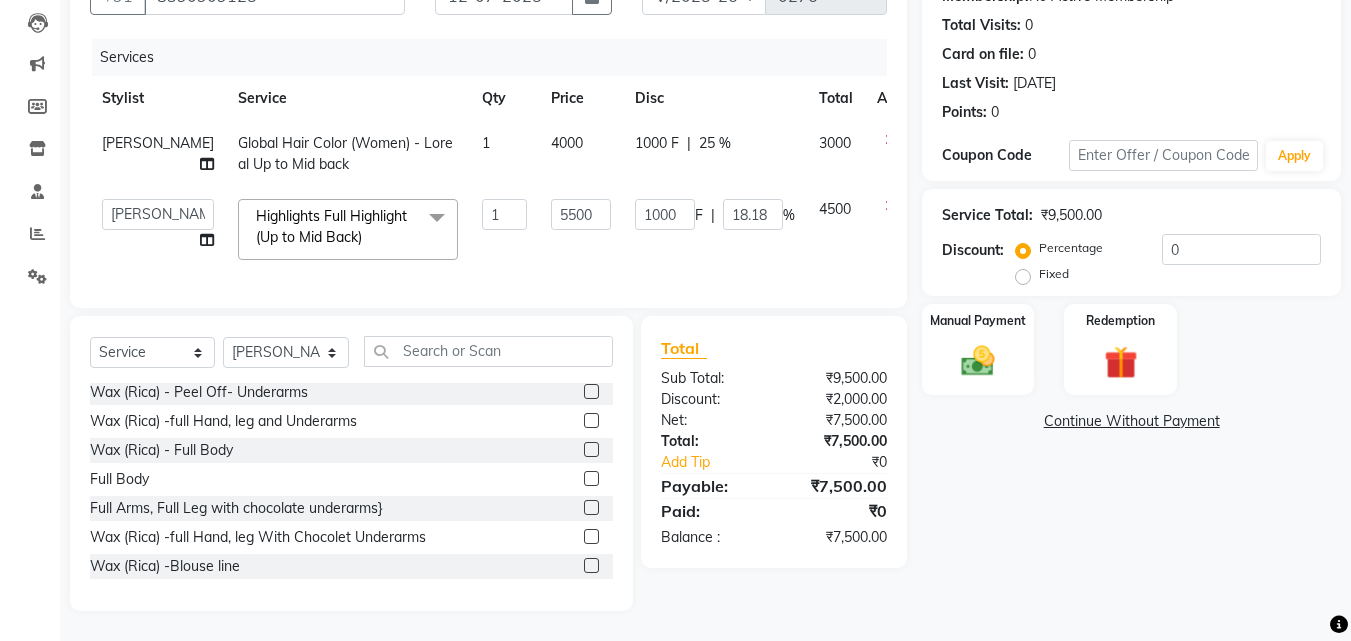 scroll, scrollTop: 245, scrollLeft: 0, axis: vertical 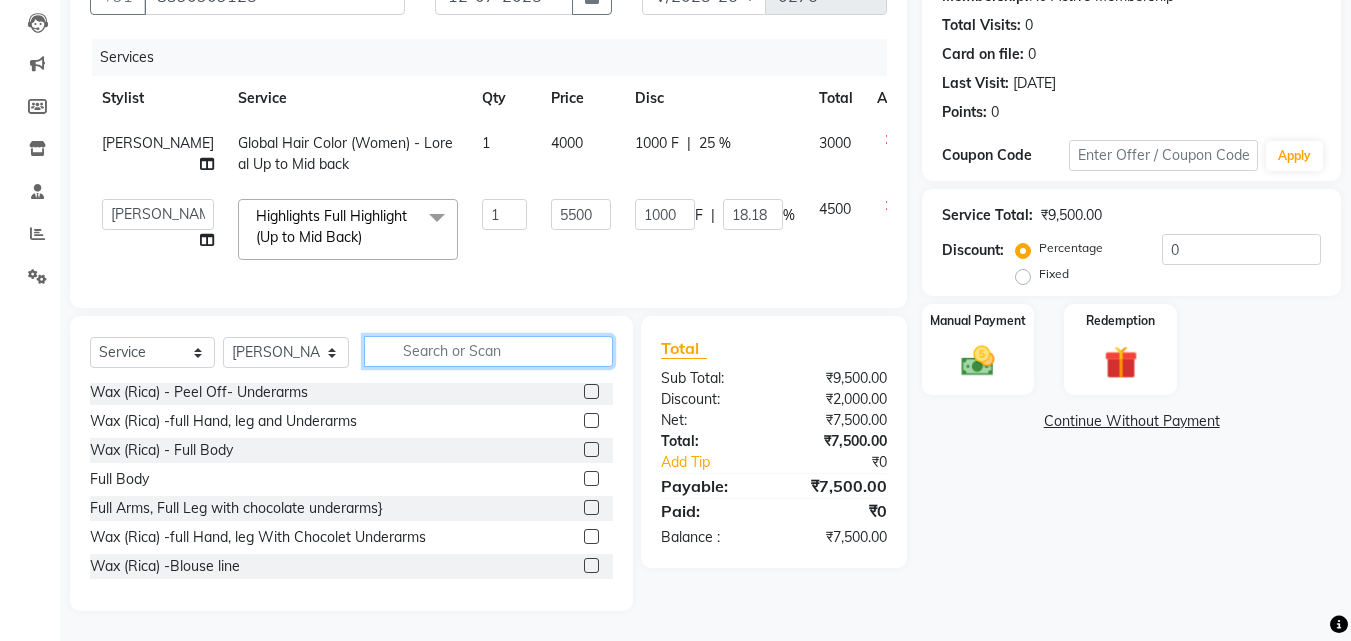 click 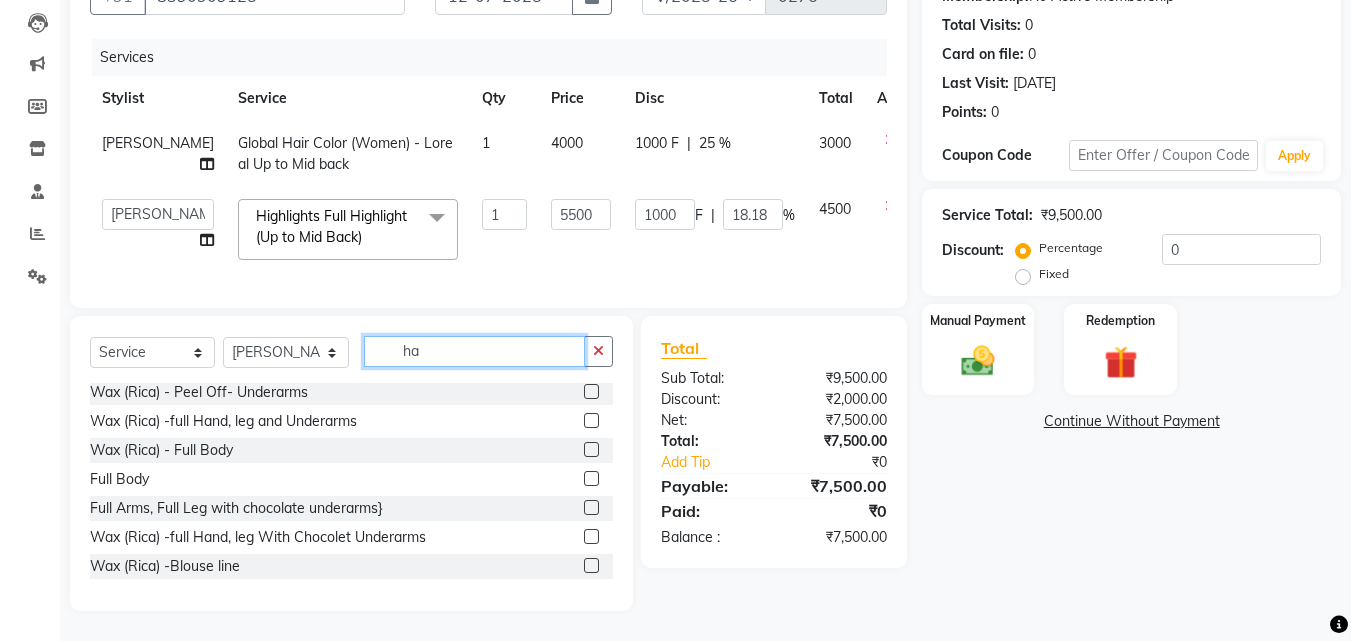 scroll, scrollTop: 90, scrollLeft: 0, axis: vertical 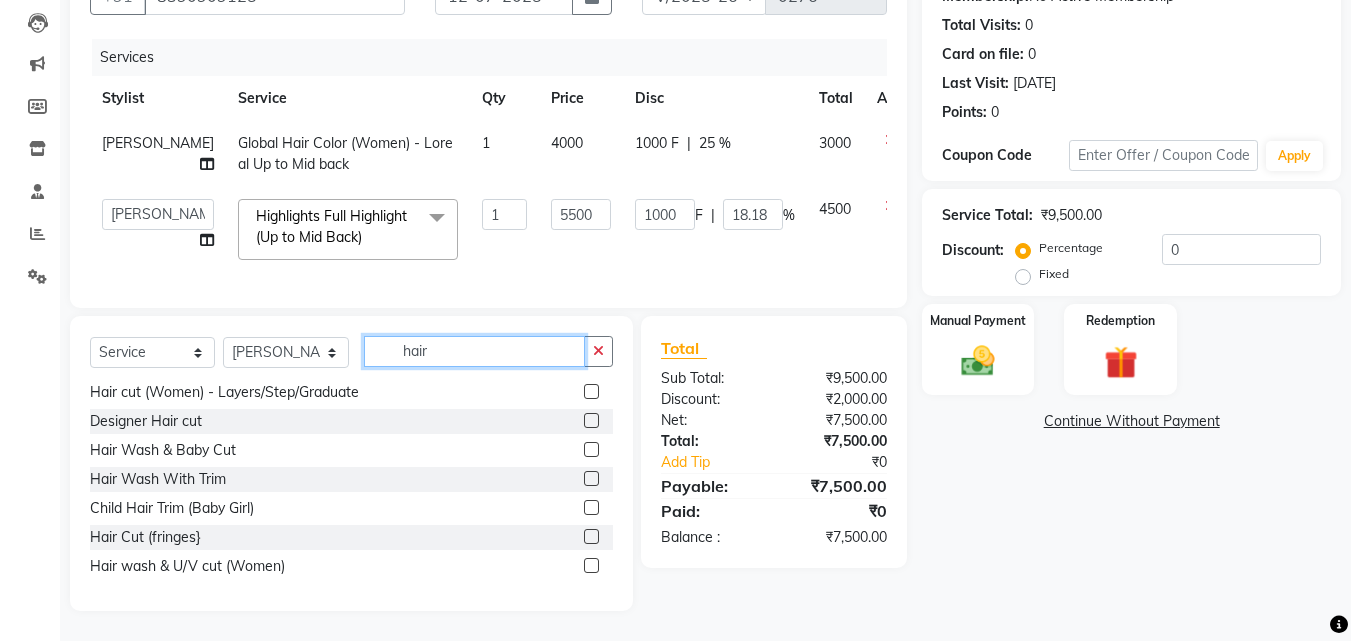 type on "hair" 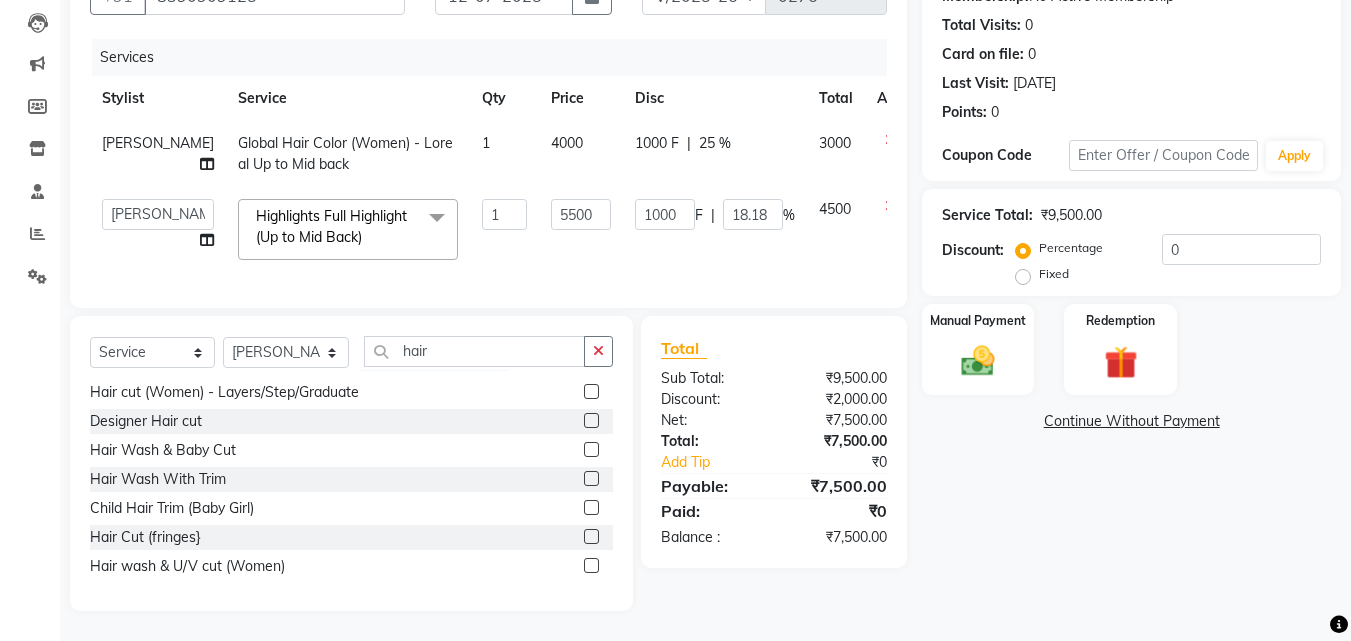 click 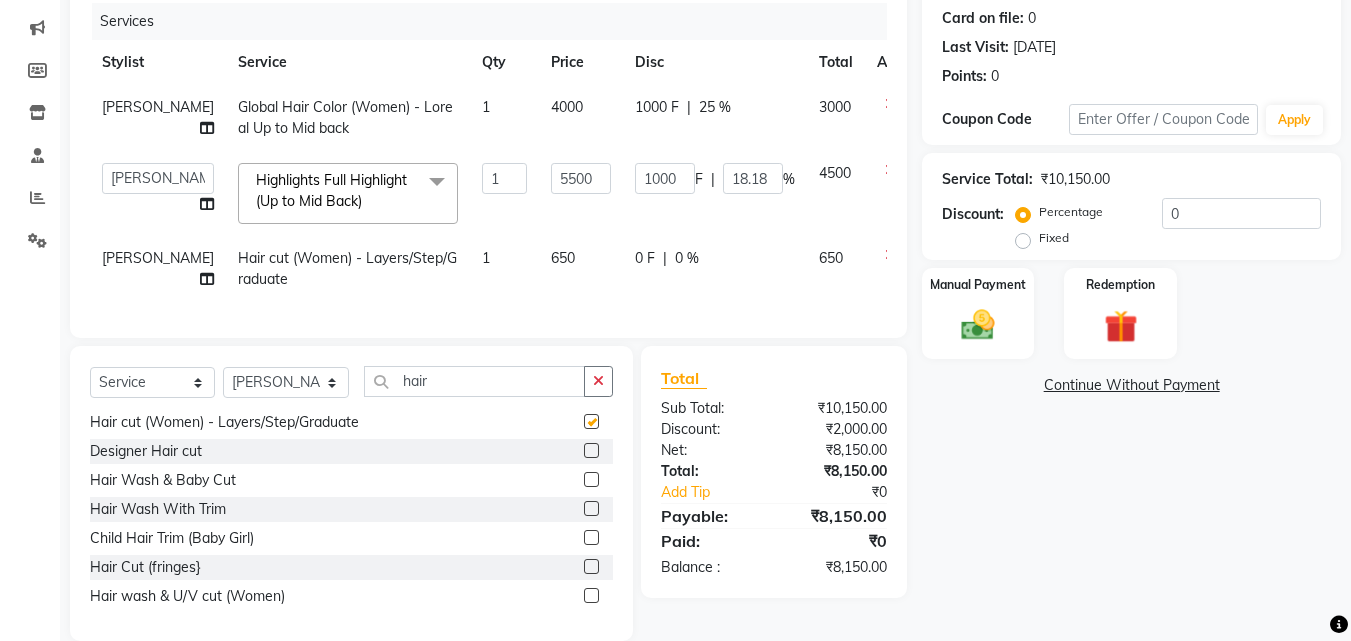 checkbox on "false" 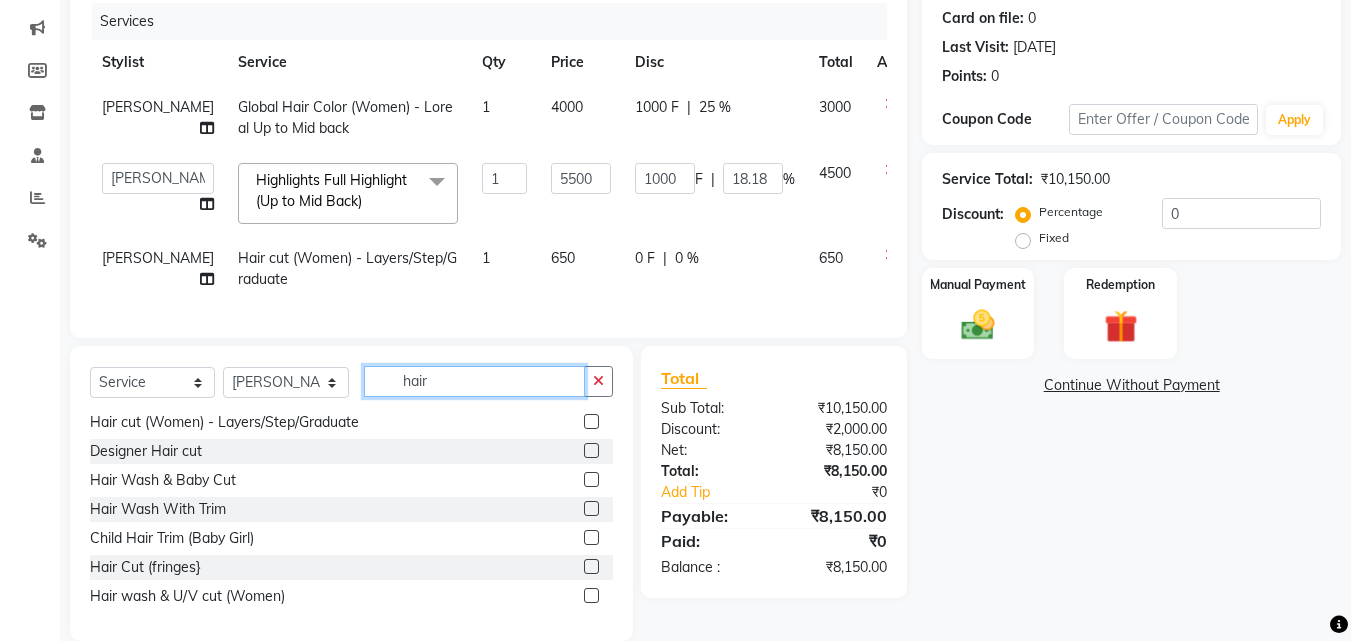 click on "hair" 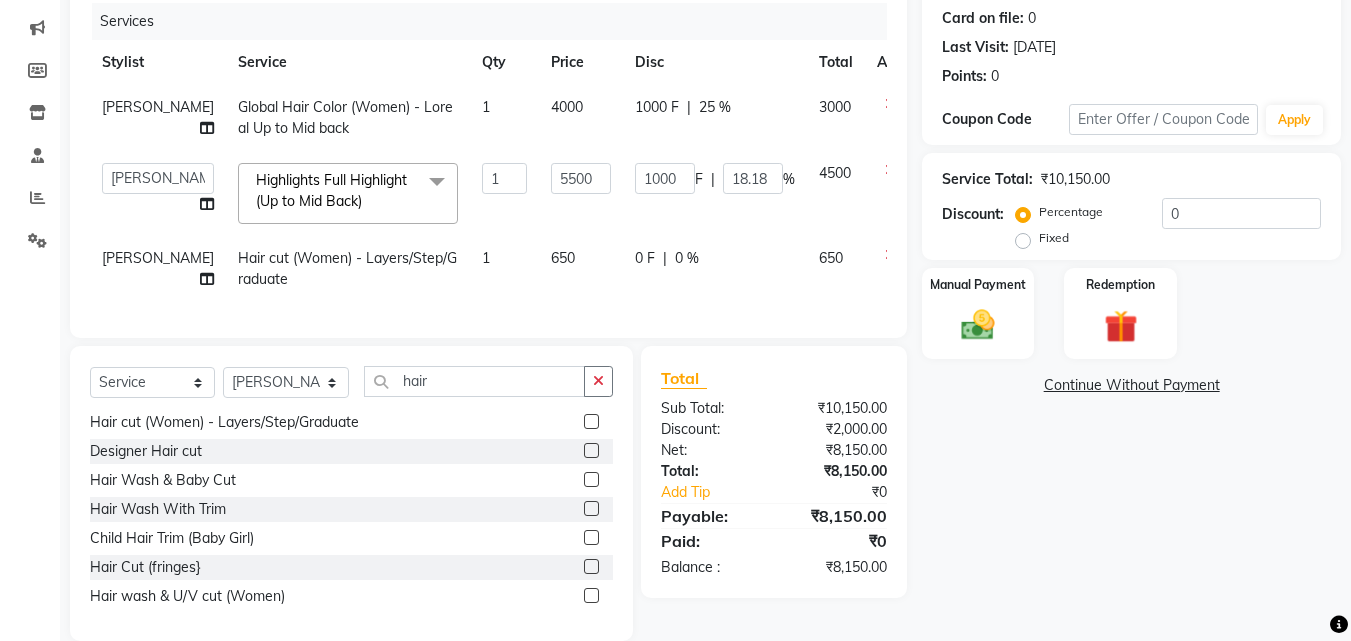 click 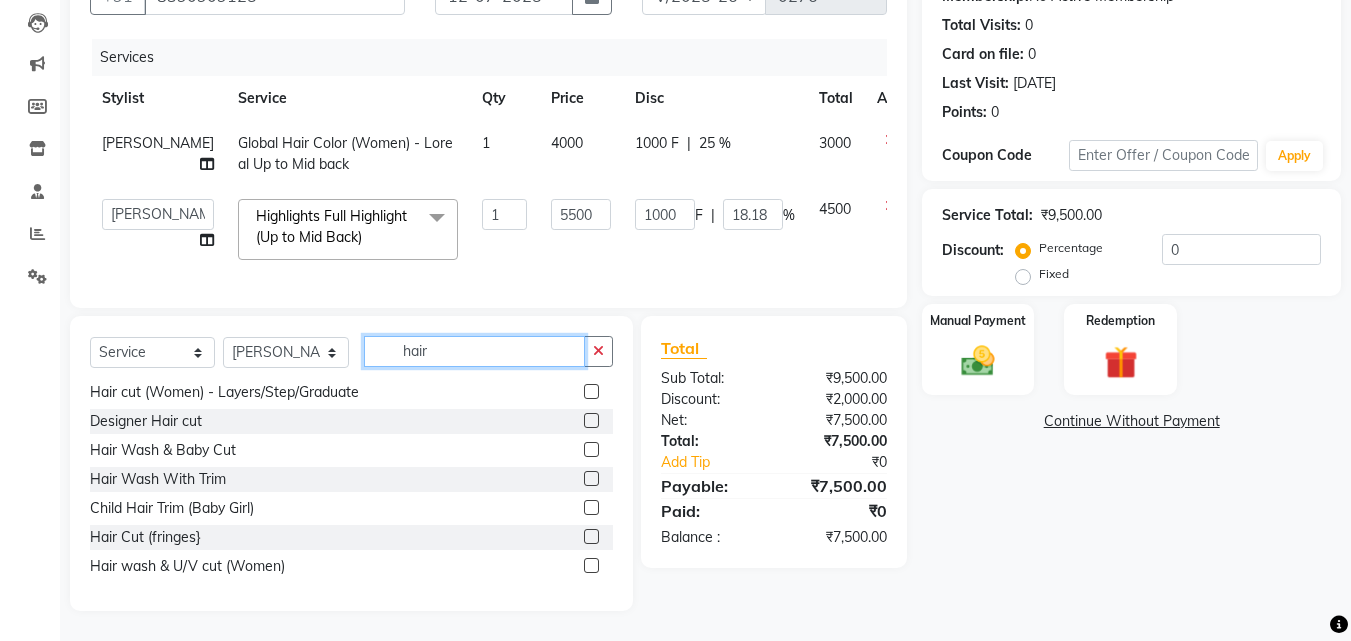 click on "hair" 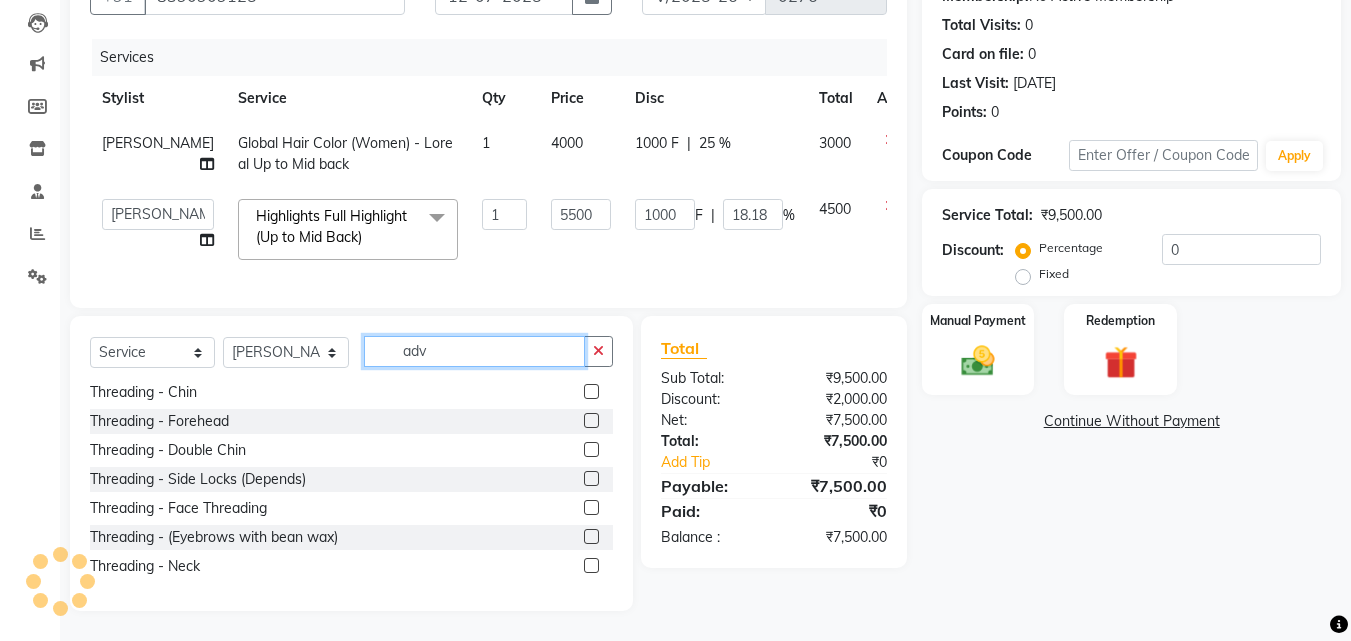 scroll, scrollTop: 0, scrollLeft: 0, axis: both 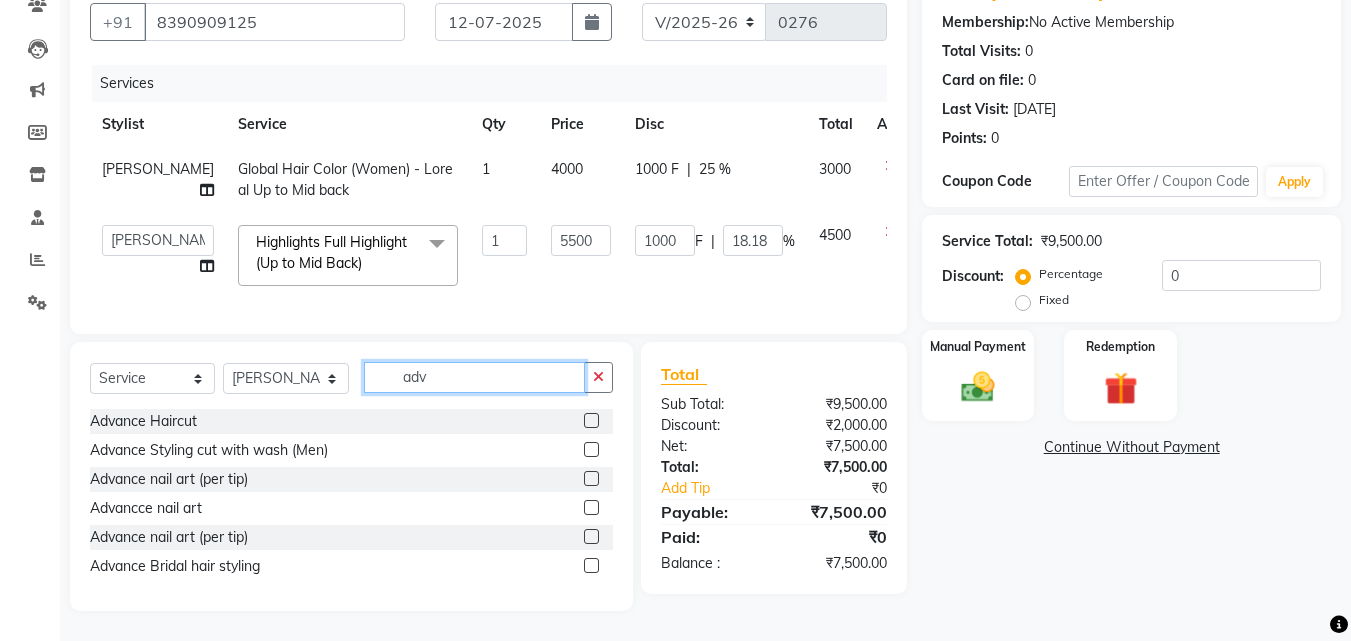 type on "adv" 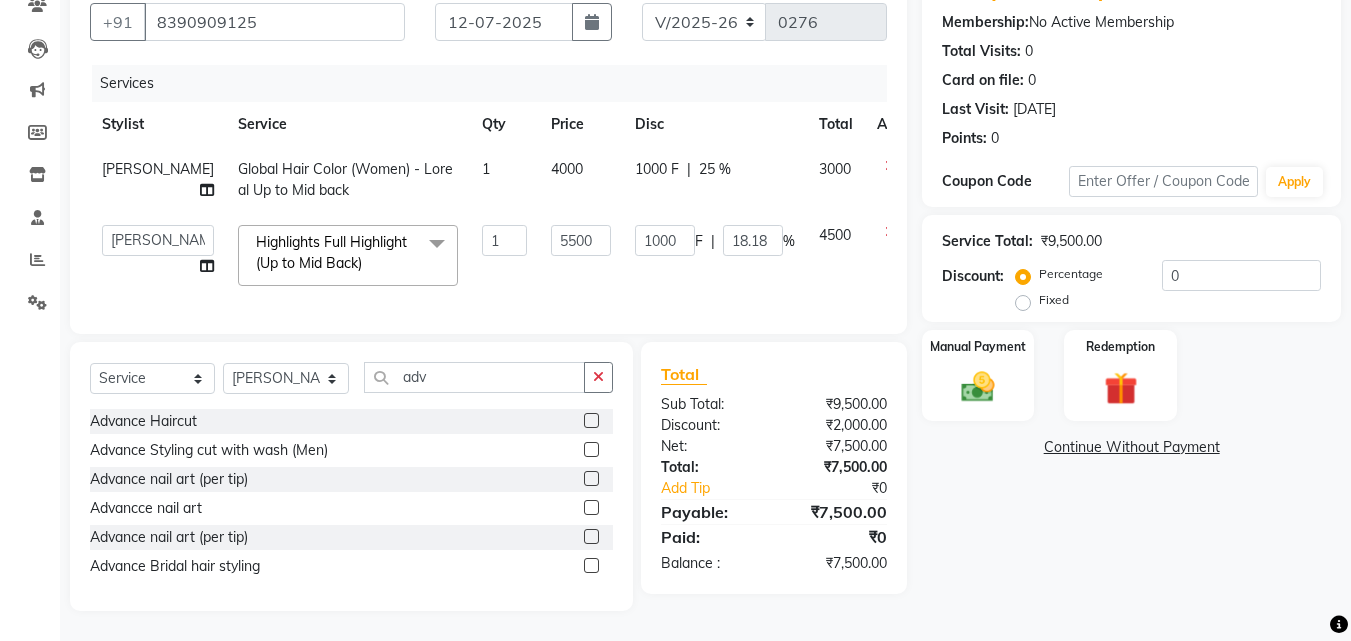 click 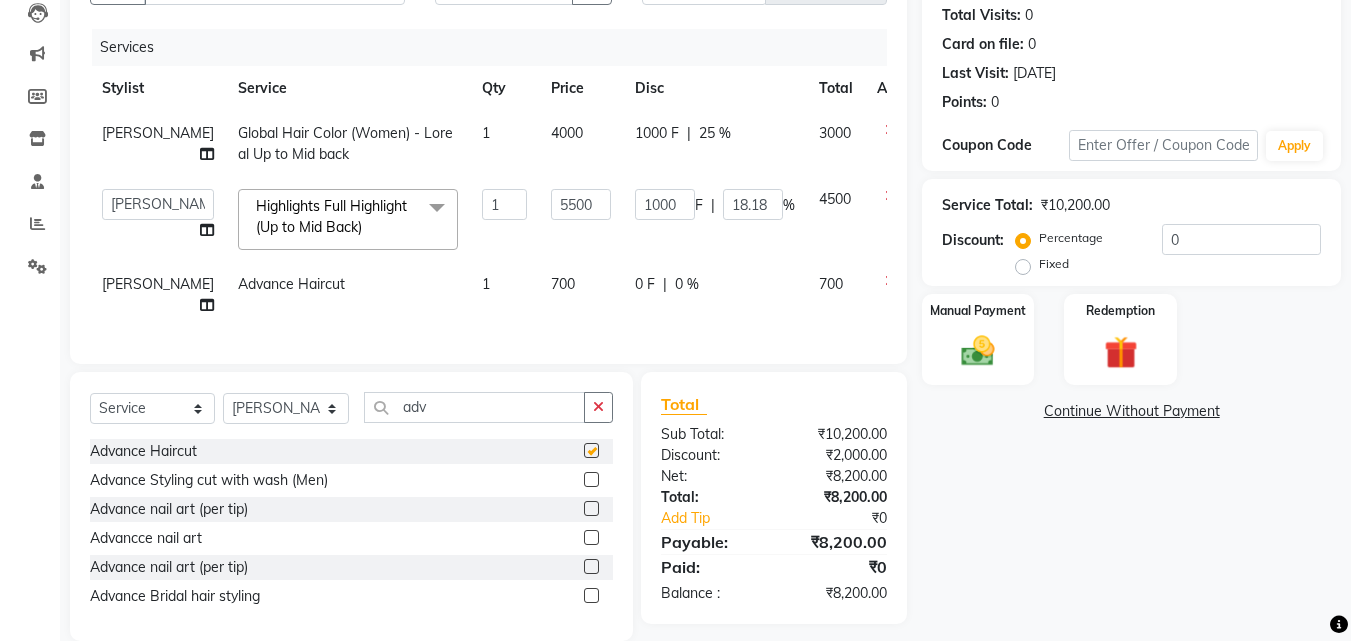 checkbox on "false" 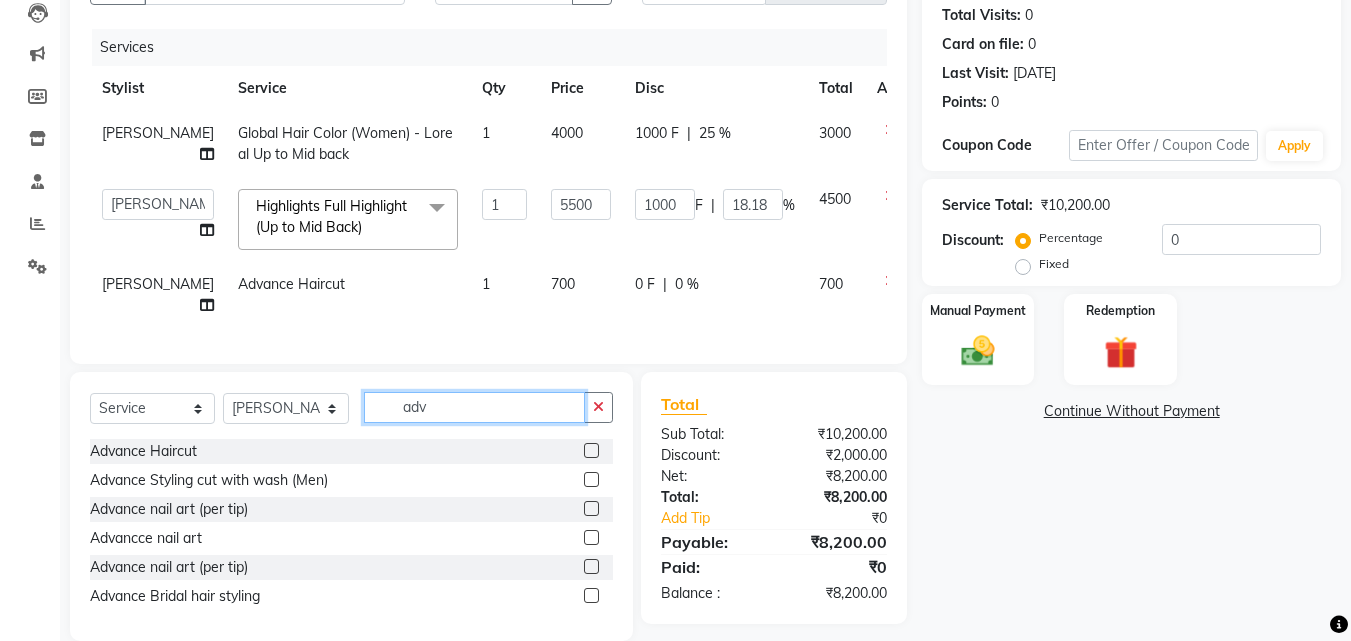 click on "adv" 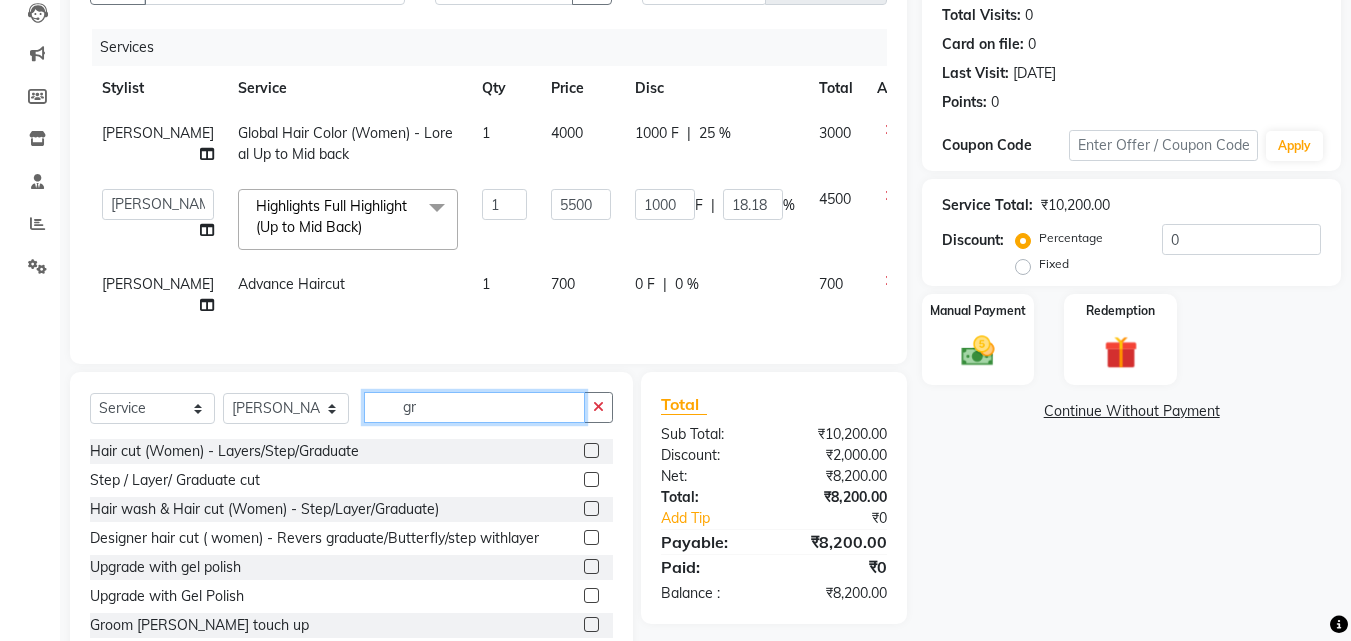 type on "gr" 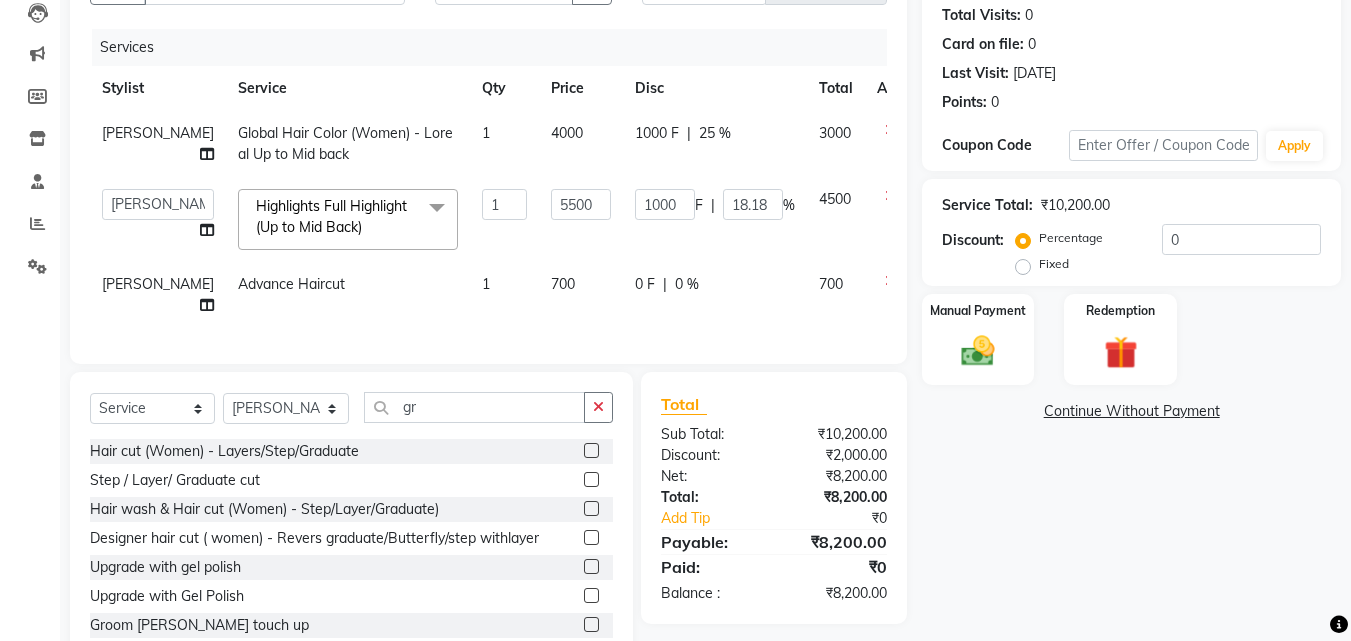click on "700" 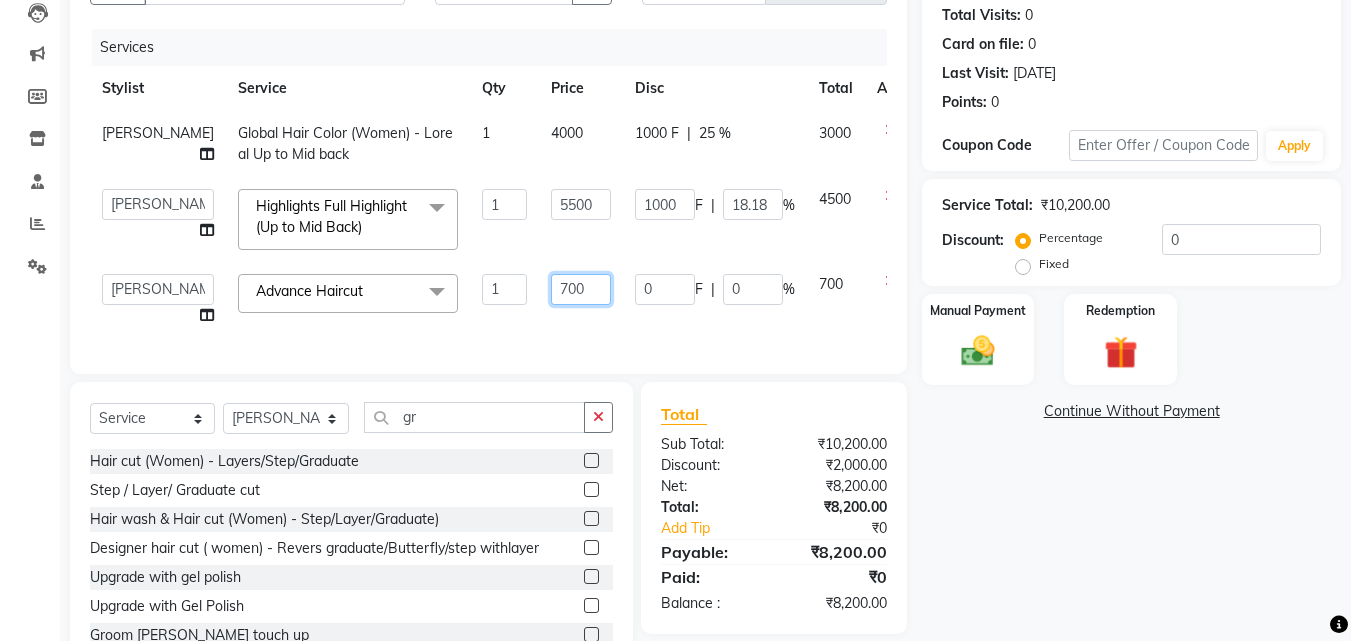 click on "700" 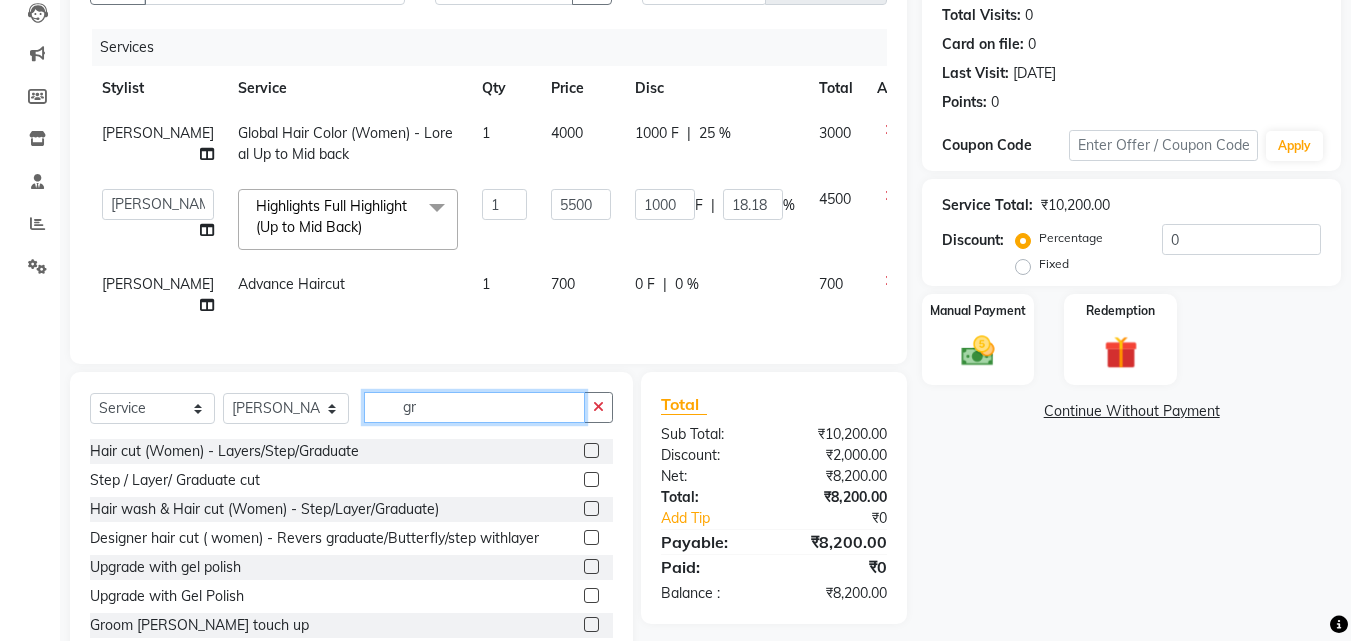 click on "Select  Service  Product  Membership  Package Voucher Prepaid Gift Card  Select Stylist [PERSON_NAME] [PERSON_NAME] [PERSON_NAME] [PERSON_NAME] gr Hair cut  (Women)  -  Layers/Step/Graduate  Step / Layer/ Graduate cut  Hair wash & Hair cut (Women) - Step/Layer/Graduate)  Designer hair cut ( women) - Revers graduate/Butterfly/step withlayer  Upgrade with gel polish  Upgrade with Gel Polish  Groom [PERSON_NAME] touch up  Groom [PERSON_NAME] Makeup with Styling& Drapping  Grooming Light Makeup  Grooming HD Makeup  Grooming Nomakeup Makeup look  Grooming Trail" 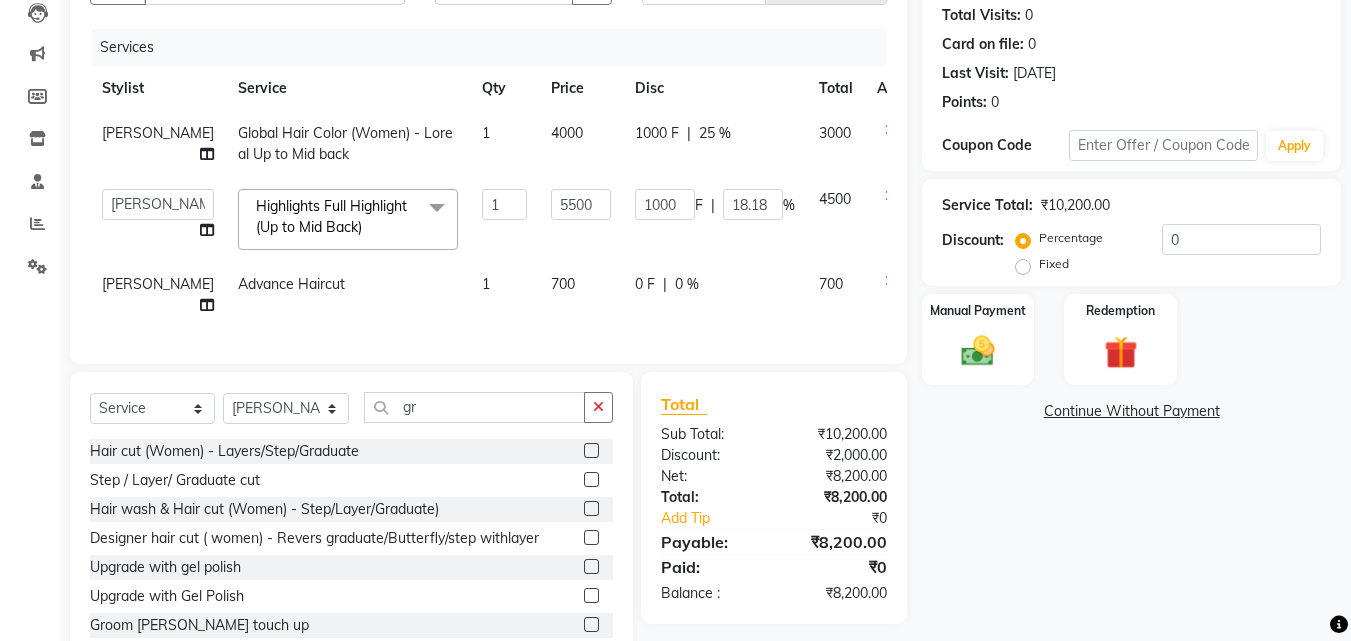 click 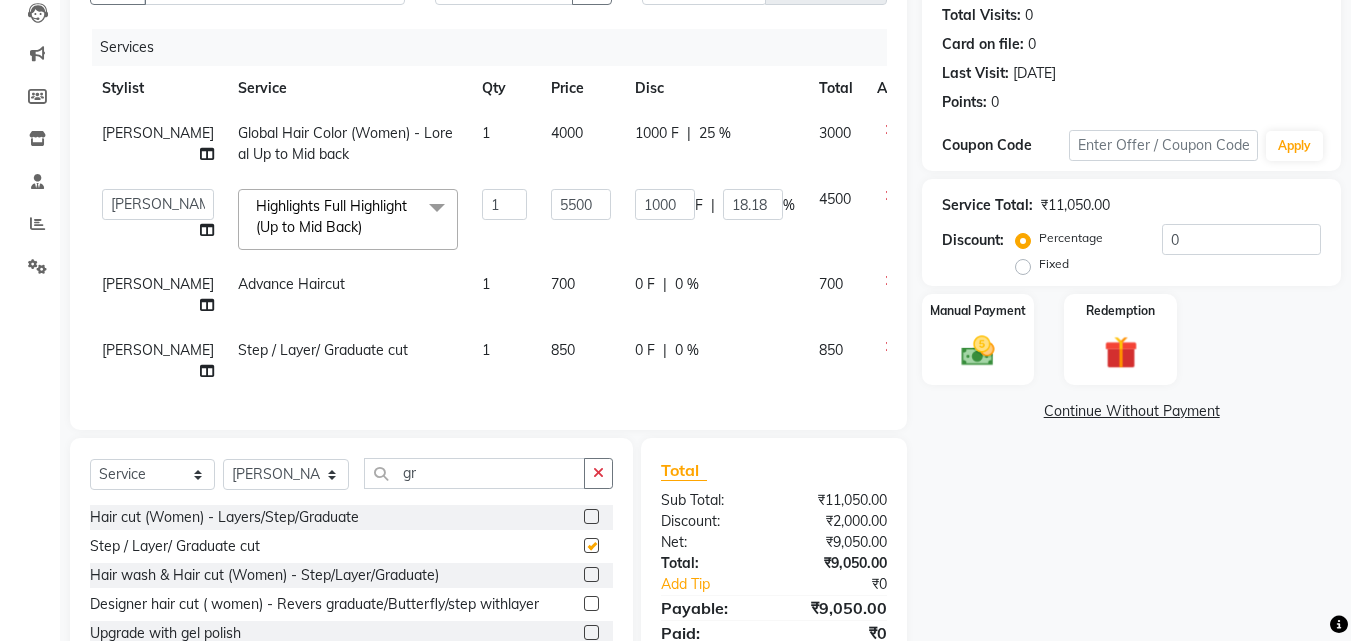 checkbox on "false" 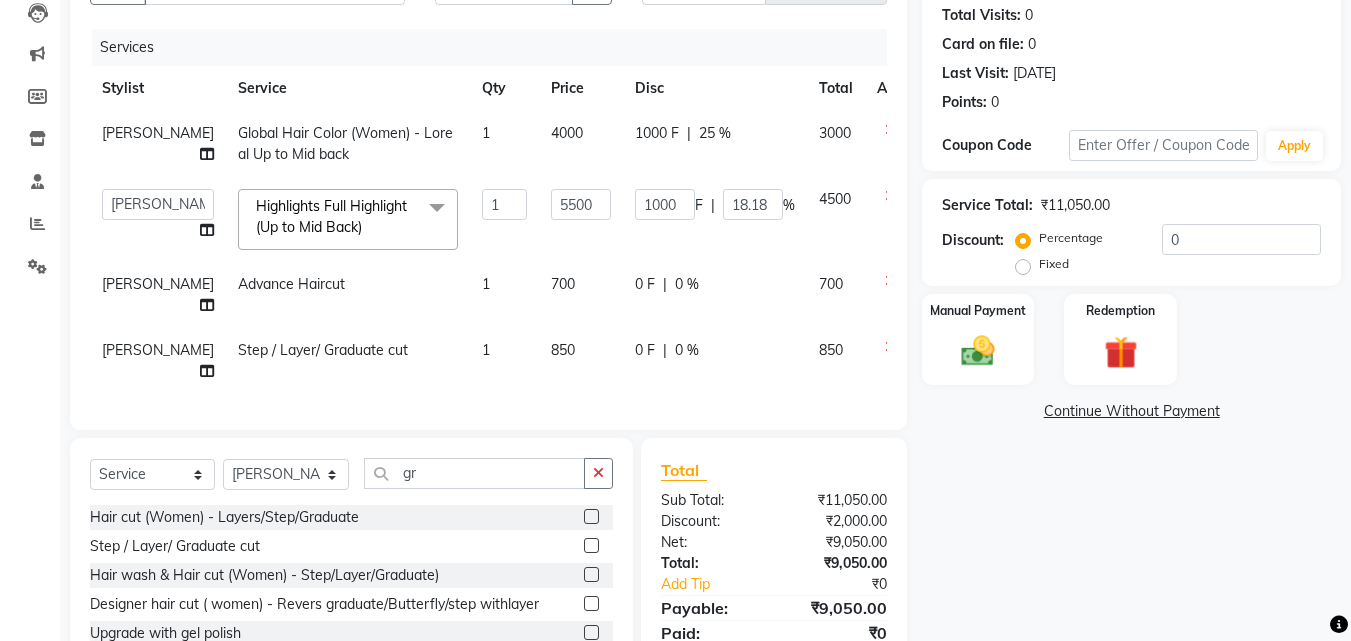 click 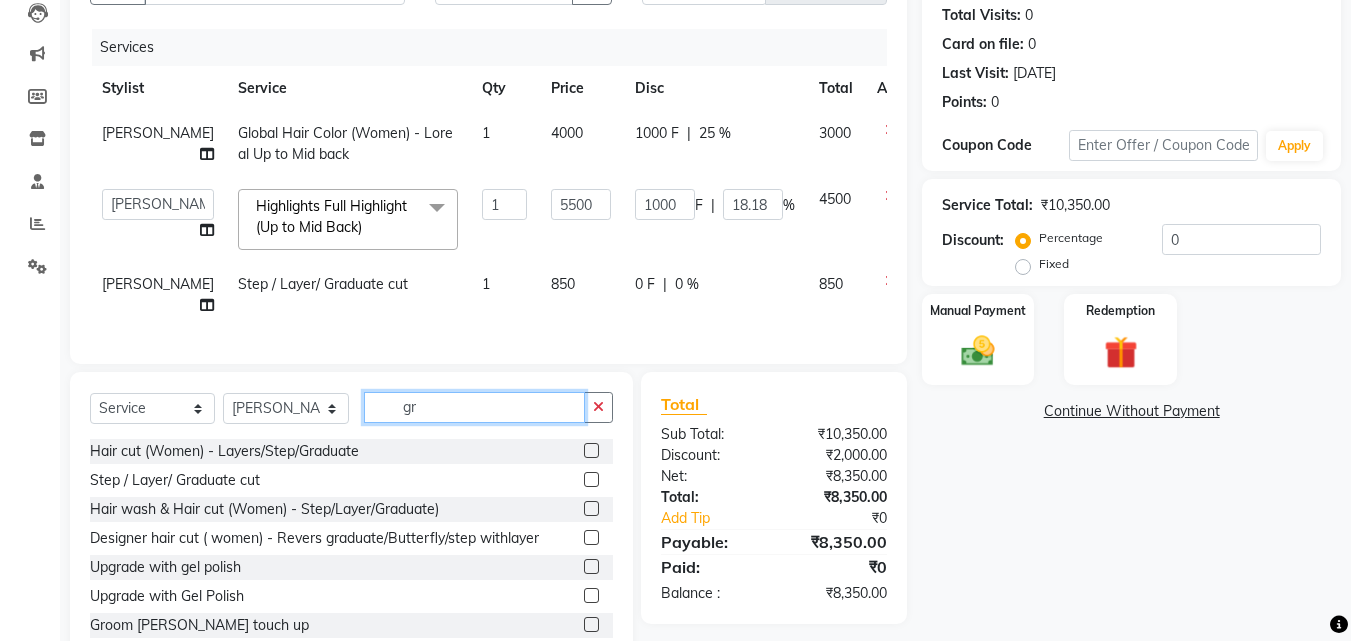 click on "gr" 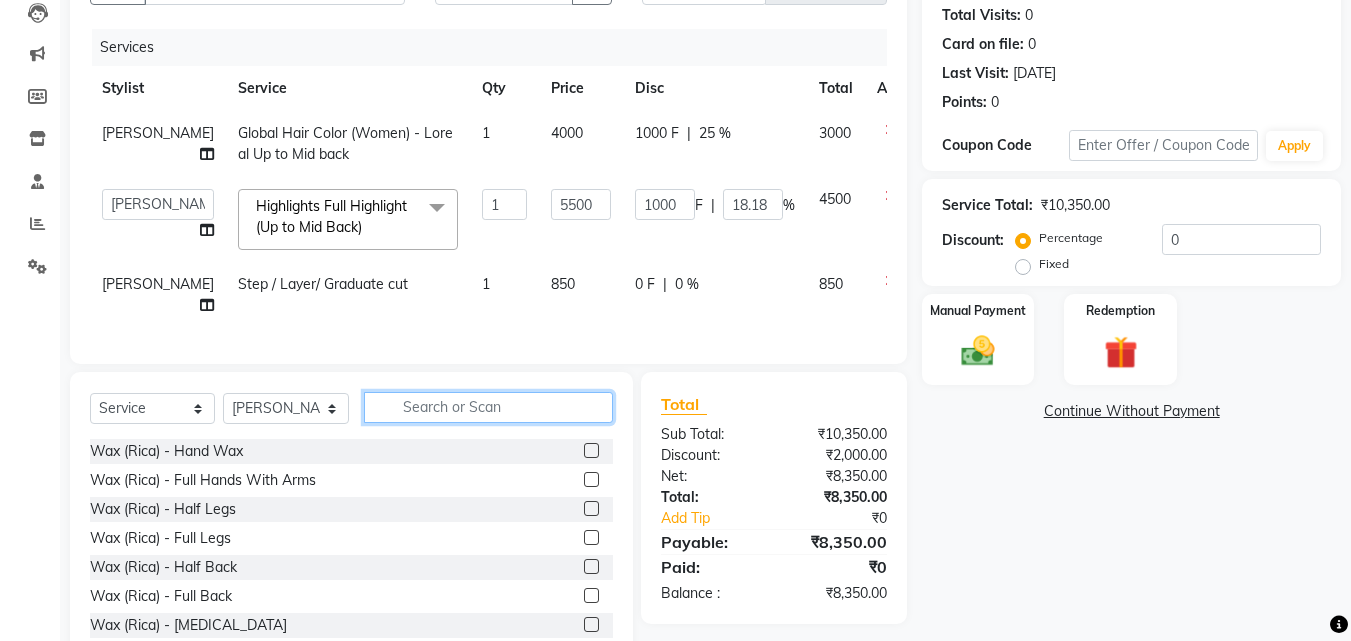 click 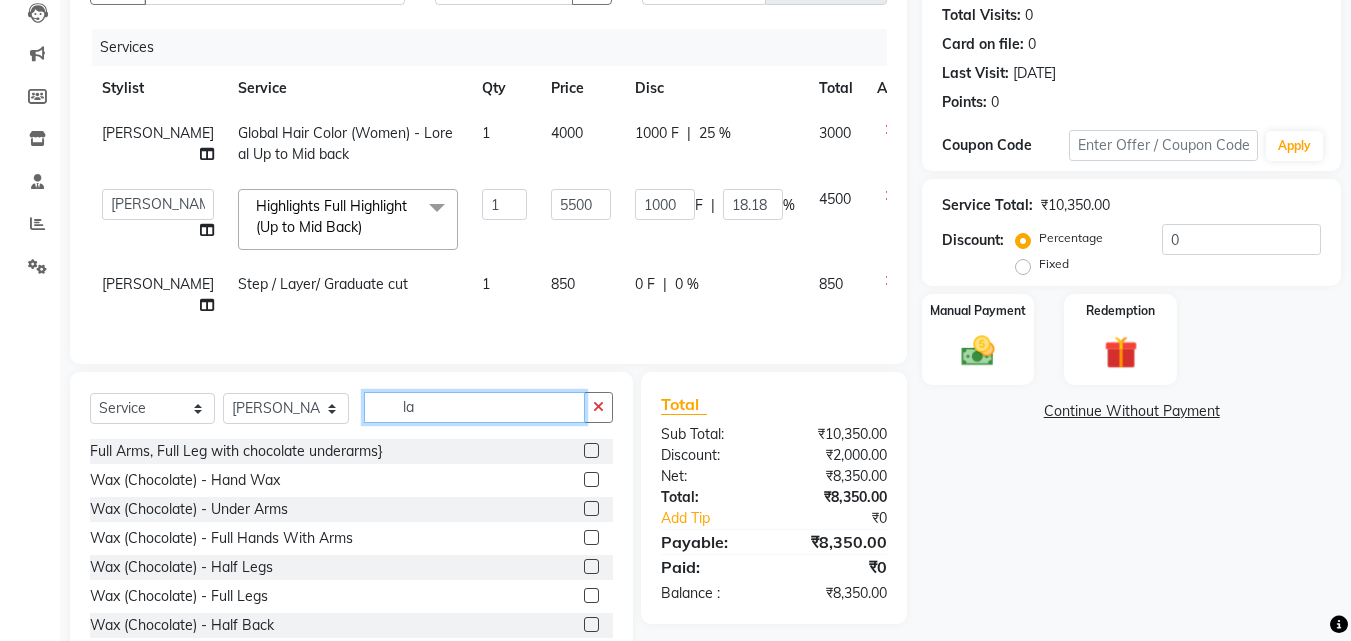 type on "l" 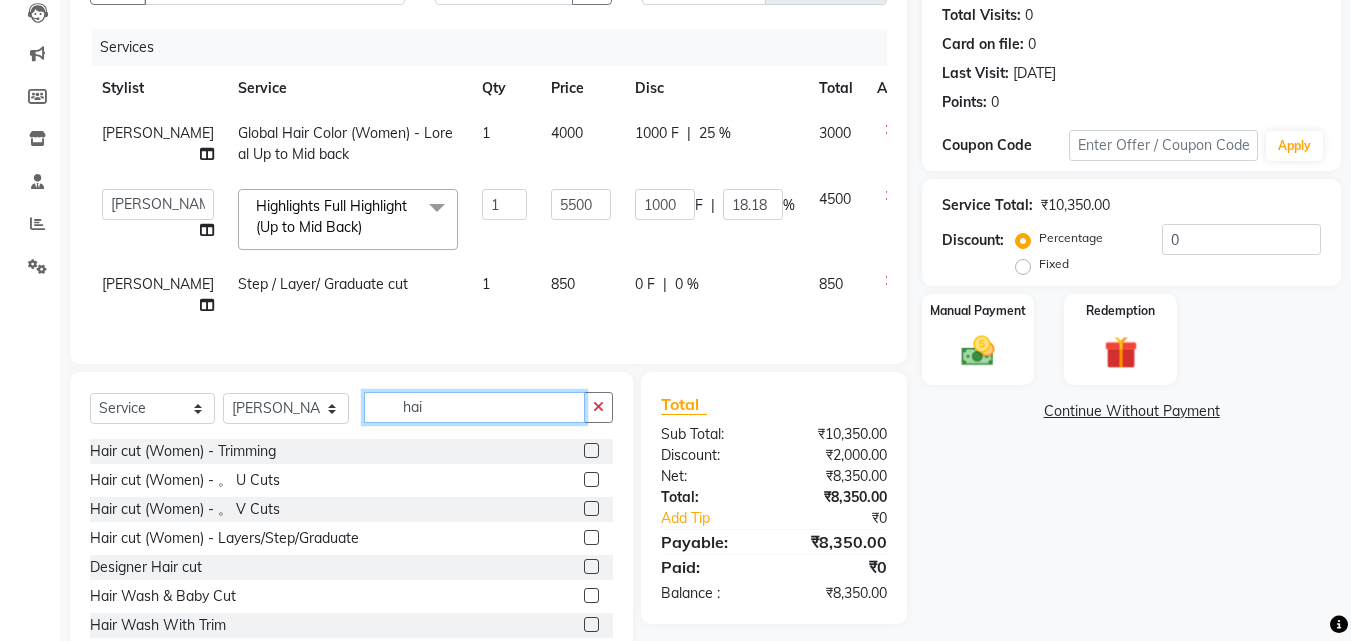 type on "hai" 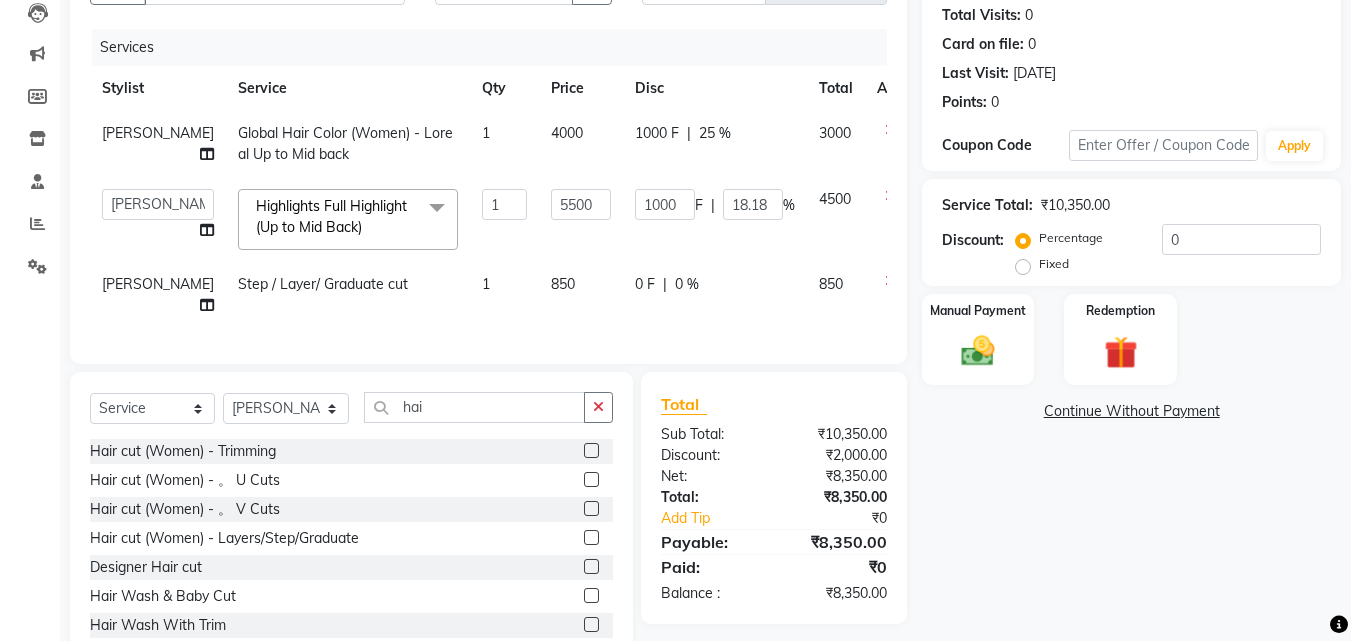 click 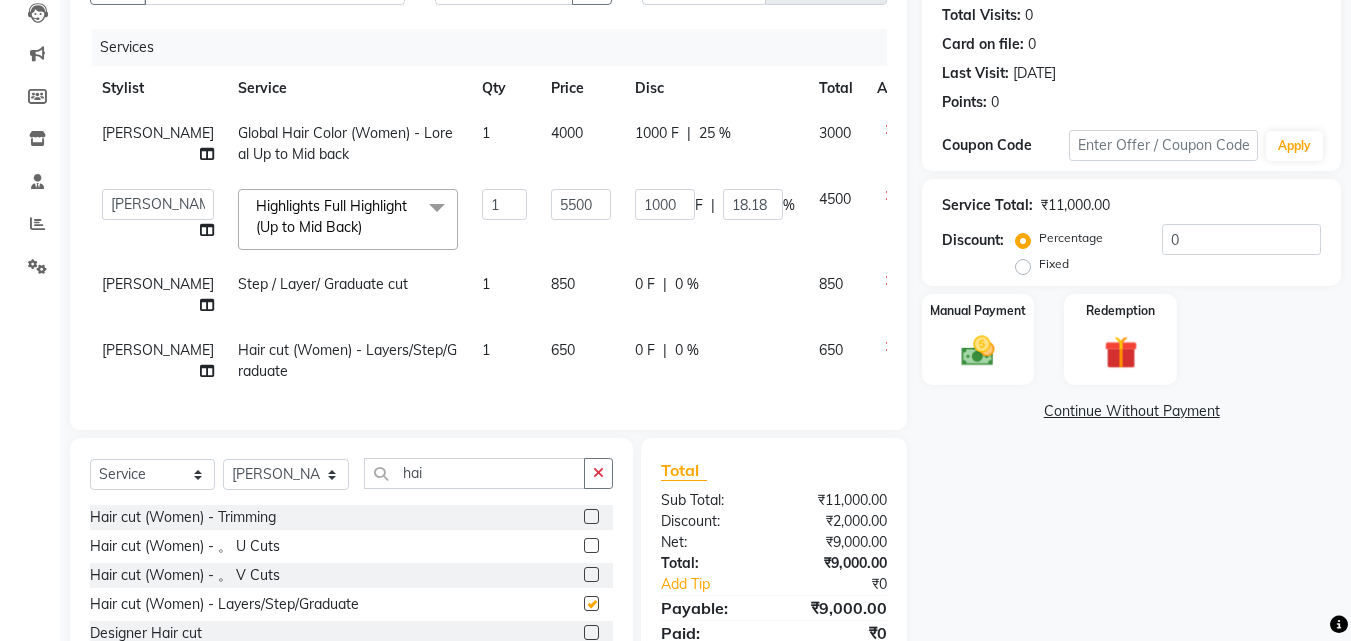 checkbox on "false" 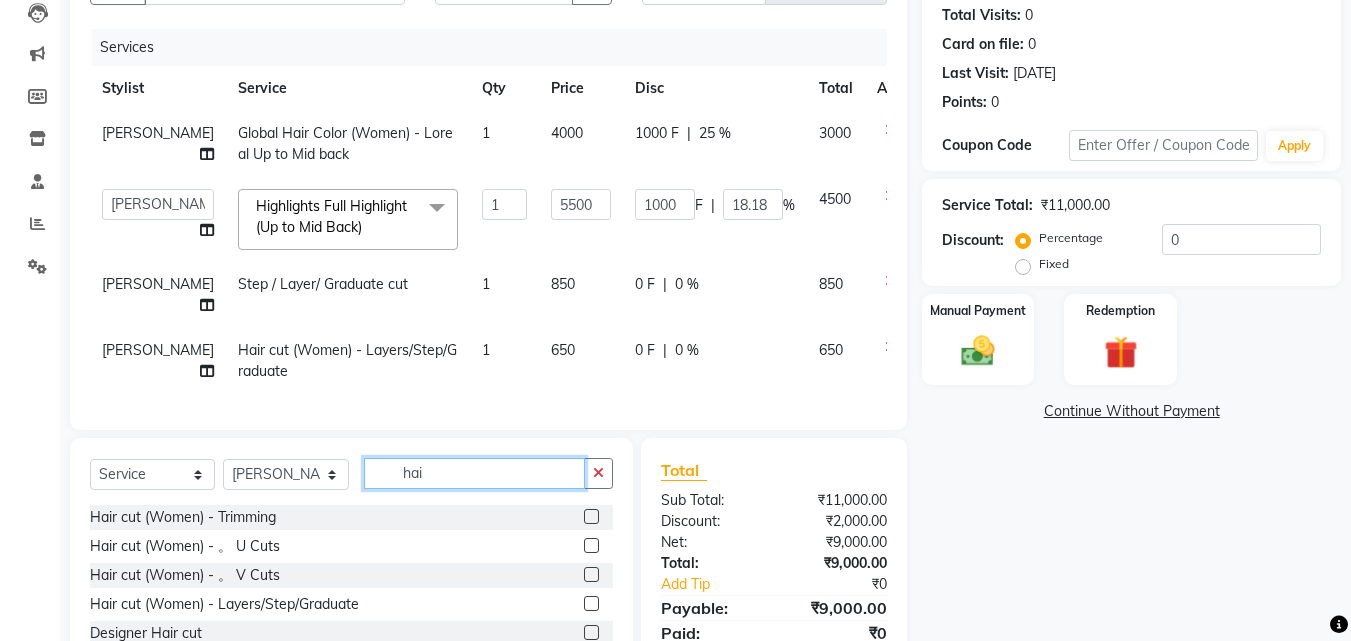 click on "hai" 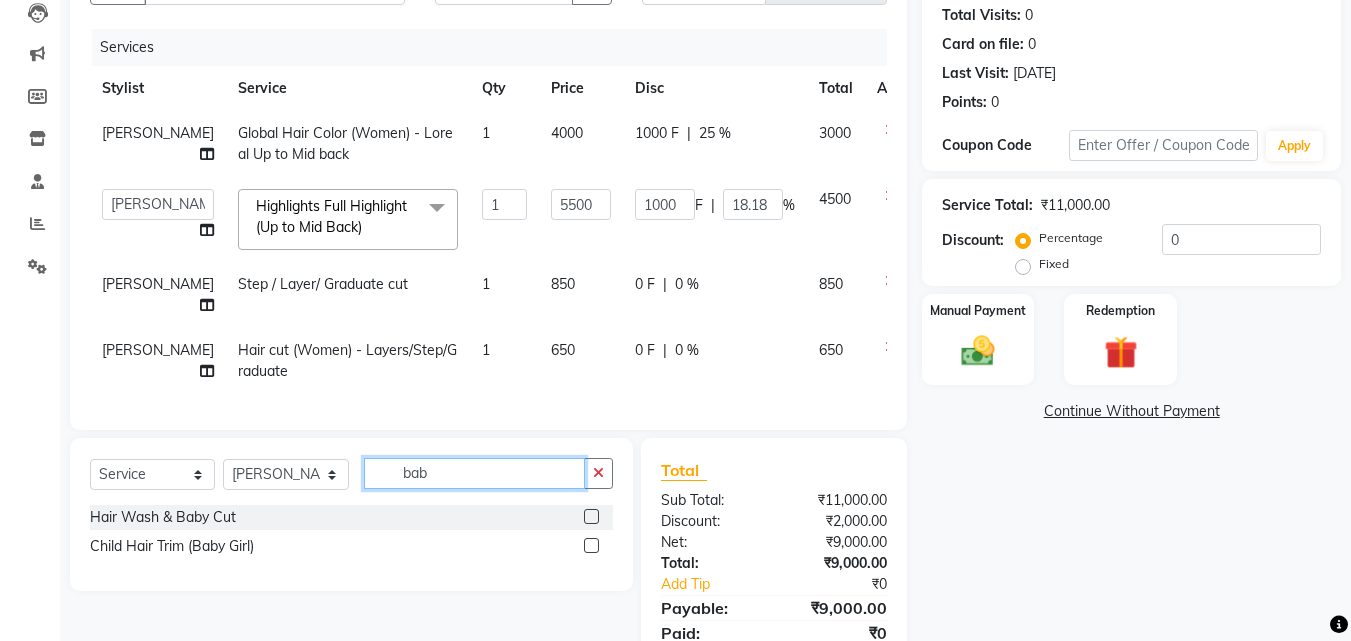 type on "bab" 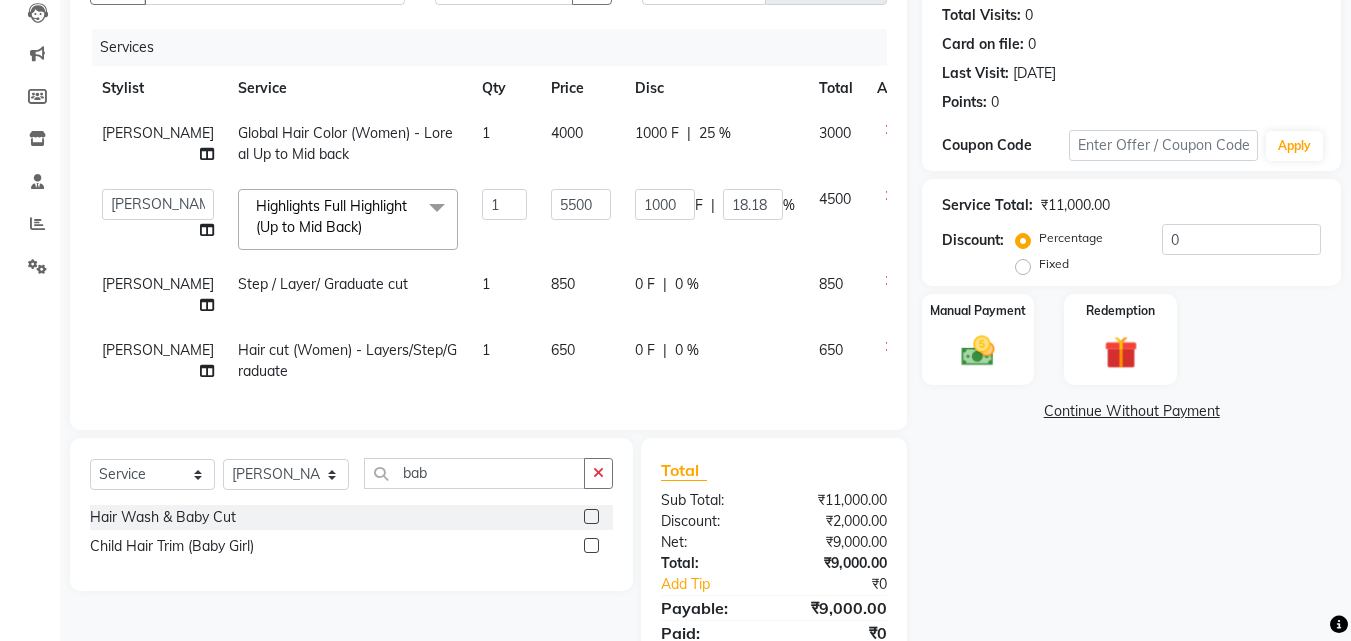click 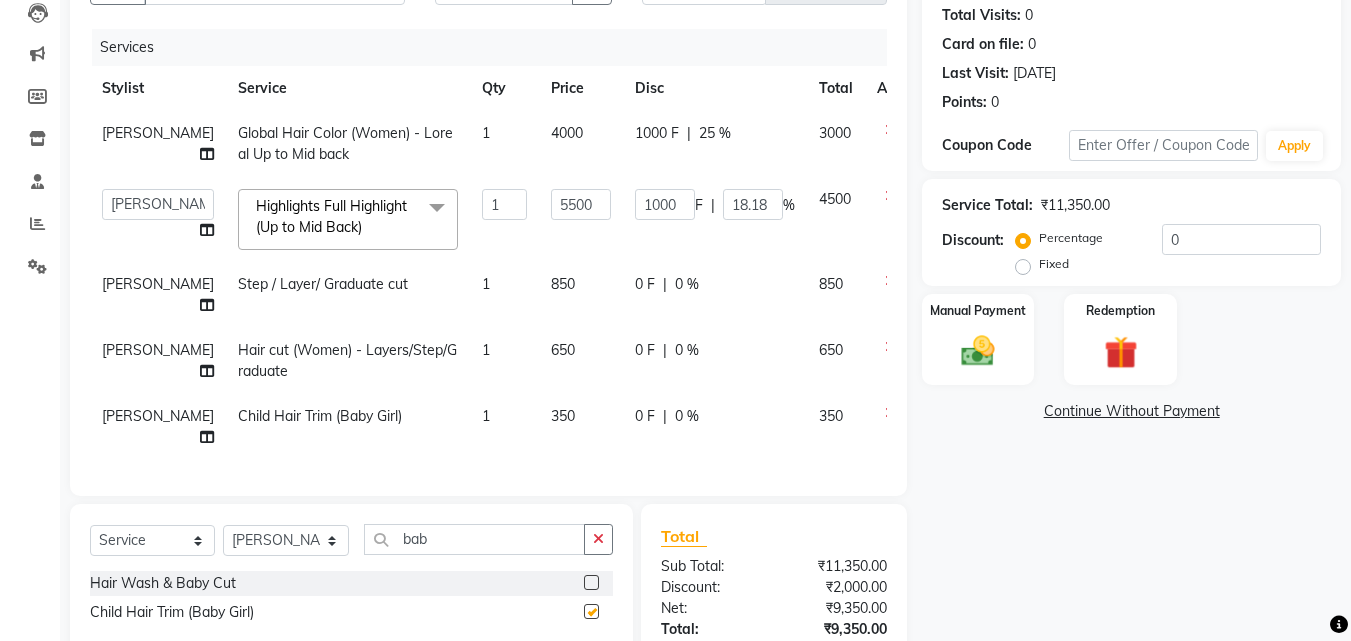 checkbox on "false" 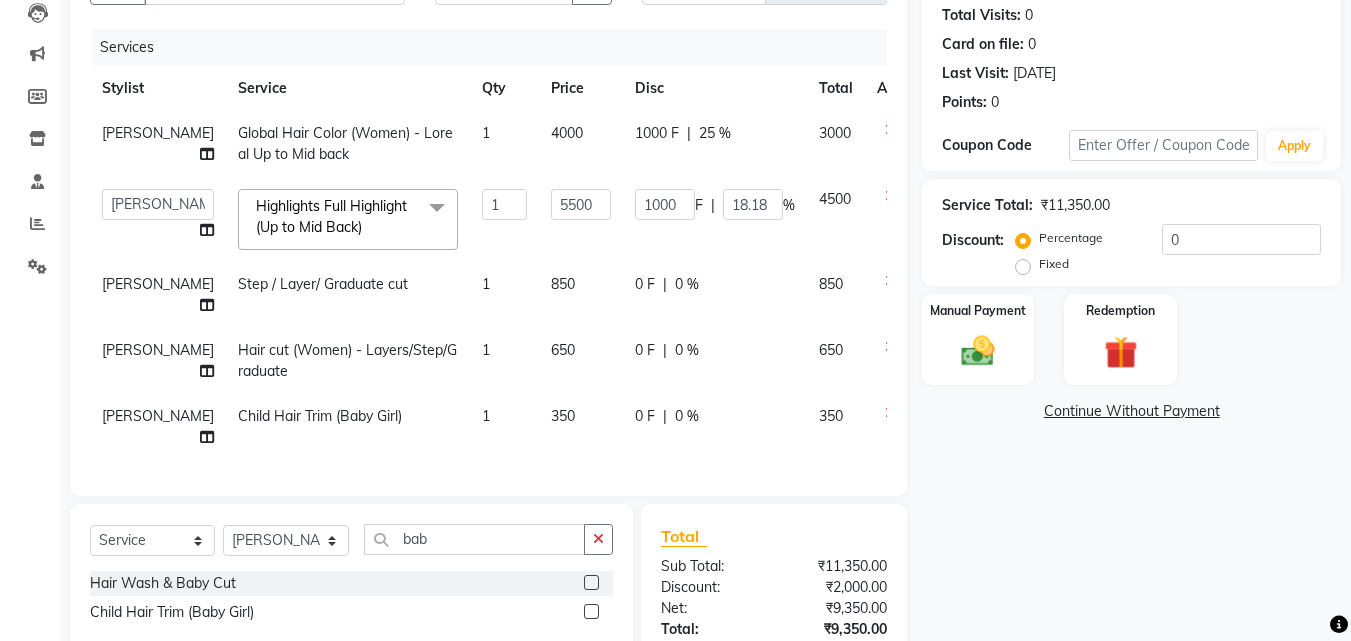 scroll, scrollTop: 46, scrollLeft: 0, axis: vertical 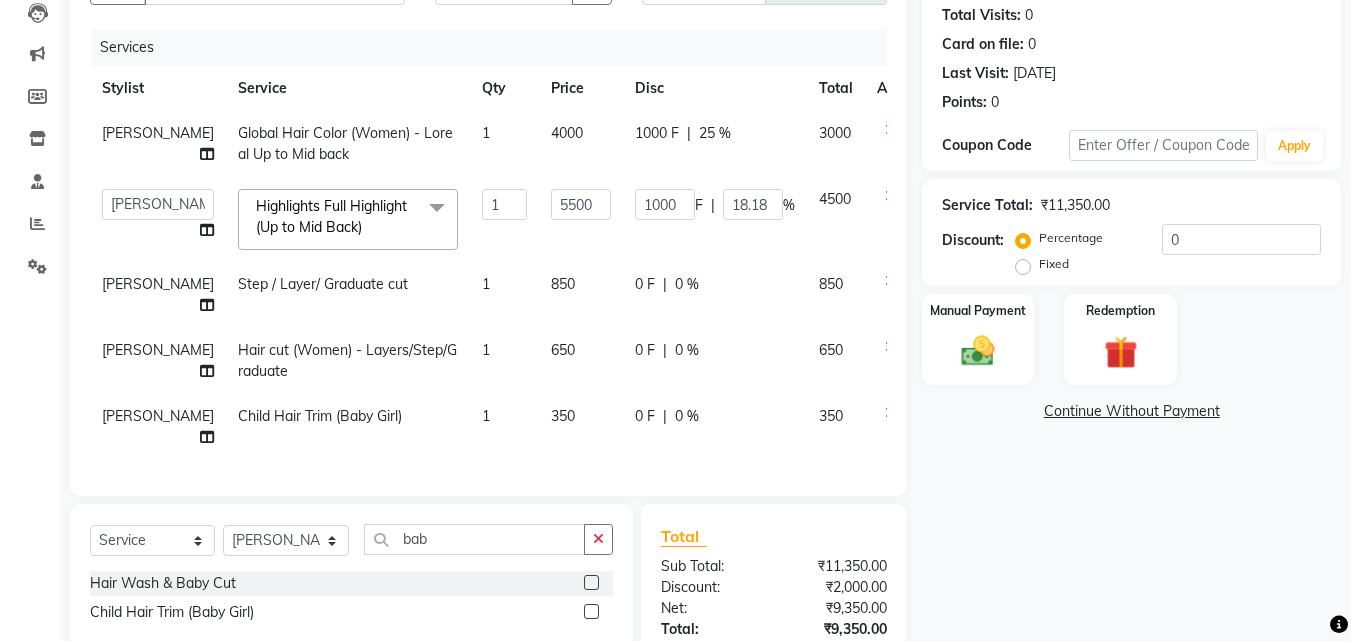 click on "350" 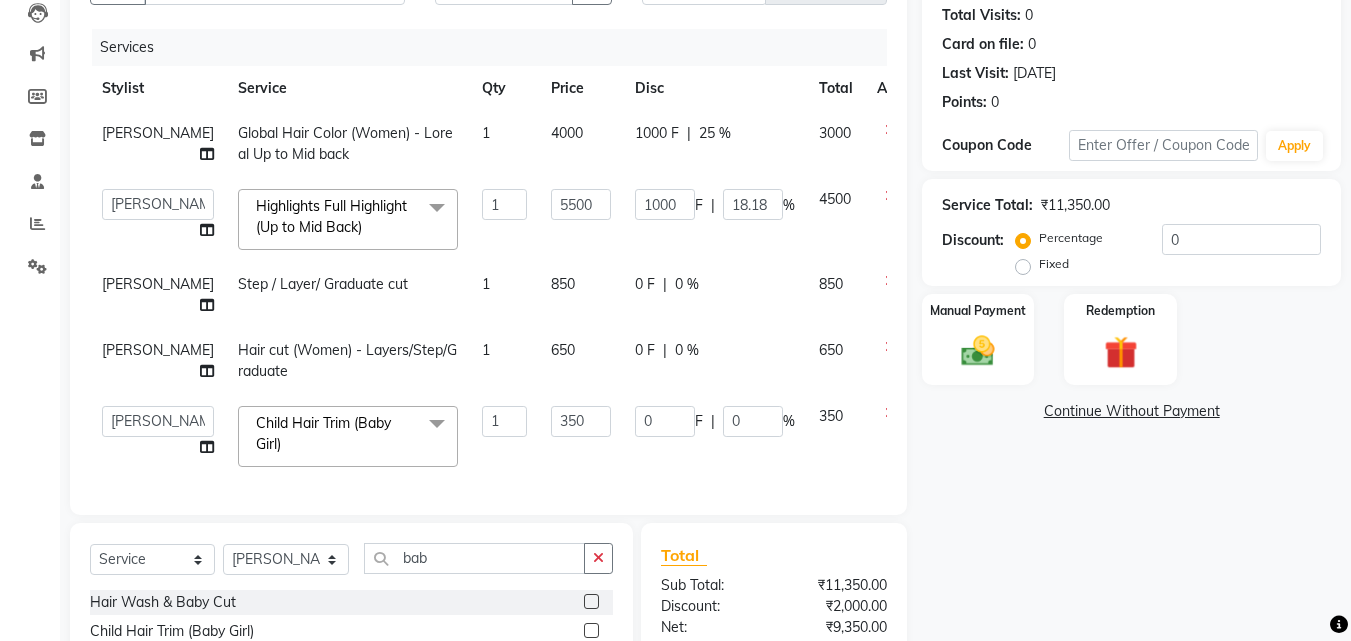 scroll, scrollTop: 44, scrollLeft: 0, axis: vertical 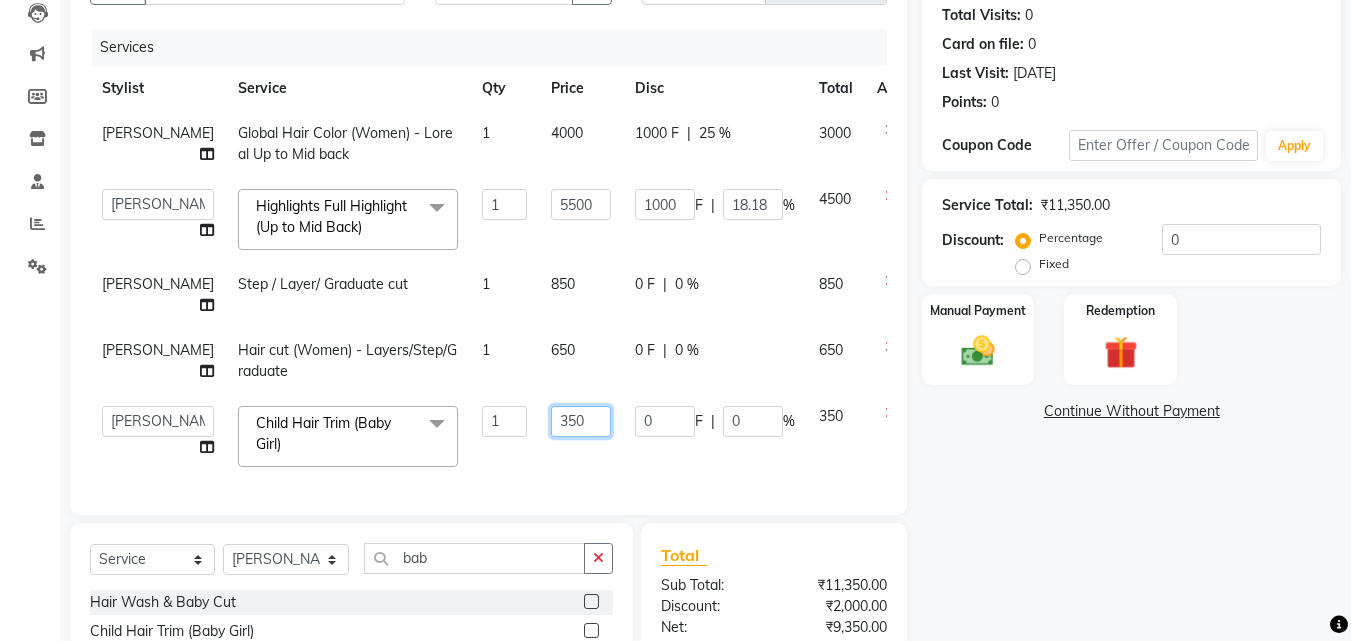 click on "350" 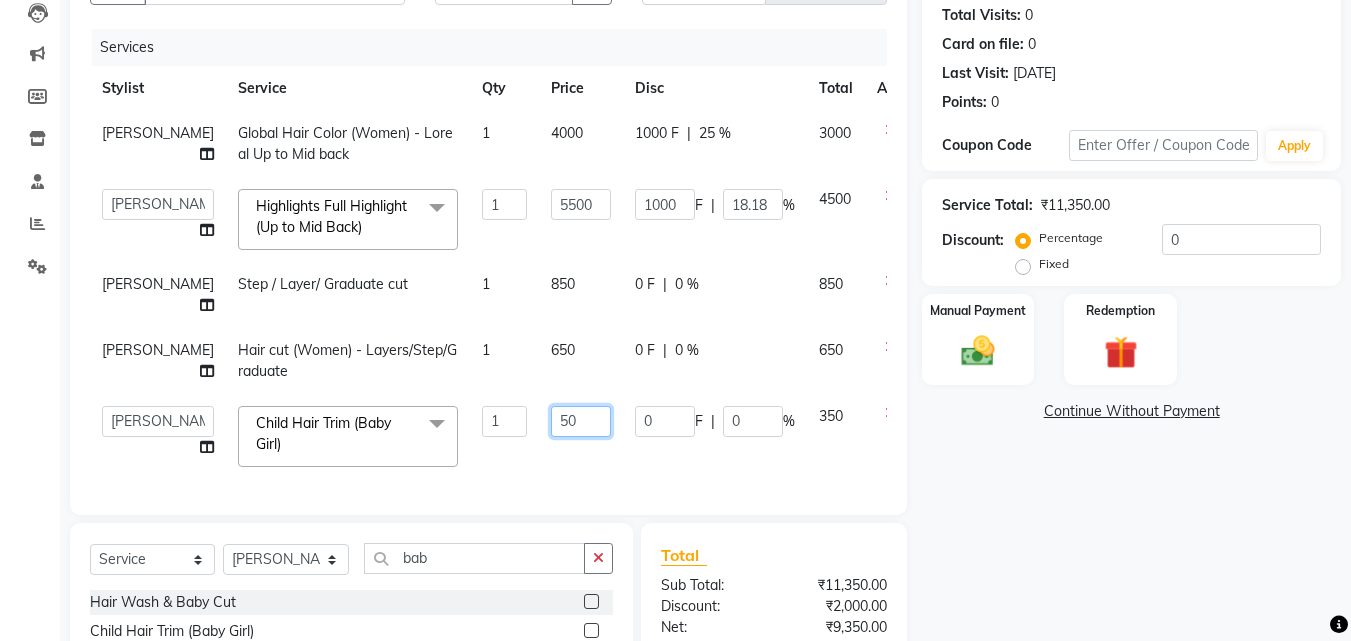 type on "500" 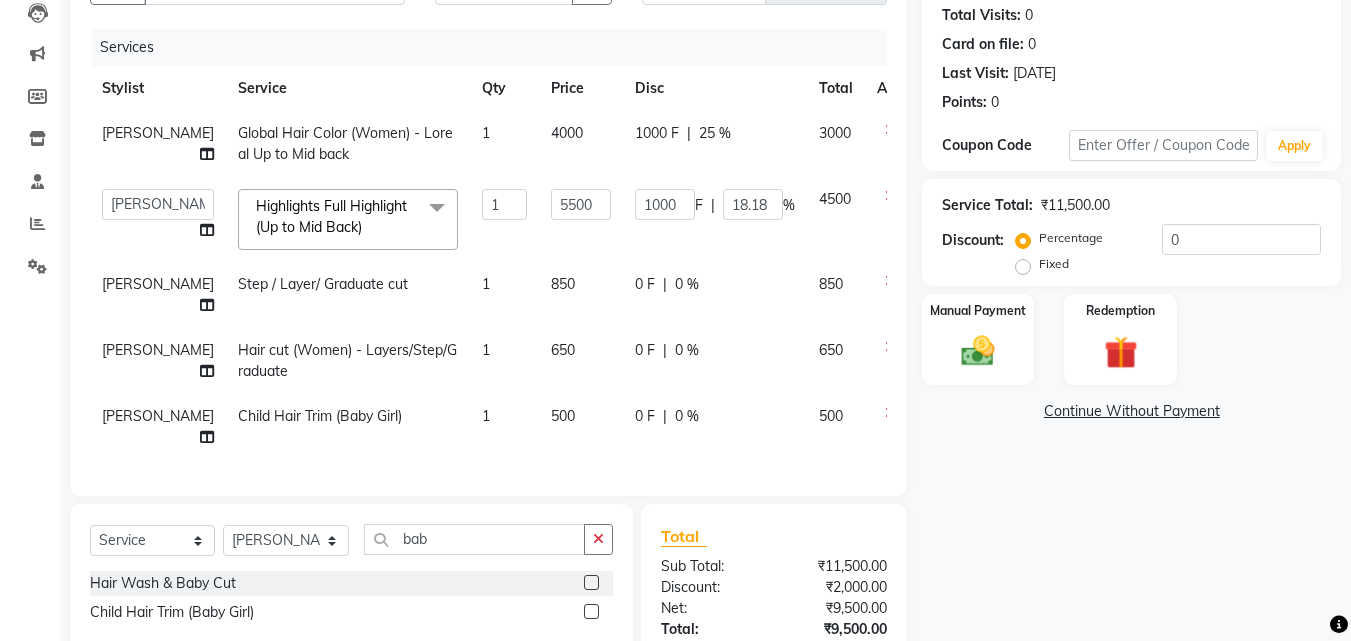 click on "500" 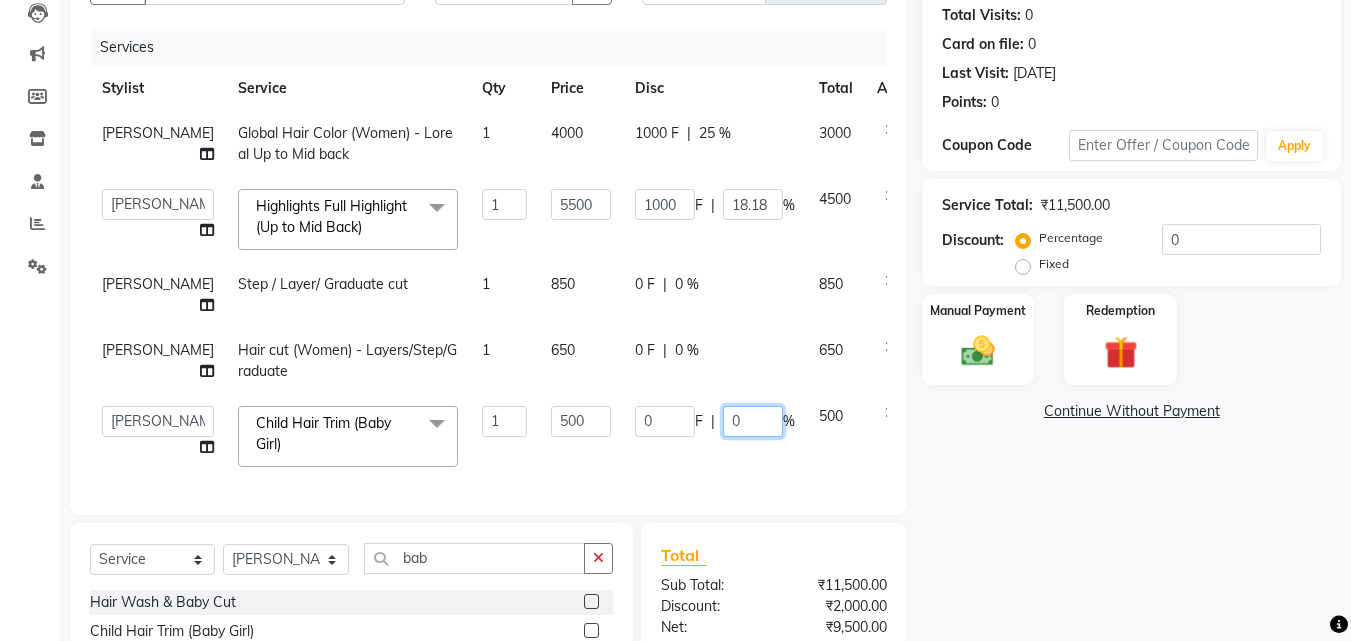 click on "0" 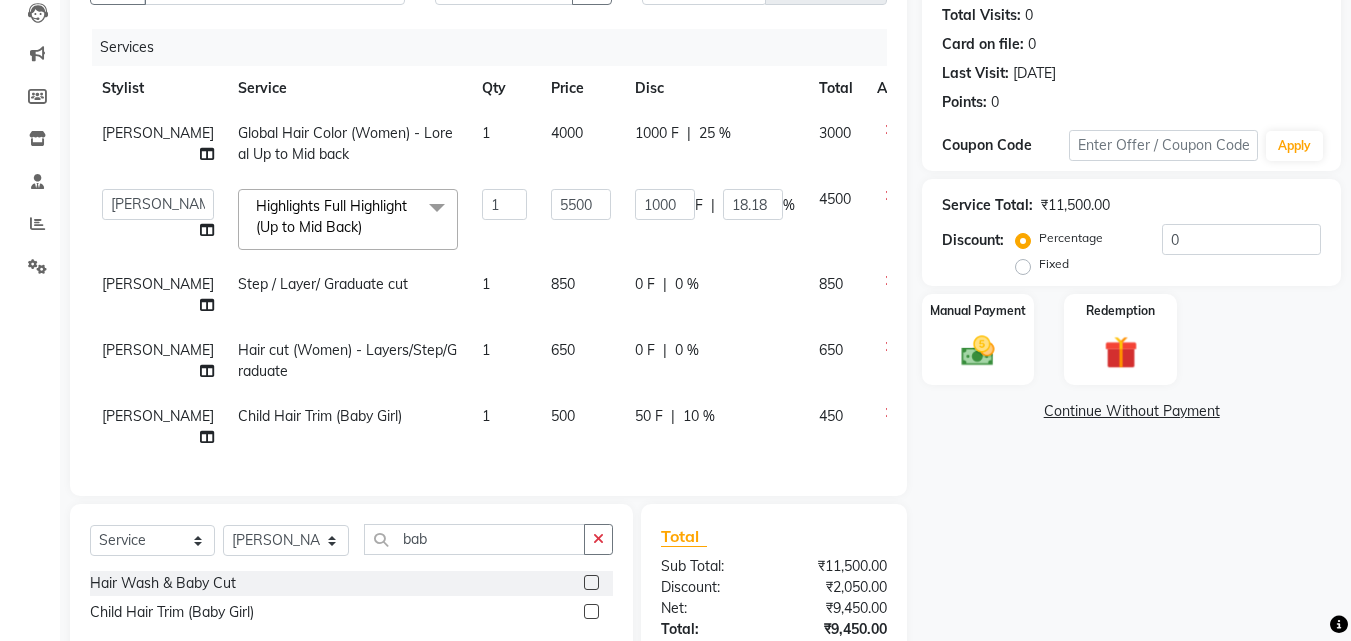 click on "0 F | 0 %" 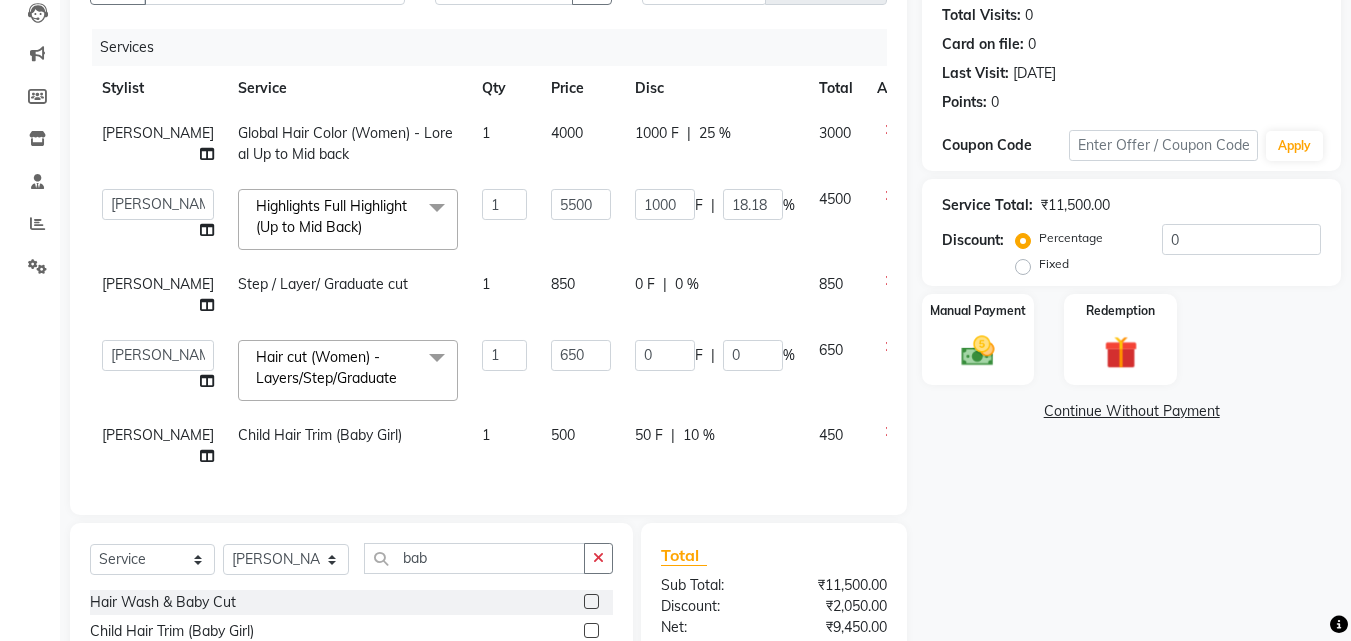click on "0 F | 0 %" 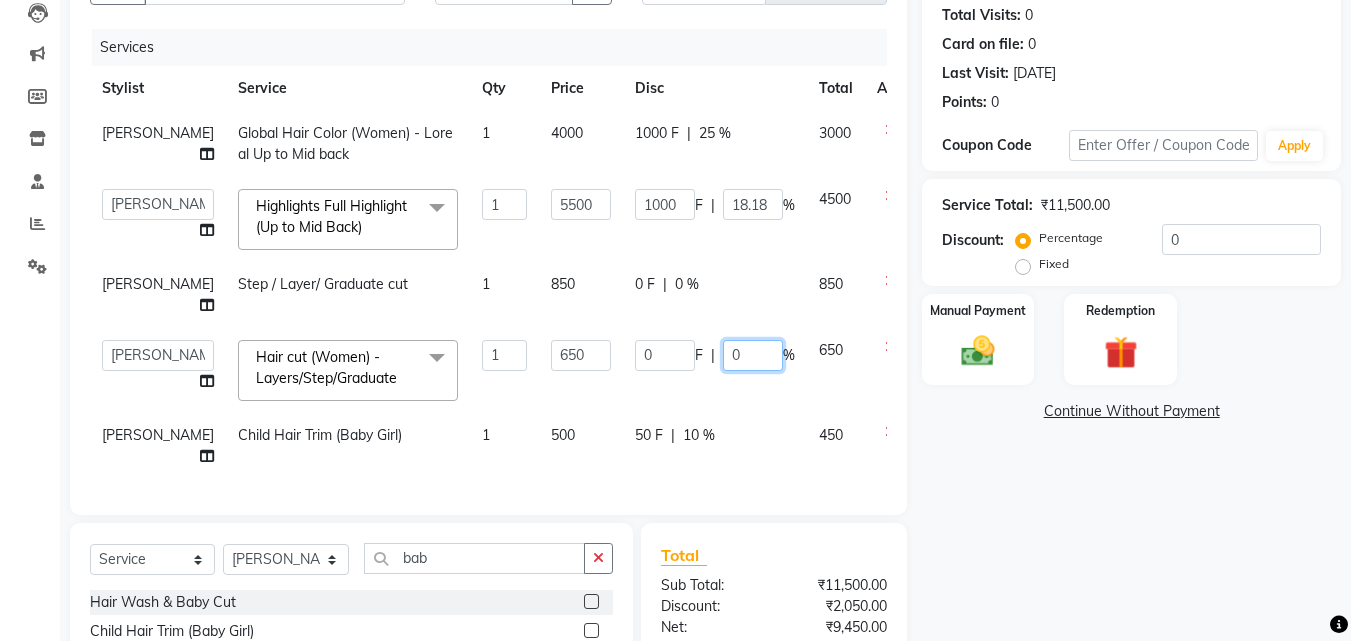 click on "0" 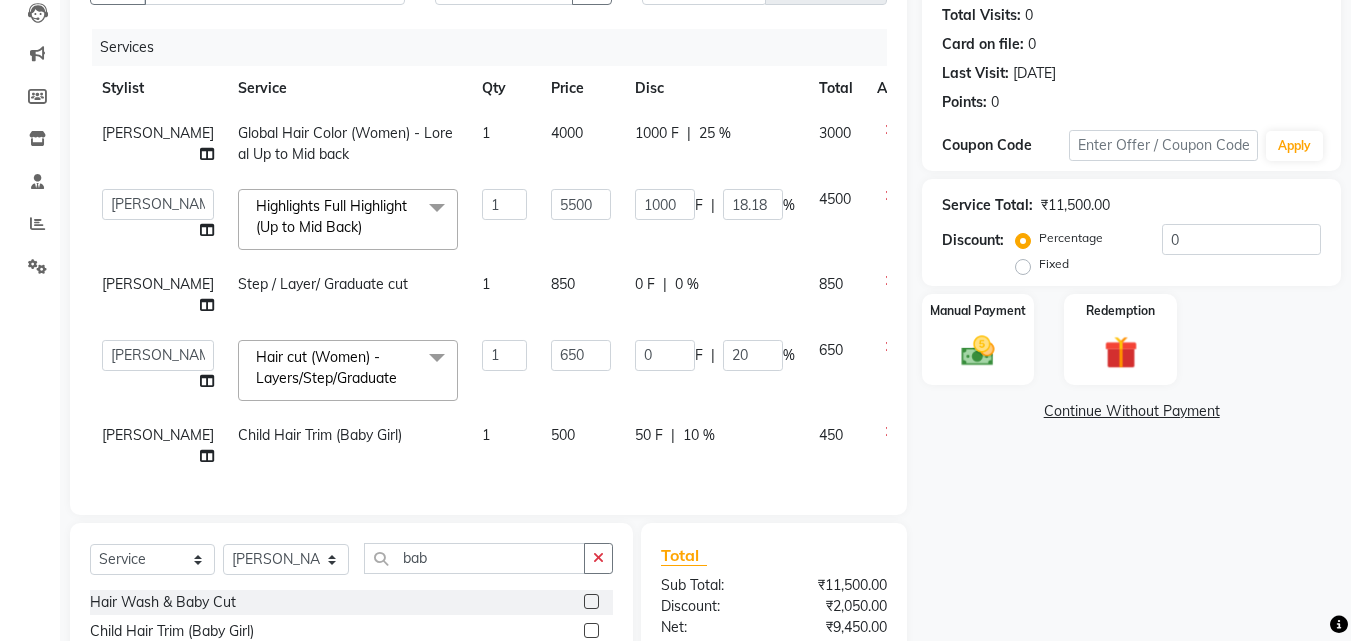 click on "Name: [PERSON_NAME] G Membership:  No Active Membership  Total Visits:  0 Card on file:  0 Last Visit:   [DATE] Points:   0  Coupon Code Apply Service Total:  ₹11,500.00  Discount:  Percentage   Fixed  0 Manual Payment Redemption  Continue Without Payment" 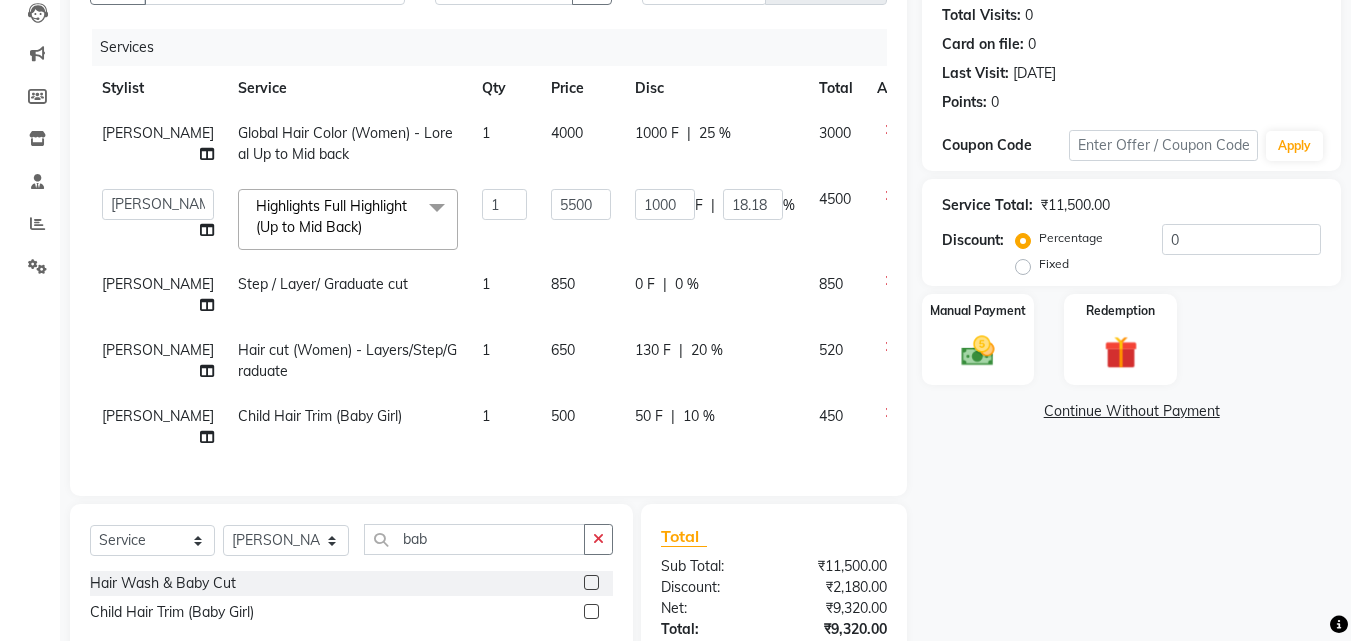 click on "0 %" 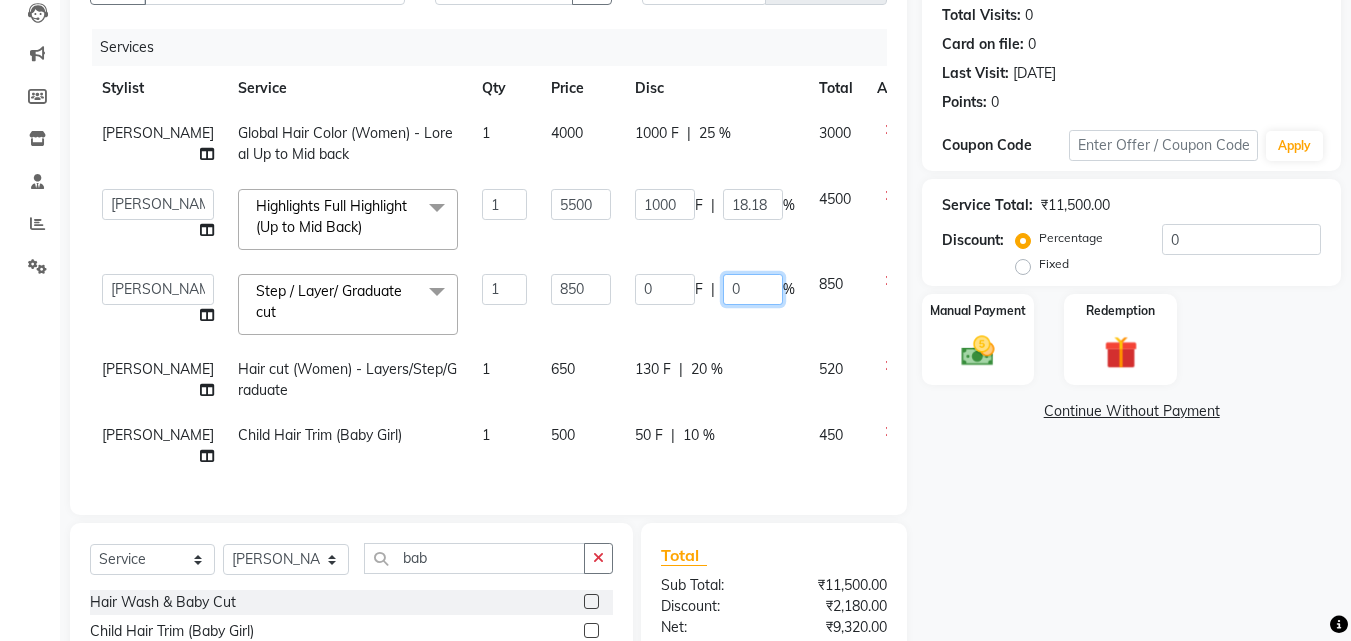 click on "0" 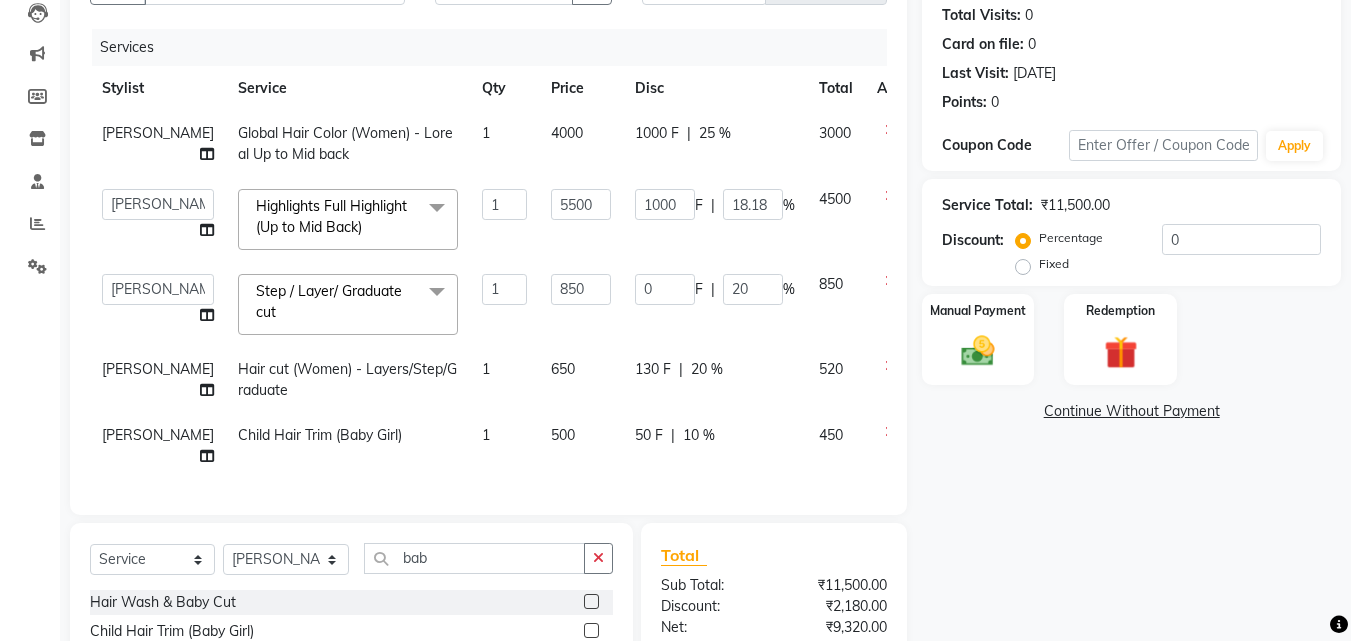 click on "Name: [PERSON_NAME] G Membership:  No Active Membership  Total Visits:  0 Card on file:  0 Last Visit:   [DATE] Points:   0  Coupon Code Apply Service Total:  ₹11,500.00  Discount:  Percentage   Fixed  0 Manual Payment Redemption  Continue Without Payment" 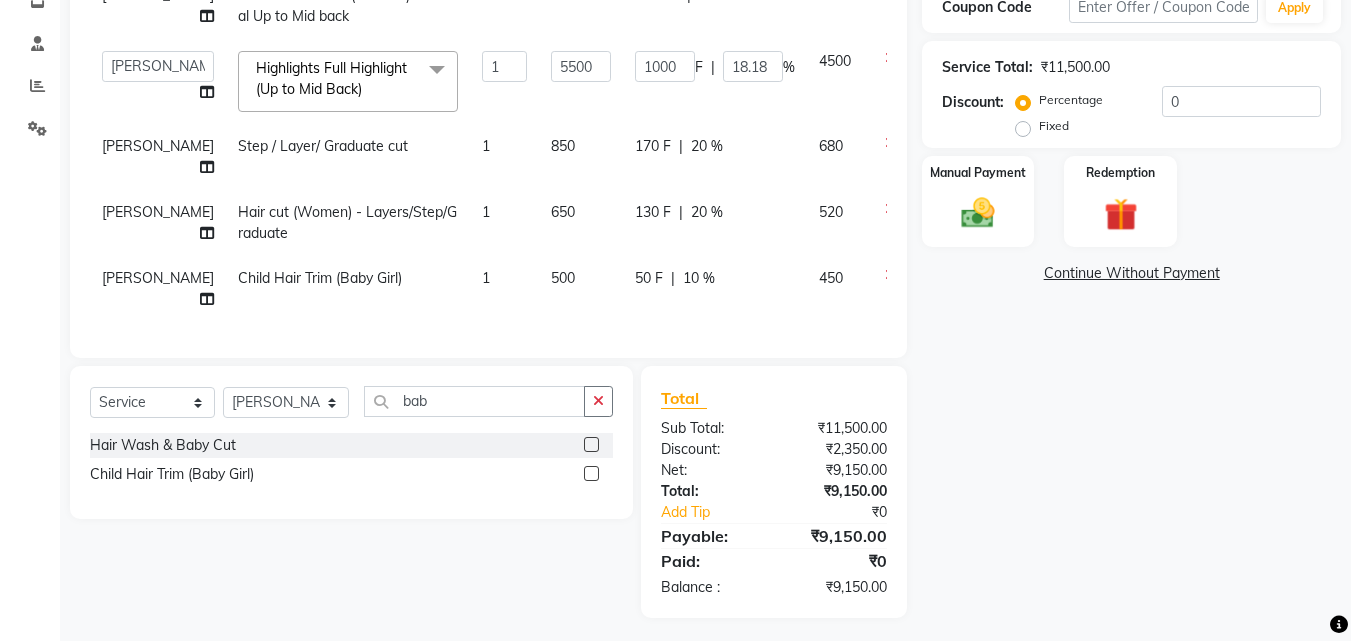 scroll, scrollTop: 417, scrollLeft: 0, axis: vertical 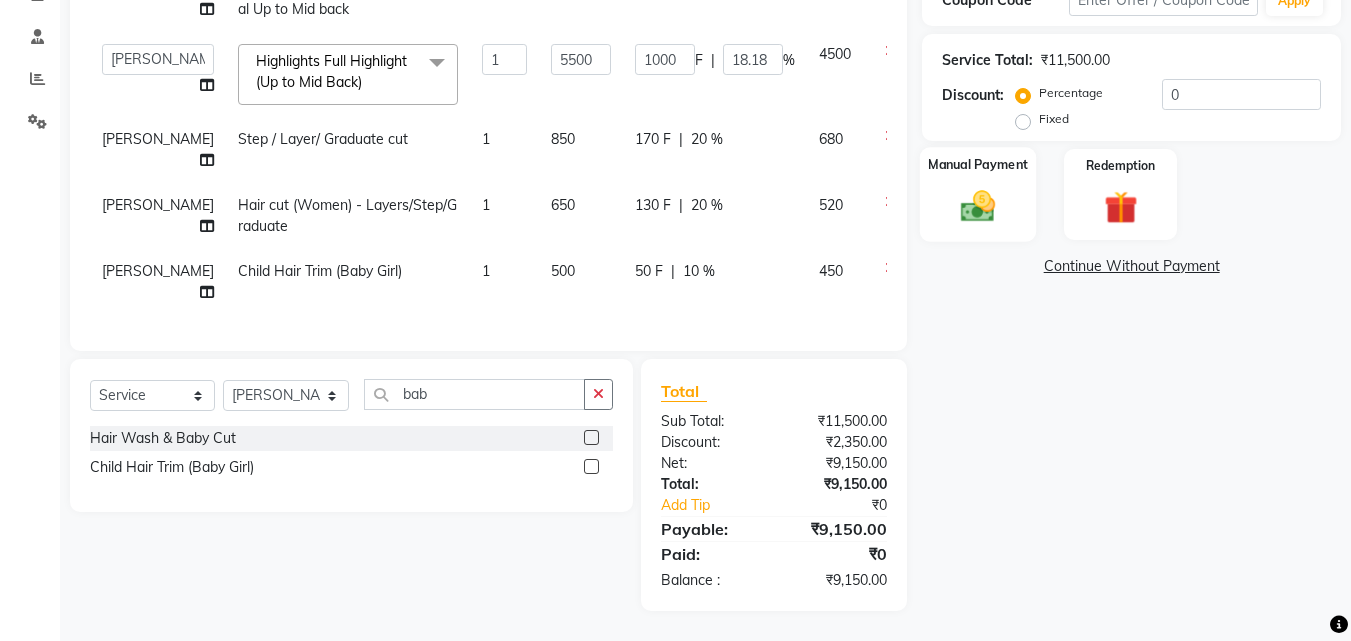 click 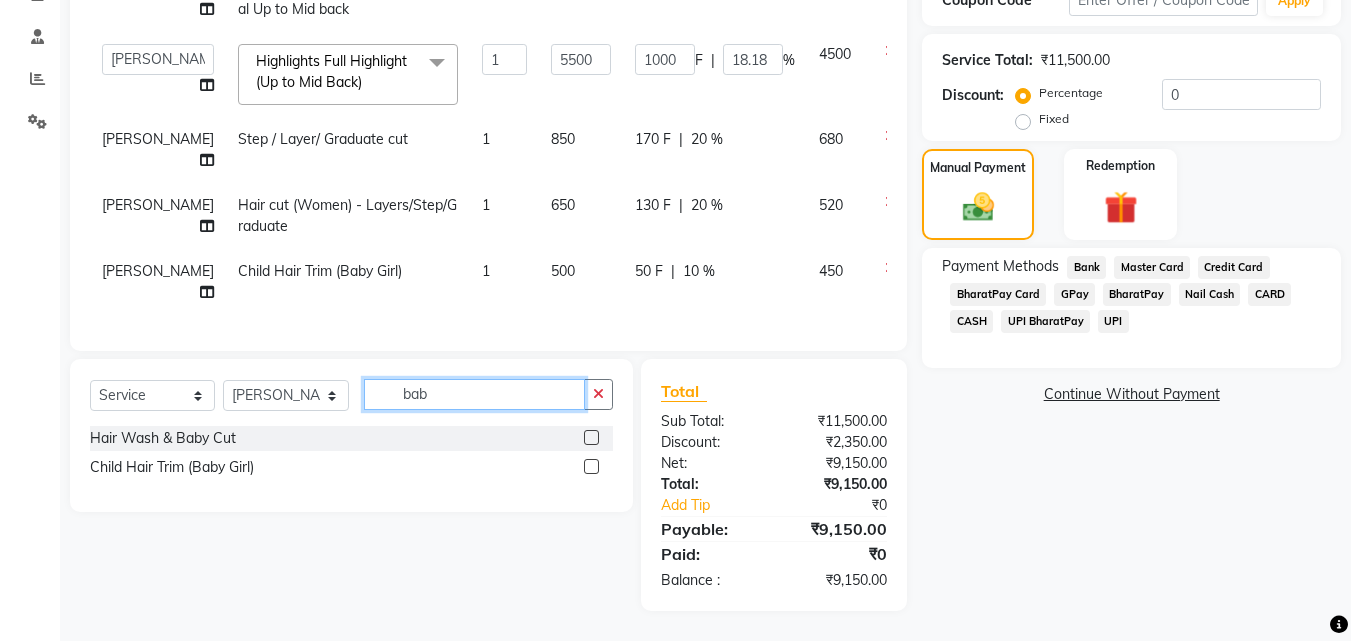 click on "bab" 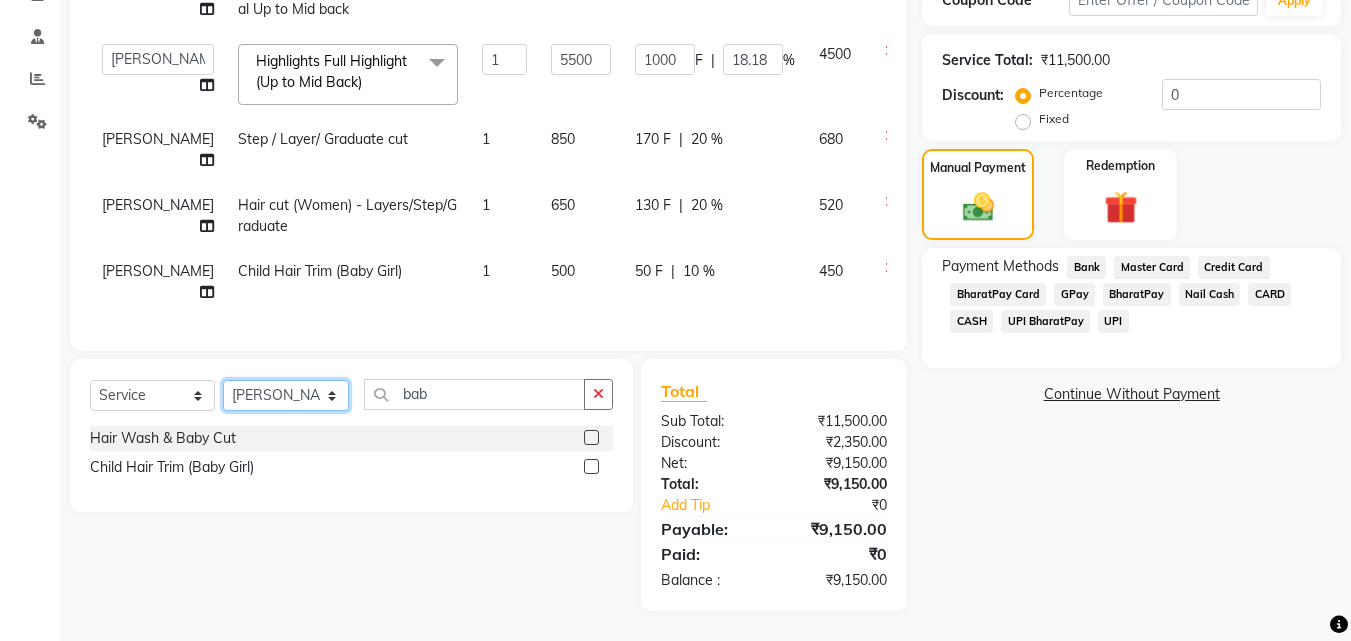 click on "Select Stylist [PERSON_NAME] [PERSON_NAME] [PERSON_NAME] [PERSON_NAME]" 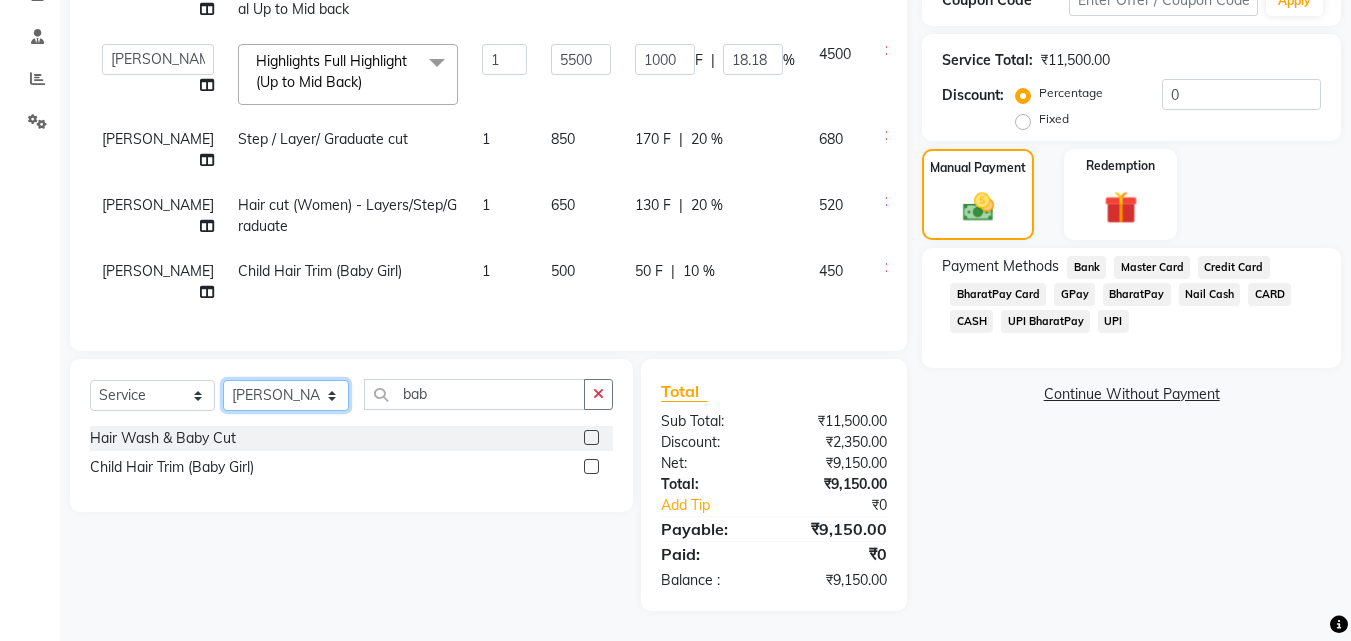 select on "26800" 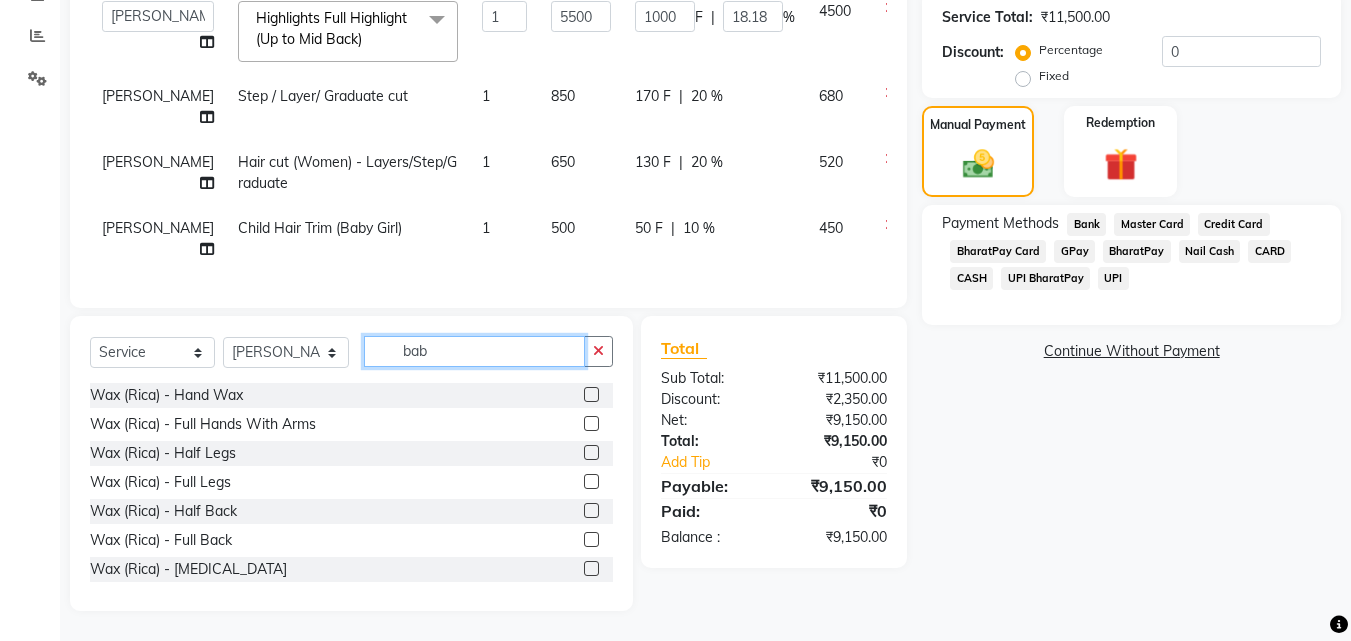 click on "bab" 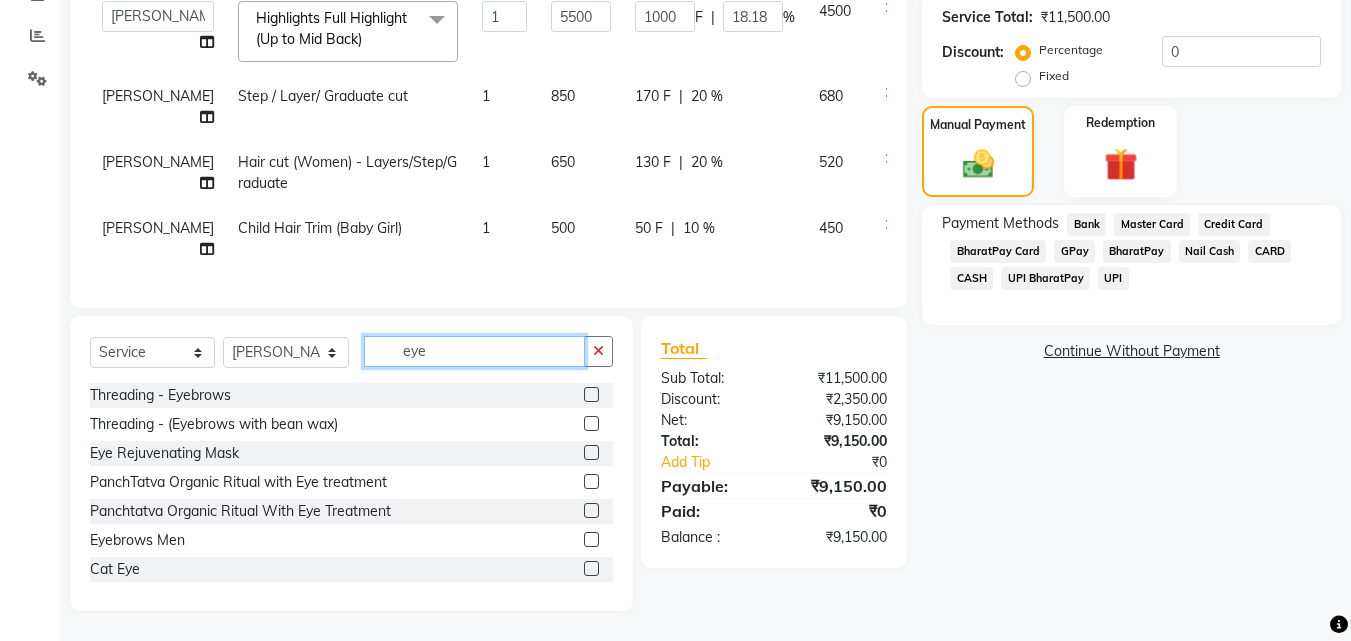 type on "eye" 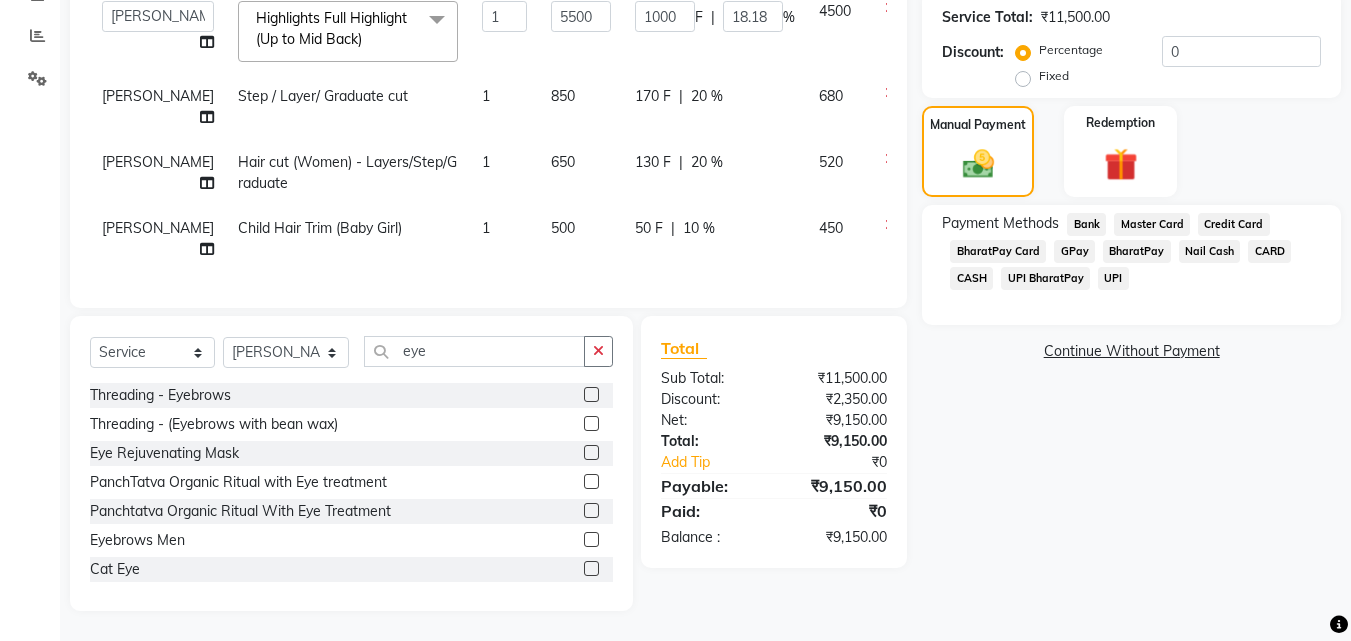 click 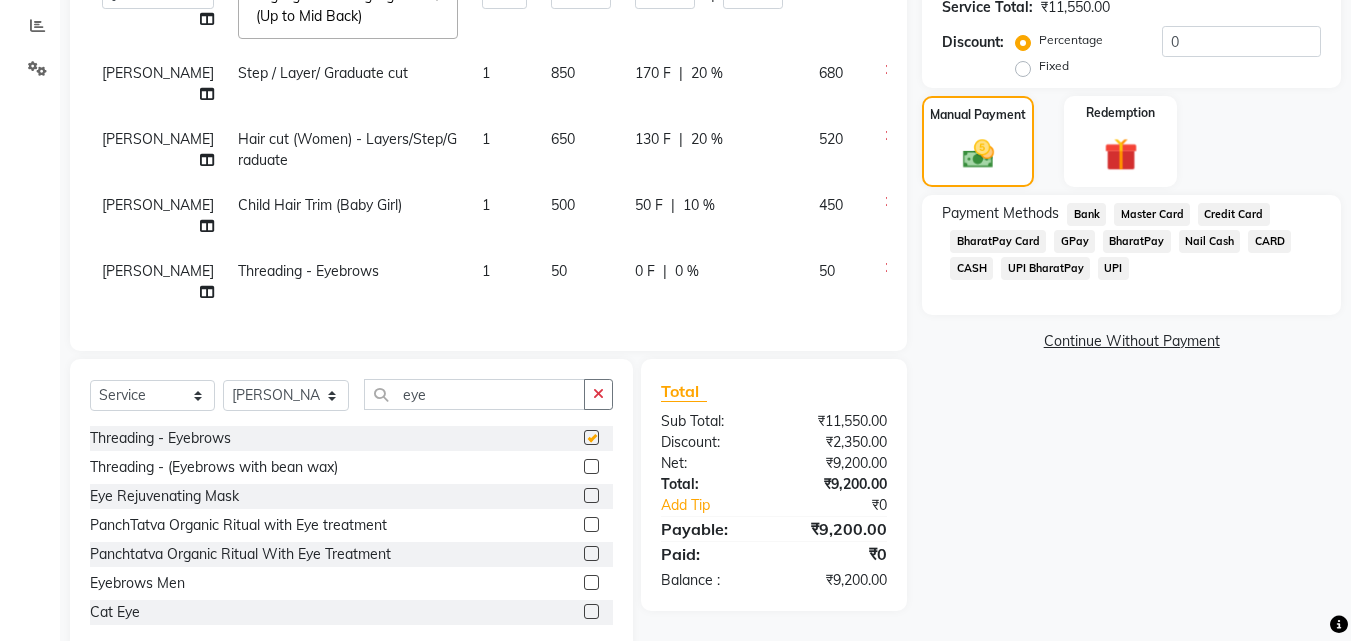 checkbox on "false" 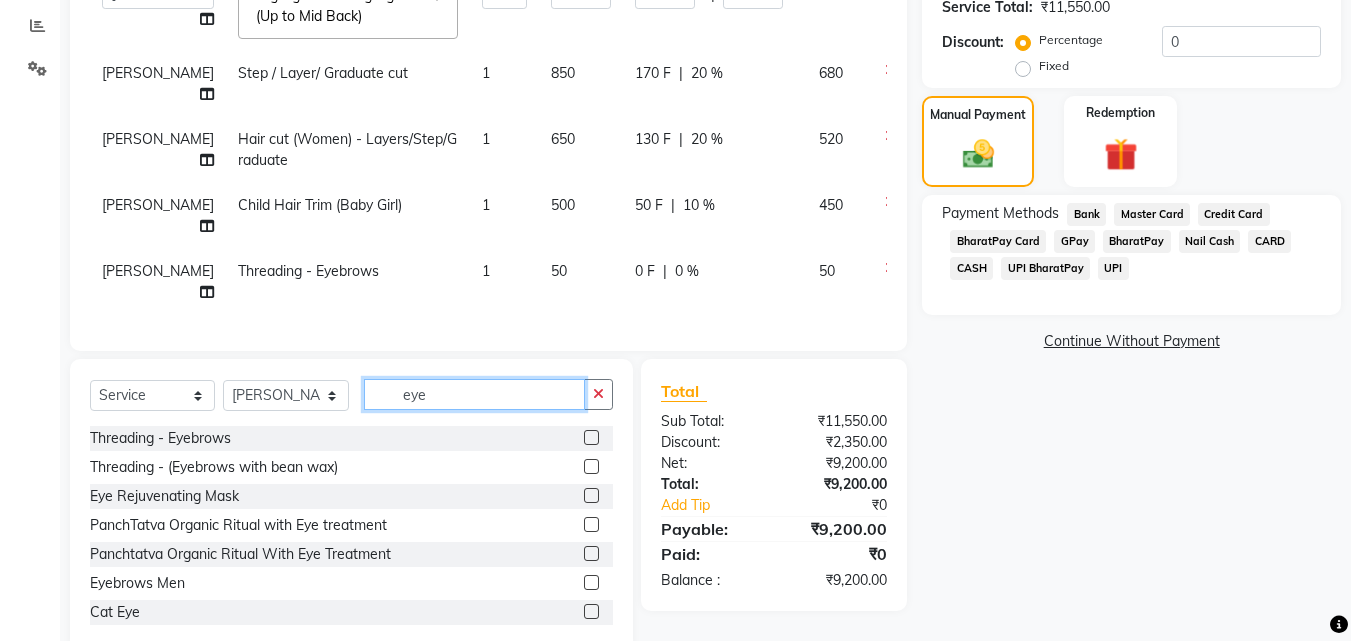 click on "eye" 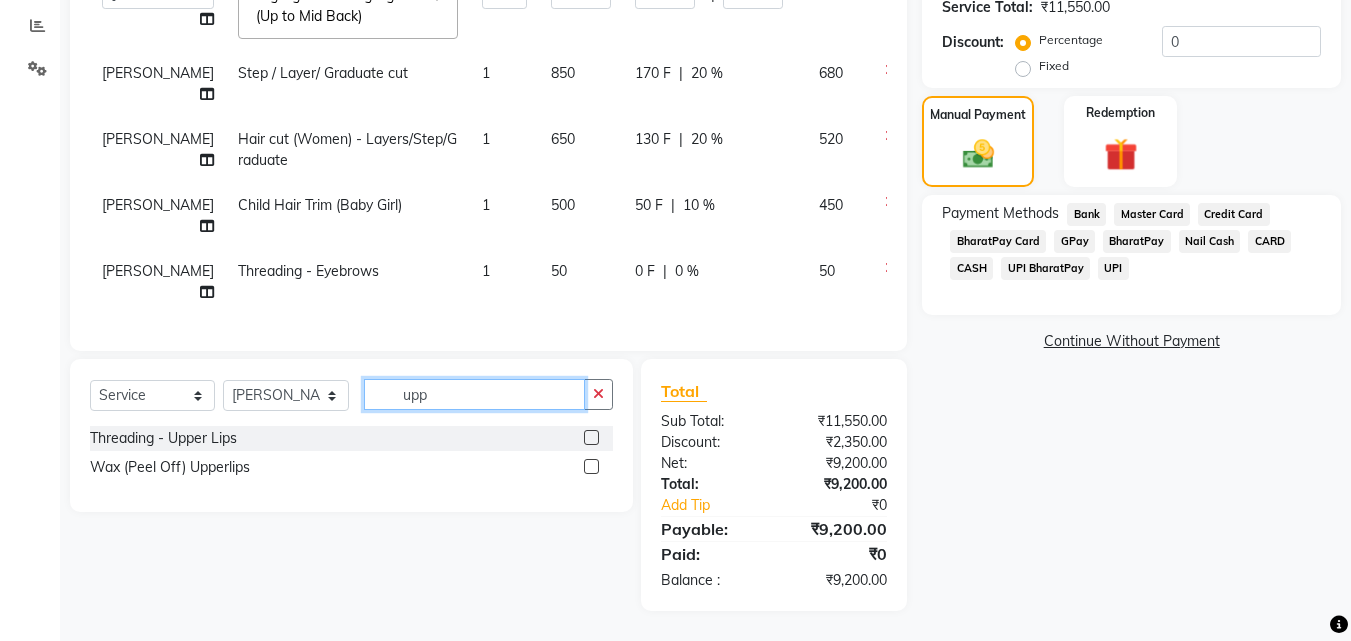 type on "upp" 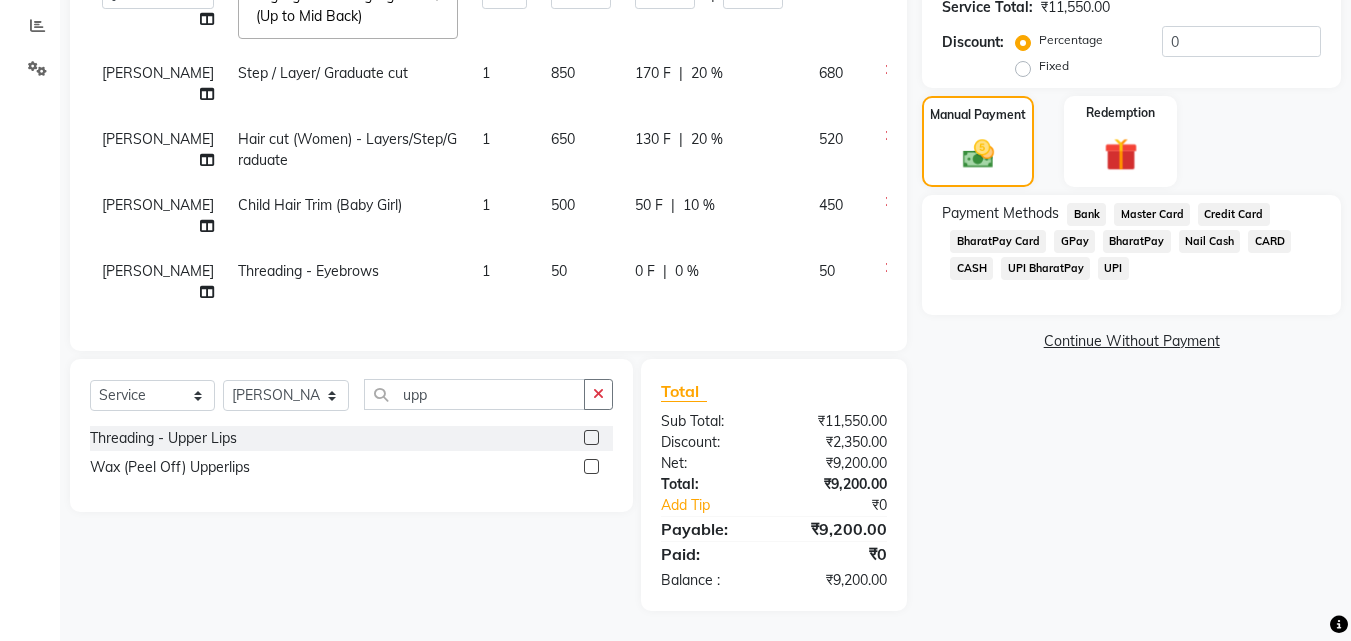 click 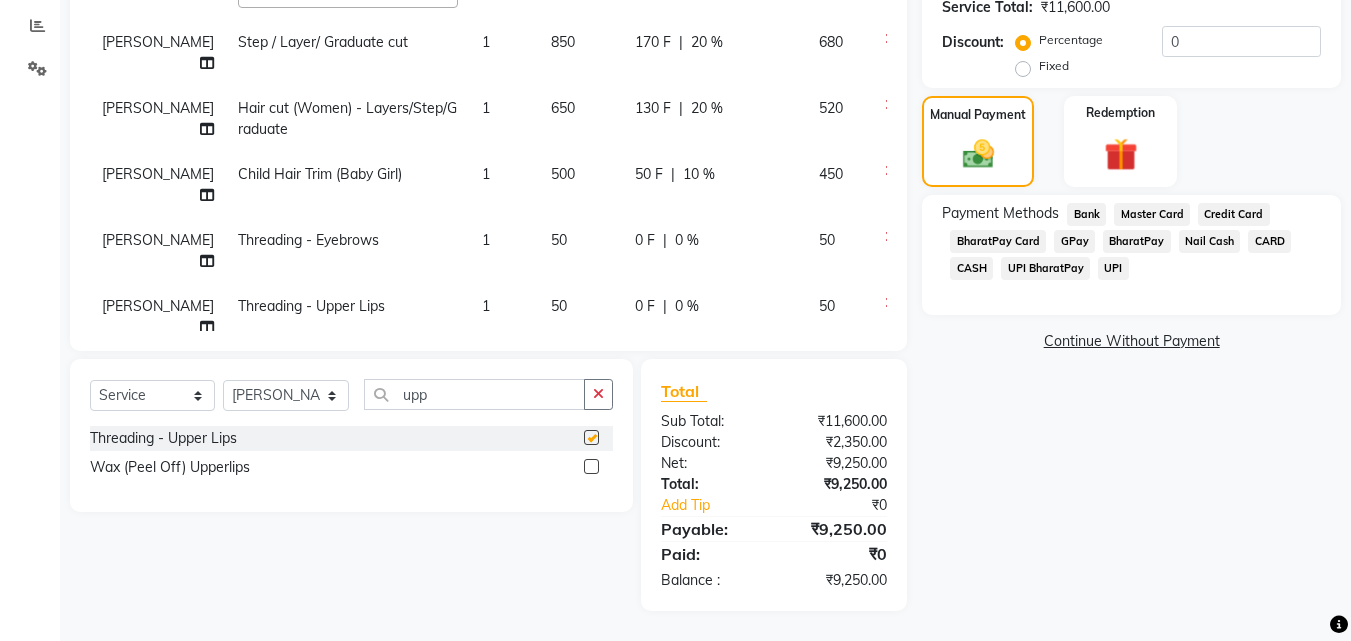 checkbox on "false" 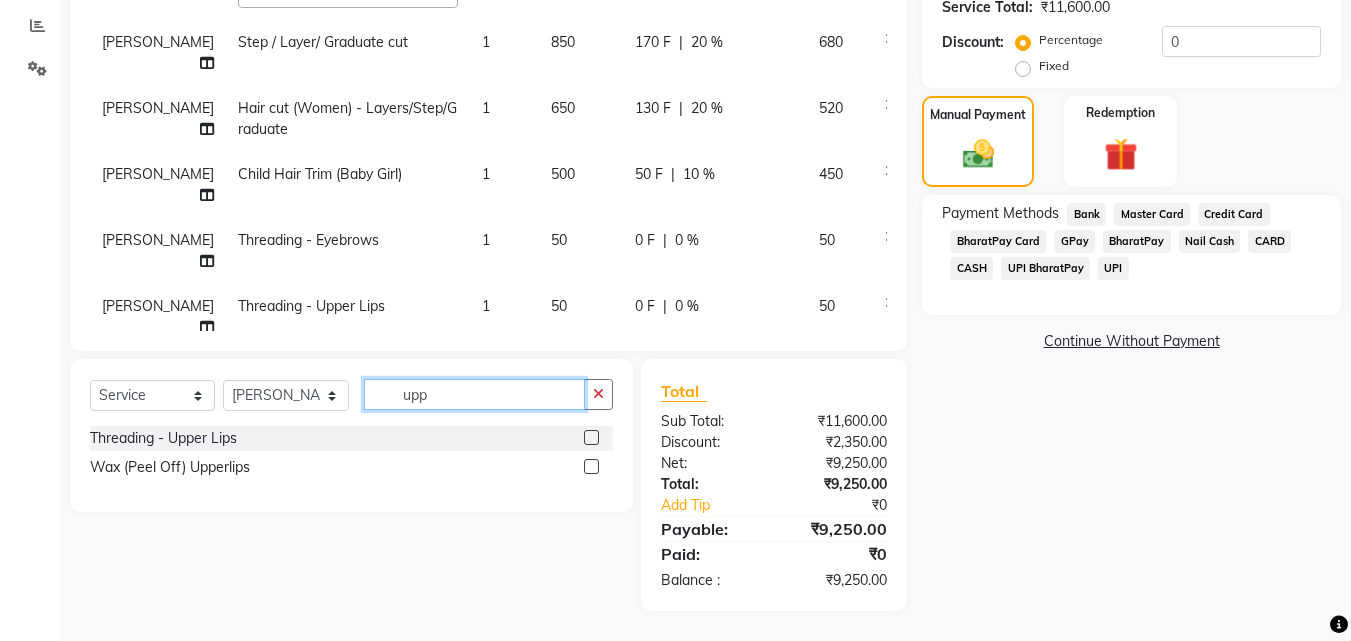 click on "upp" 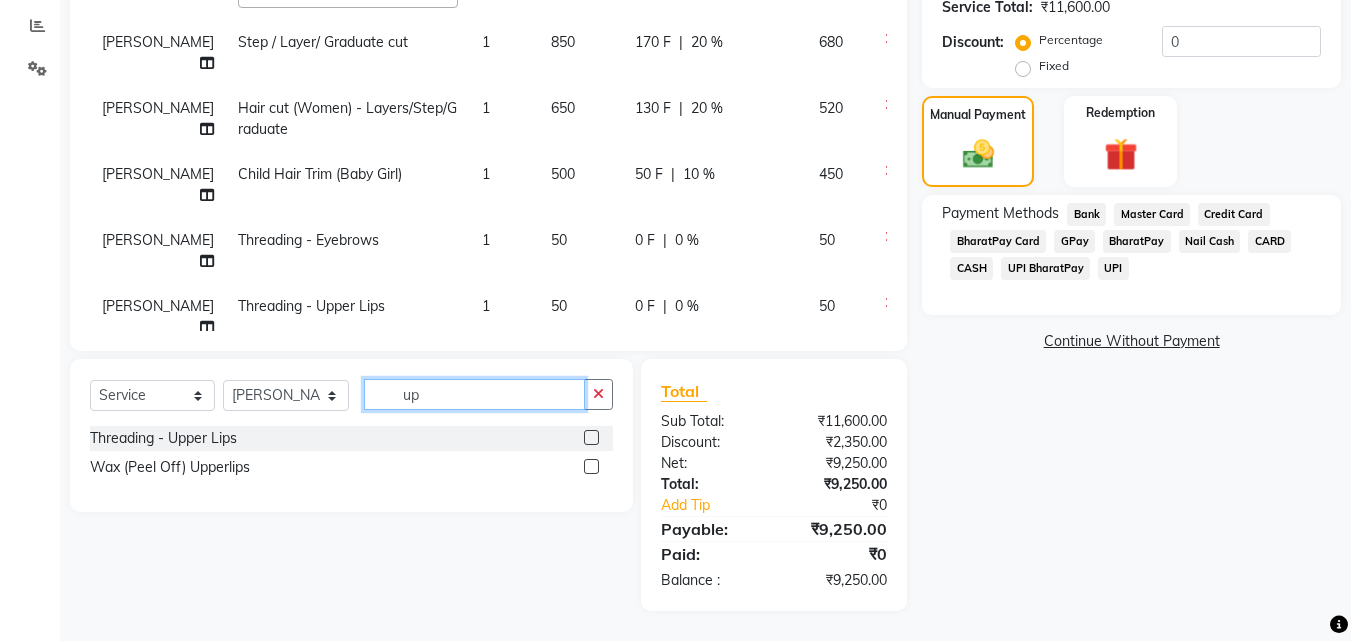 type on "u" 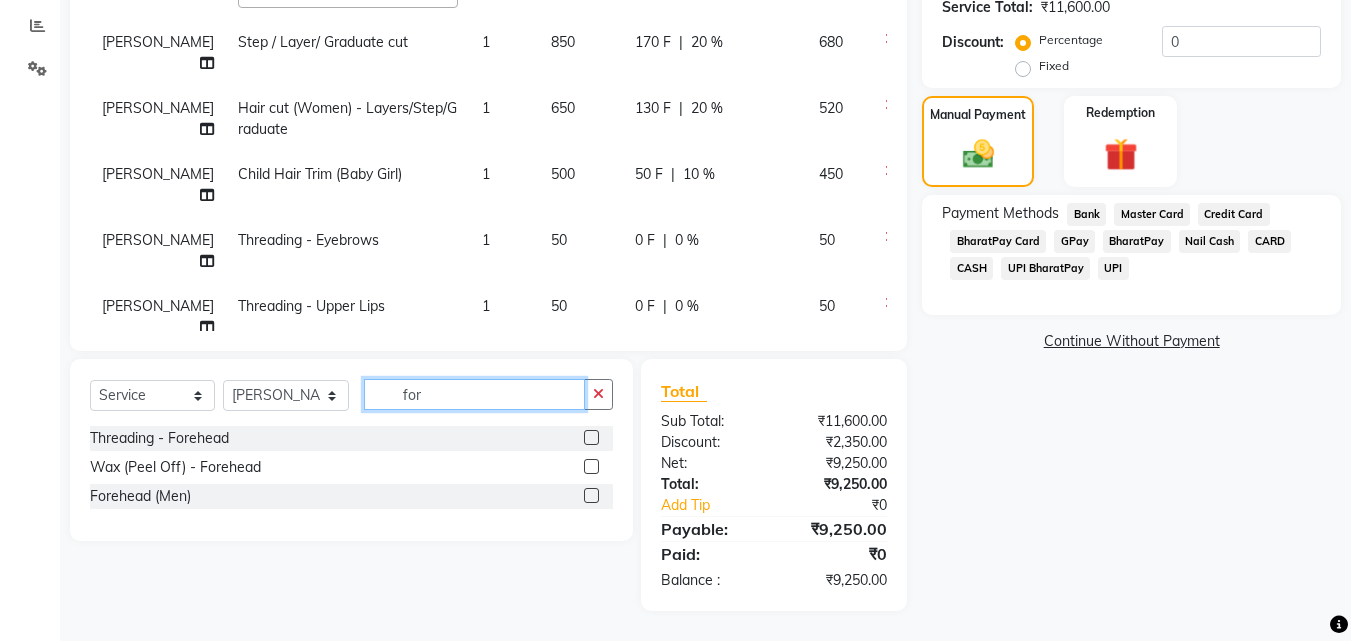 type on "for" 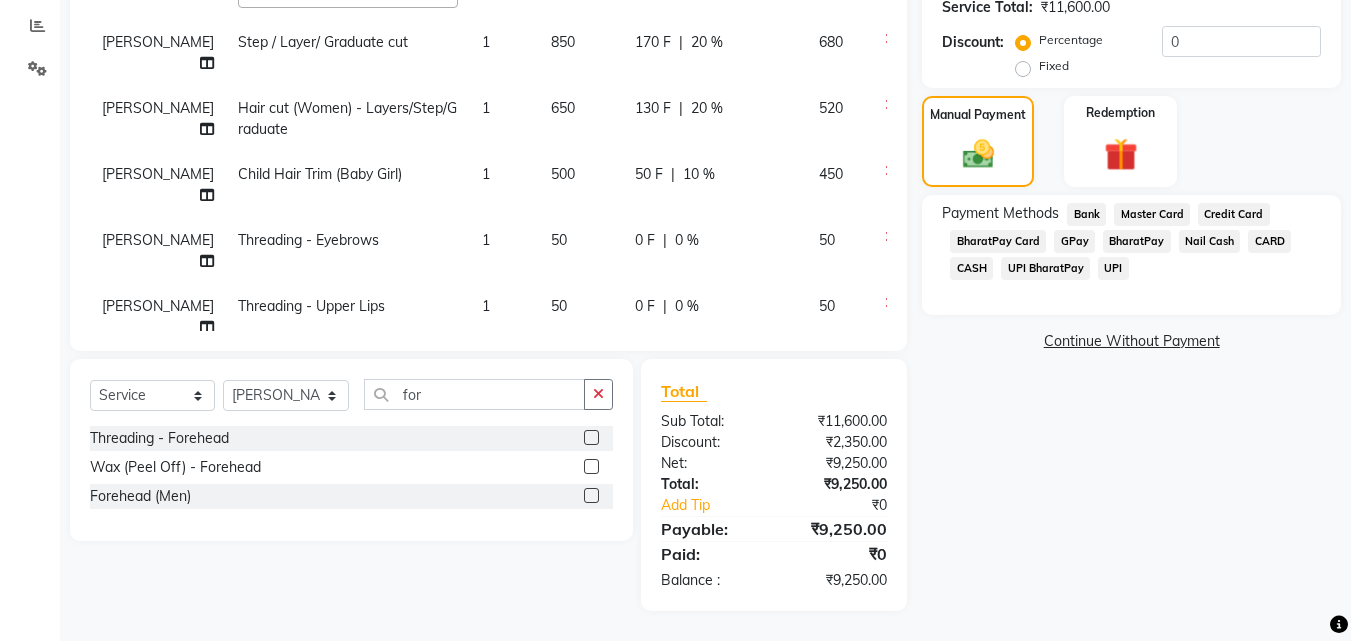 click 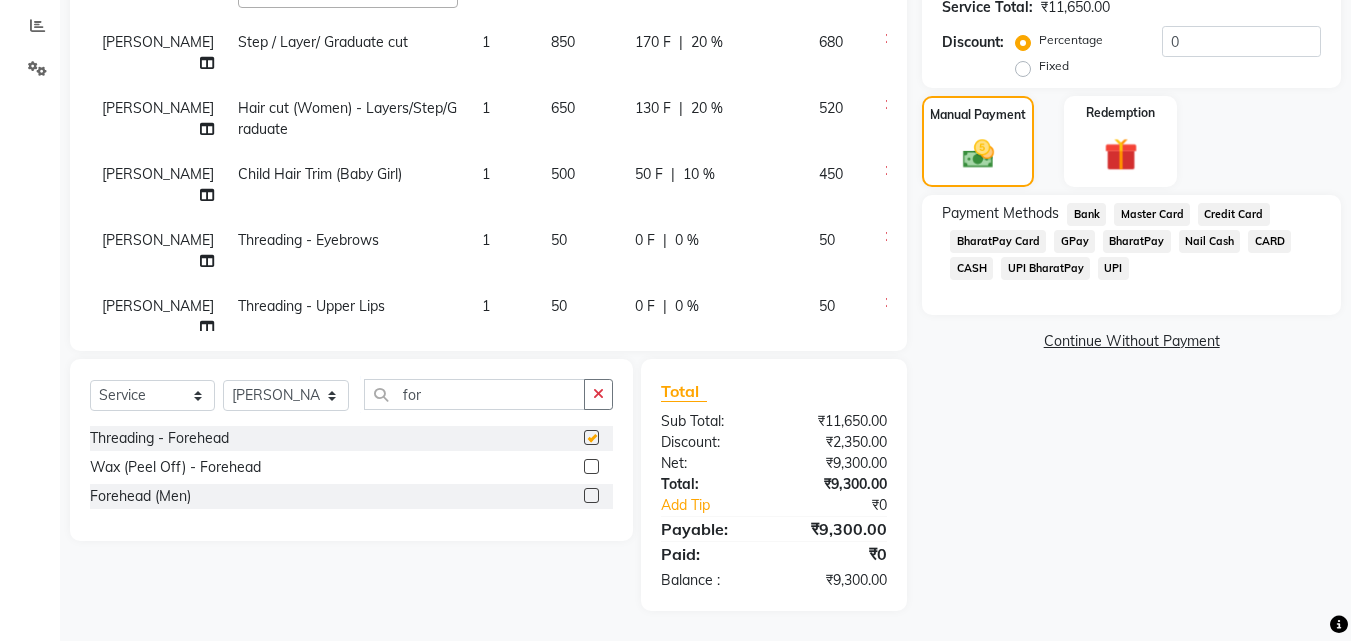 checkbox on "false" 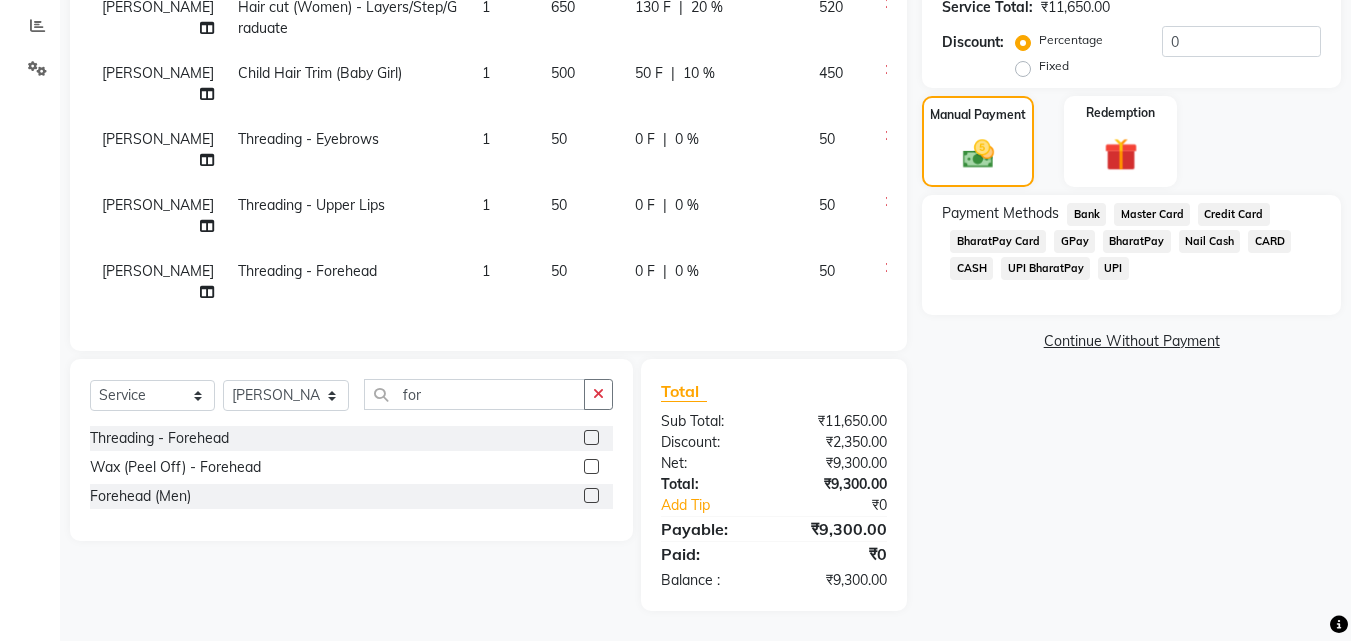 scroll, scrollTop: 223, scrollLeft: 0, axis: vertical 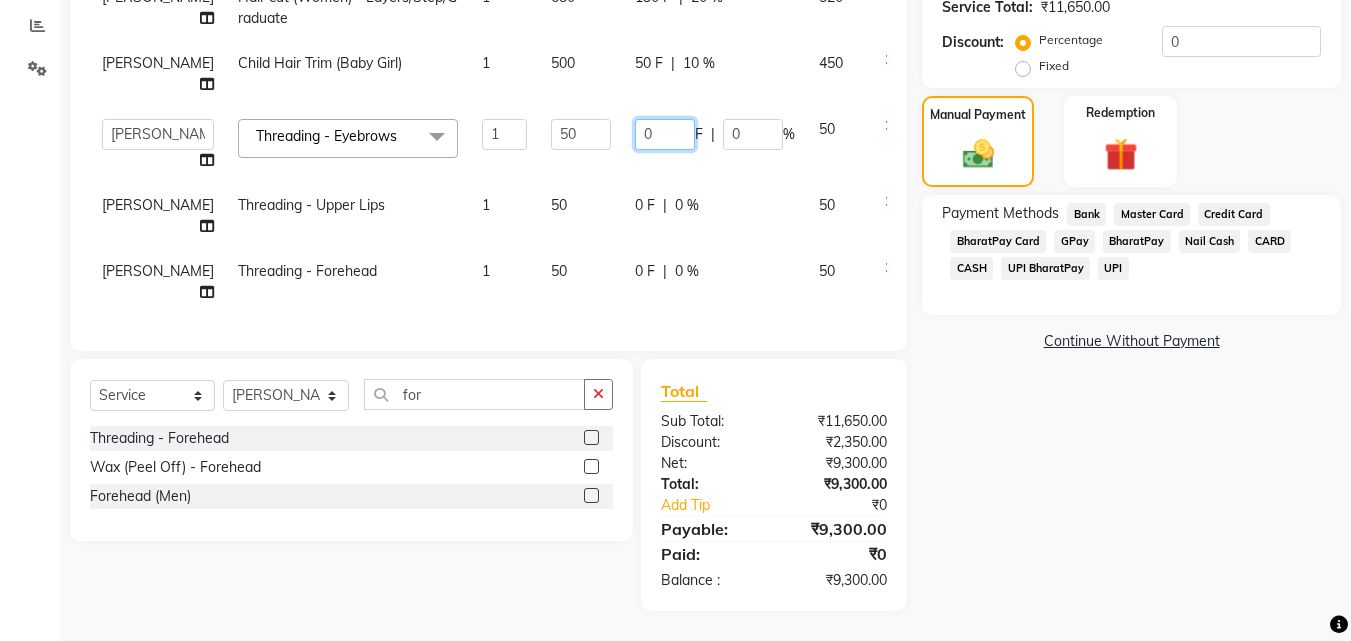 click on "0" 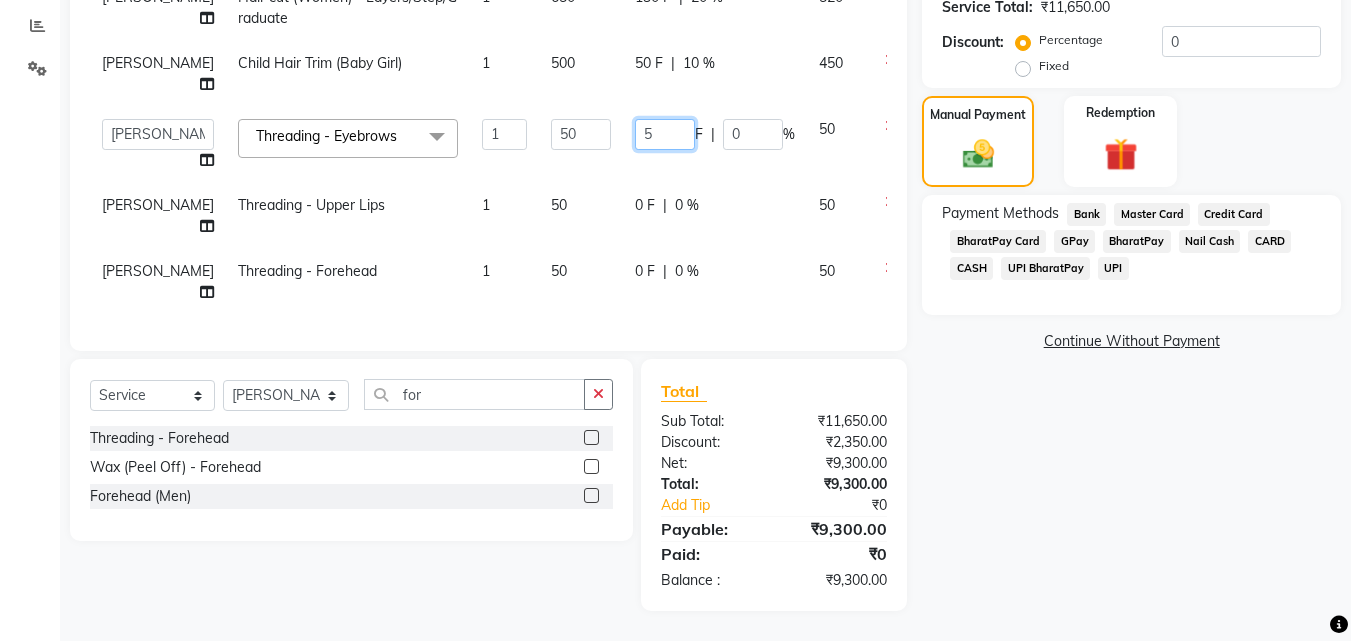 type on "50" 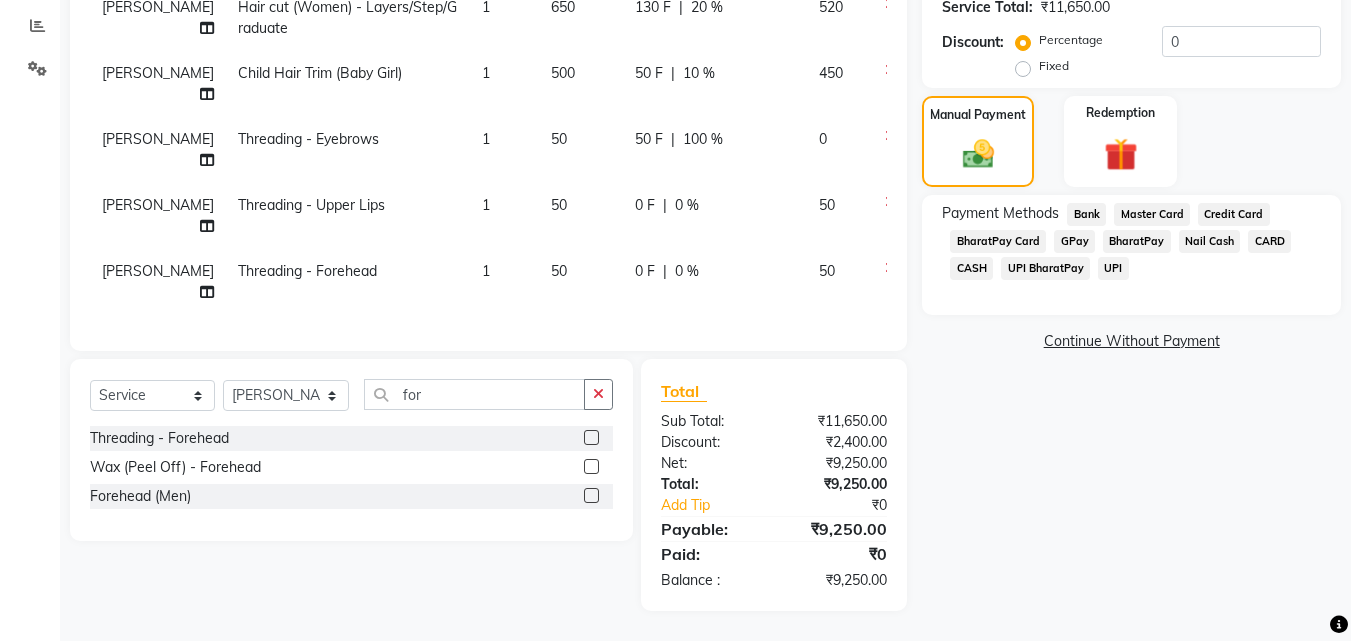 click on "0 F | 0 %" 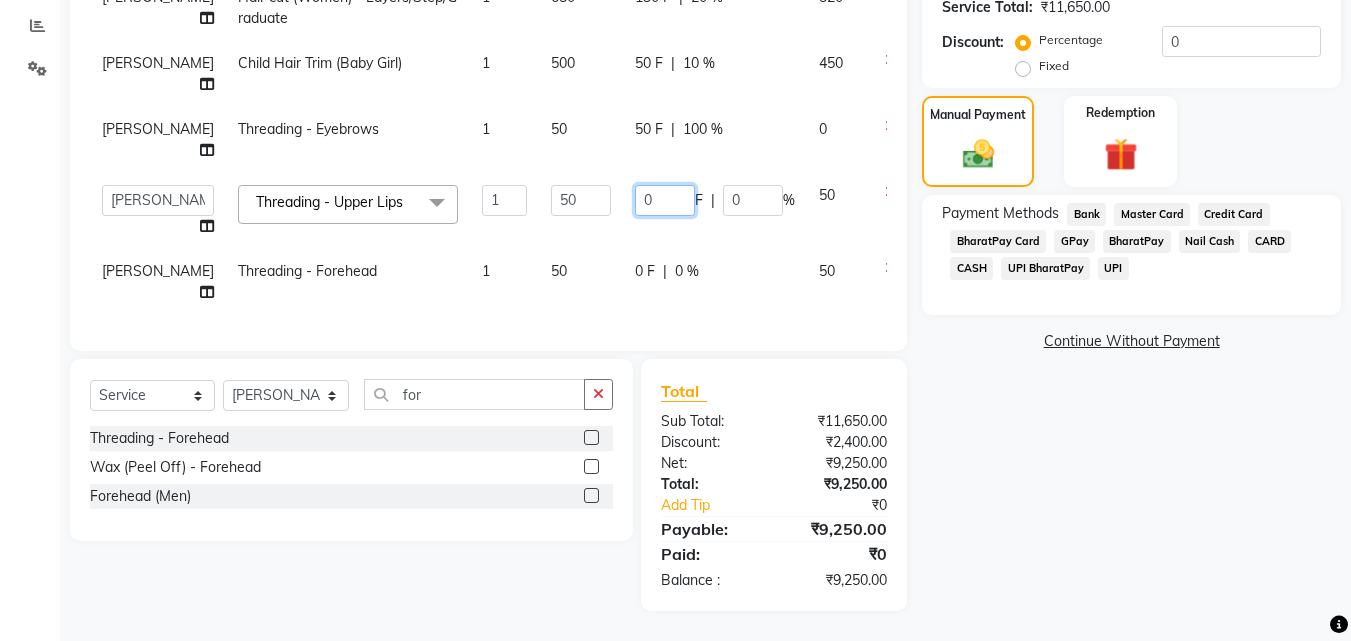click on "0" 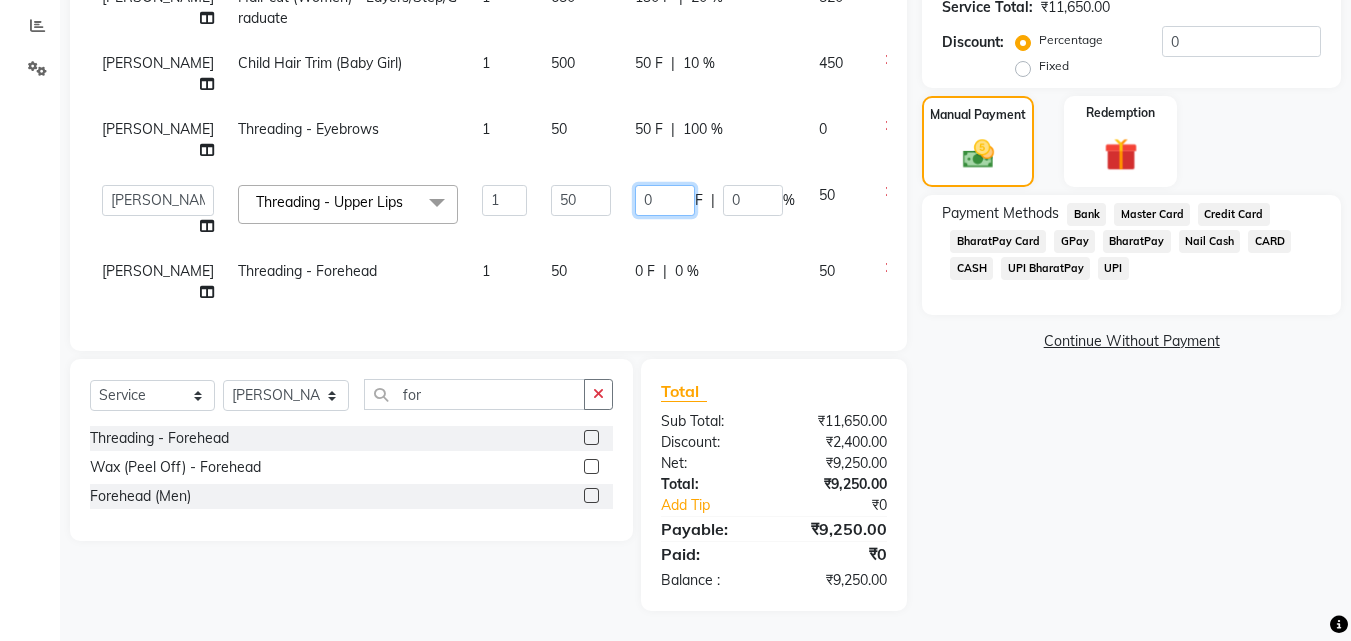 type on "50" 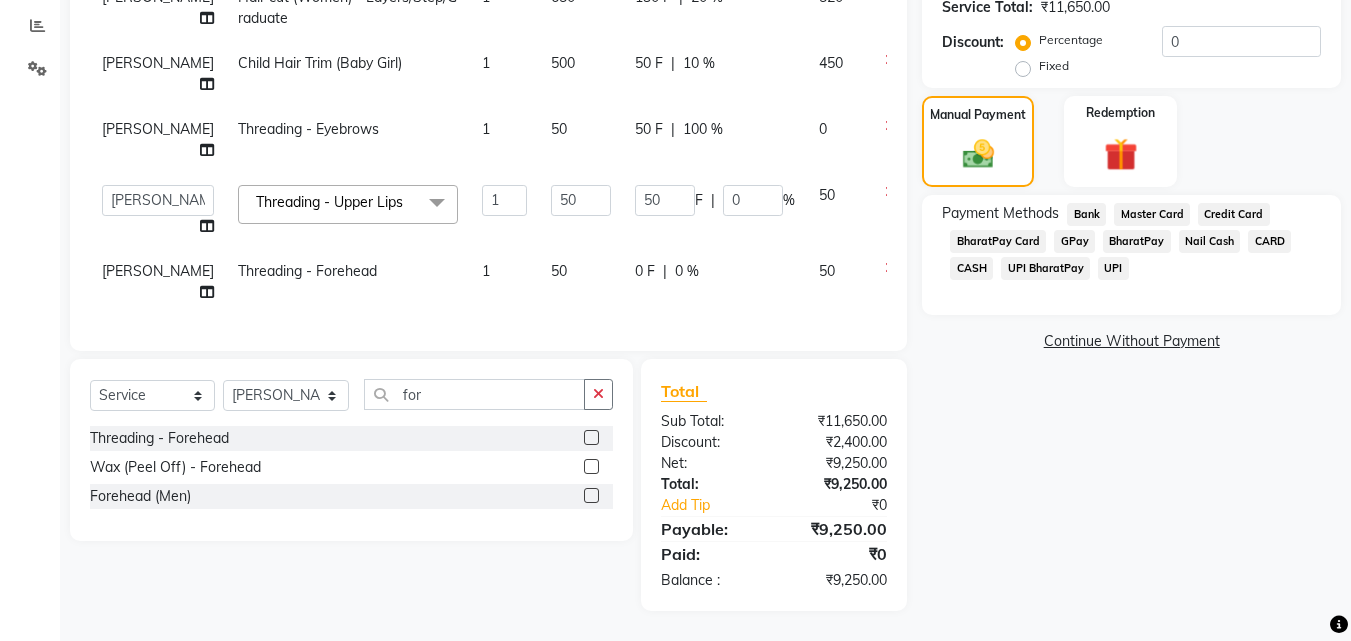 click on "0 F | 0 %" 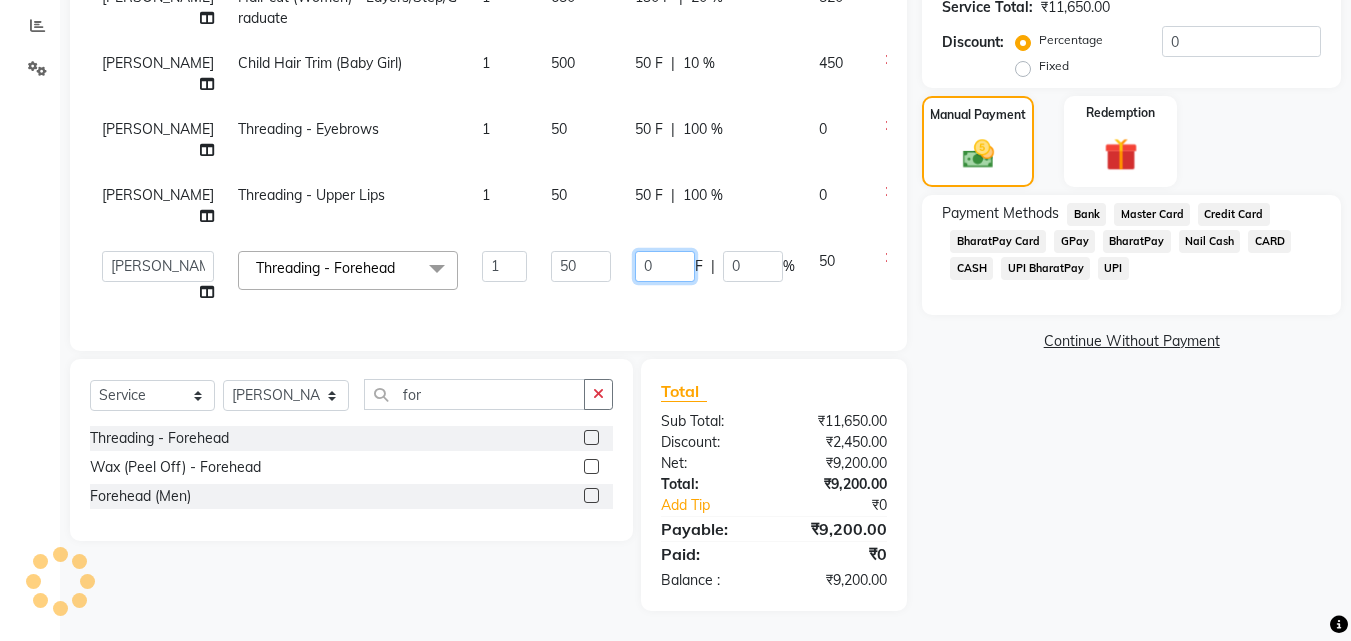 click on "0" 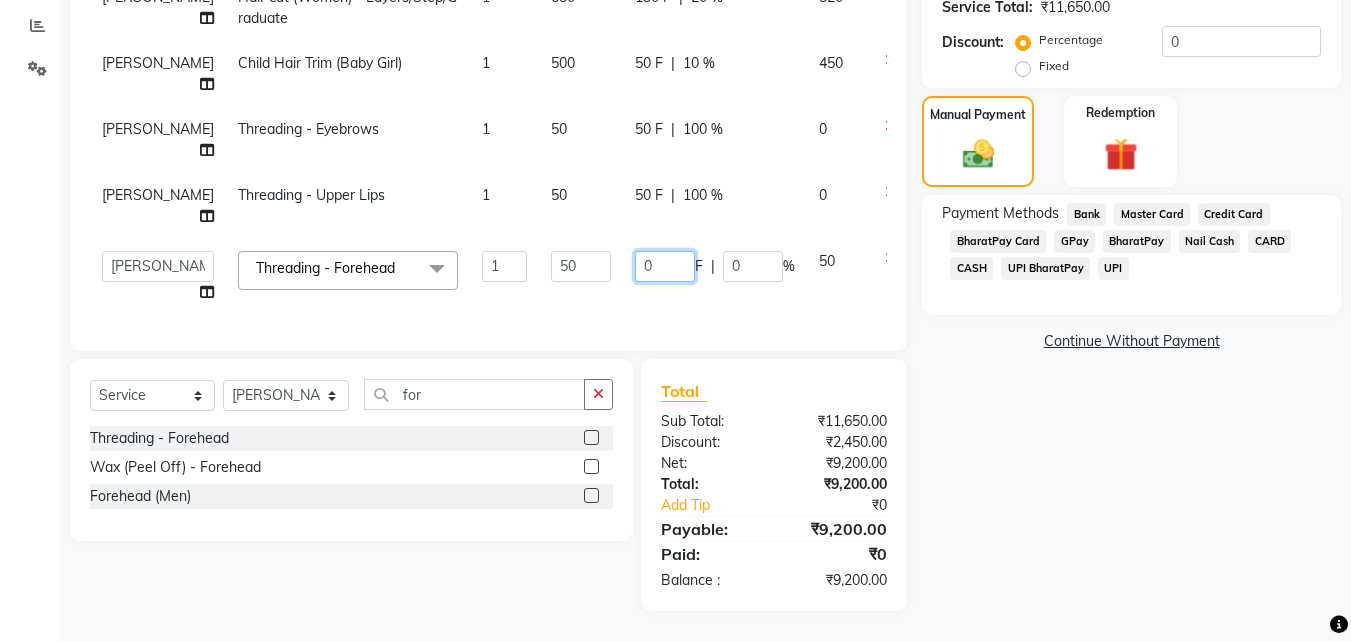 type on "50" 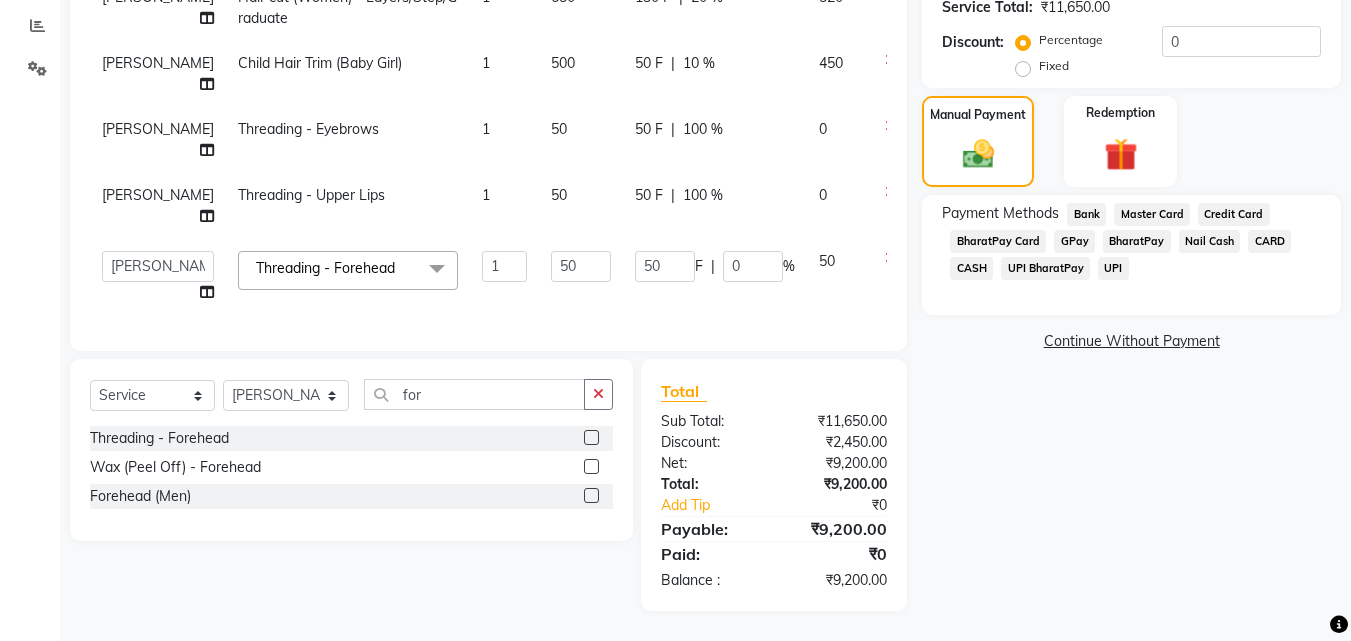 click on "Name: [PERSON_NAME] G Membership:  No Active Membership  Total Visits:  0 Card on file:  0 Last Visit:   [DATE] Points:   0  Coupon Code Apply Service Total:  ₹11,650.00  Discount:  Percentage   Fixed  0 Manual Payment Redemption Payment Methods  Bank   Master Card   Credit Card   BharatPay Card   GPay   BharatPay   Nail Cash   CARD   CASH   UPI BharatPay   UPI   Continue Without Payment" 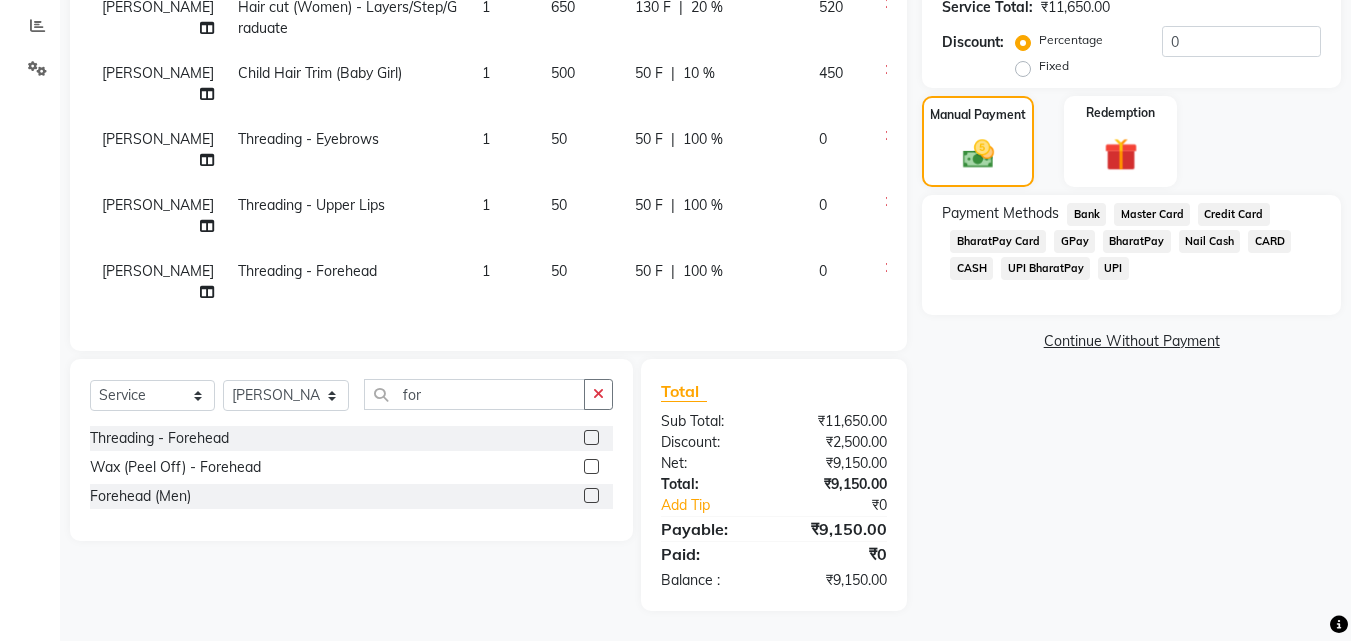 click on "UPI BharatPay" 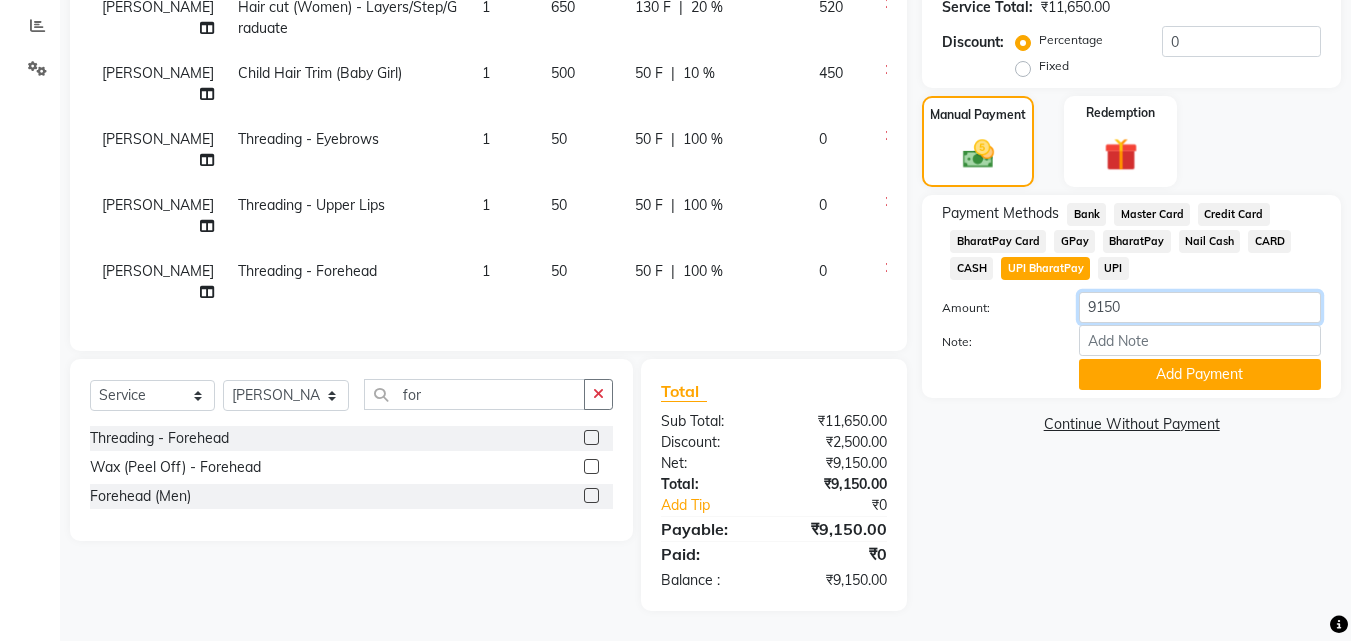click on "9150" 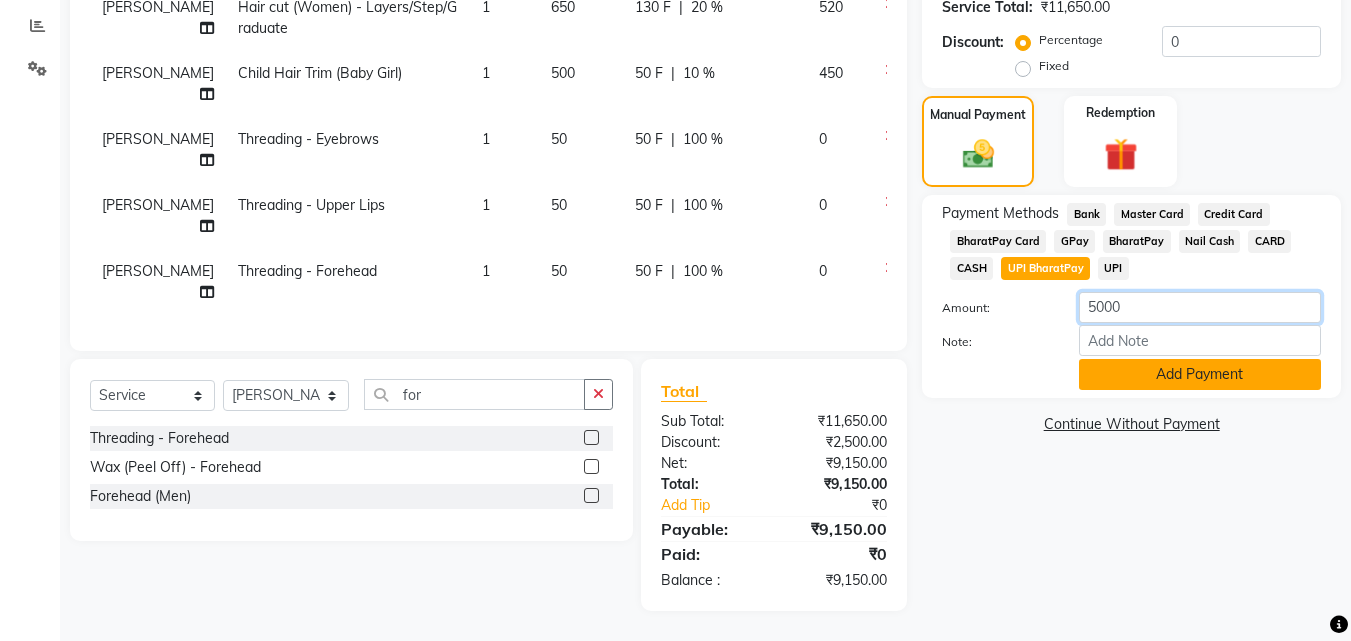 type on "5000" 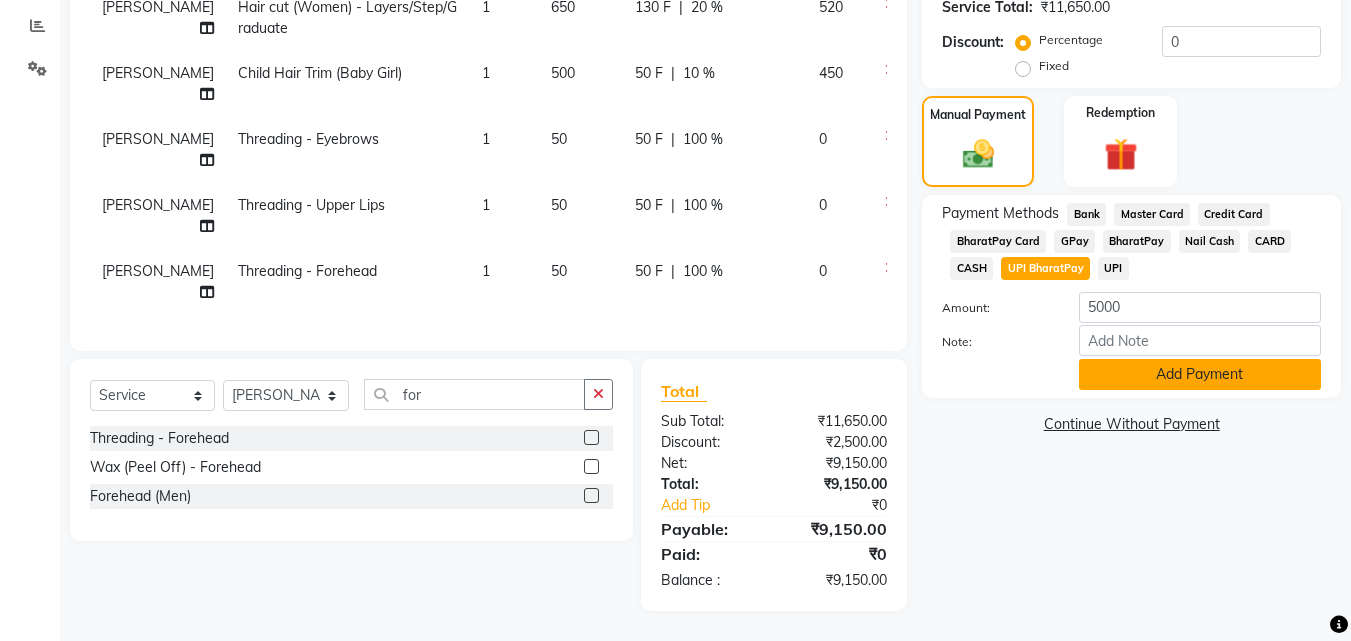 click on "Add Payment" 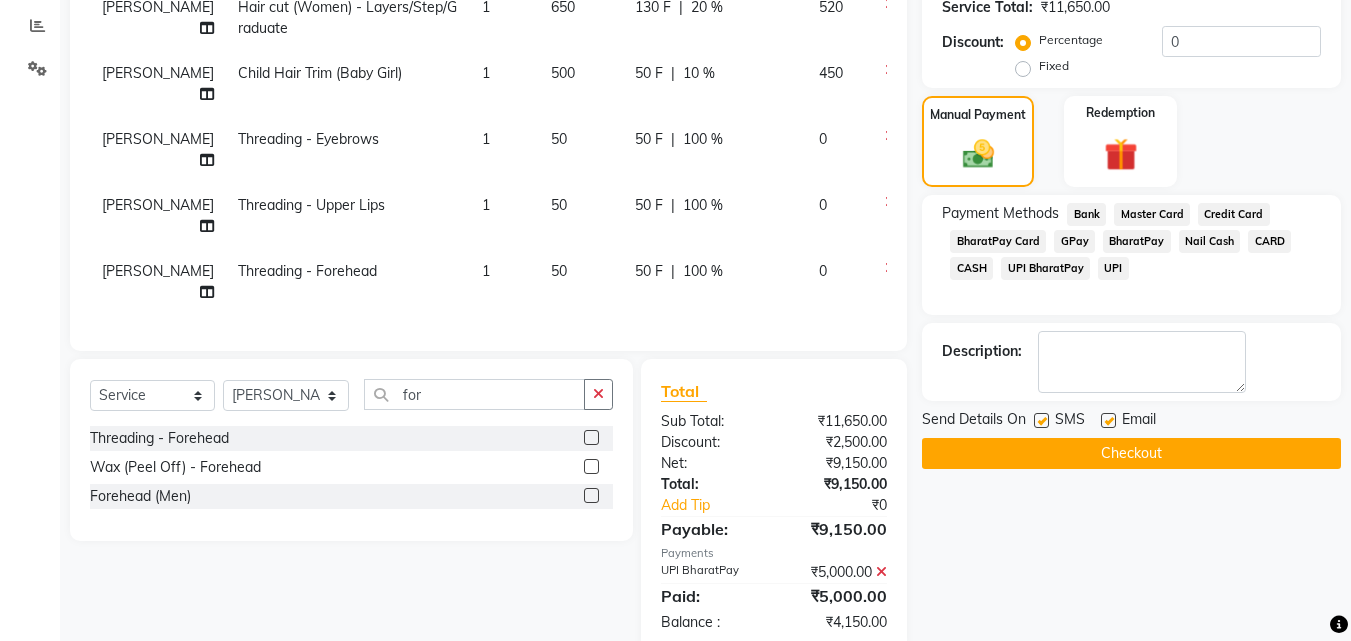 click 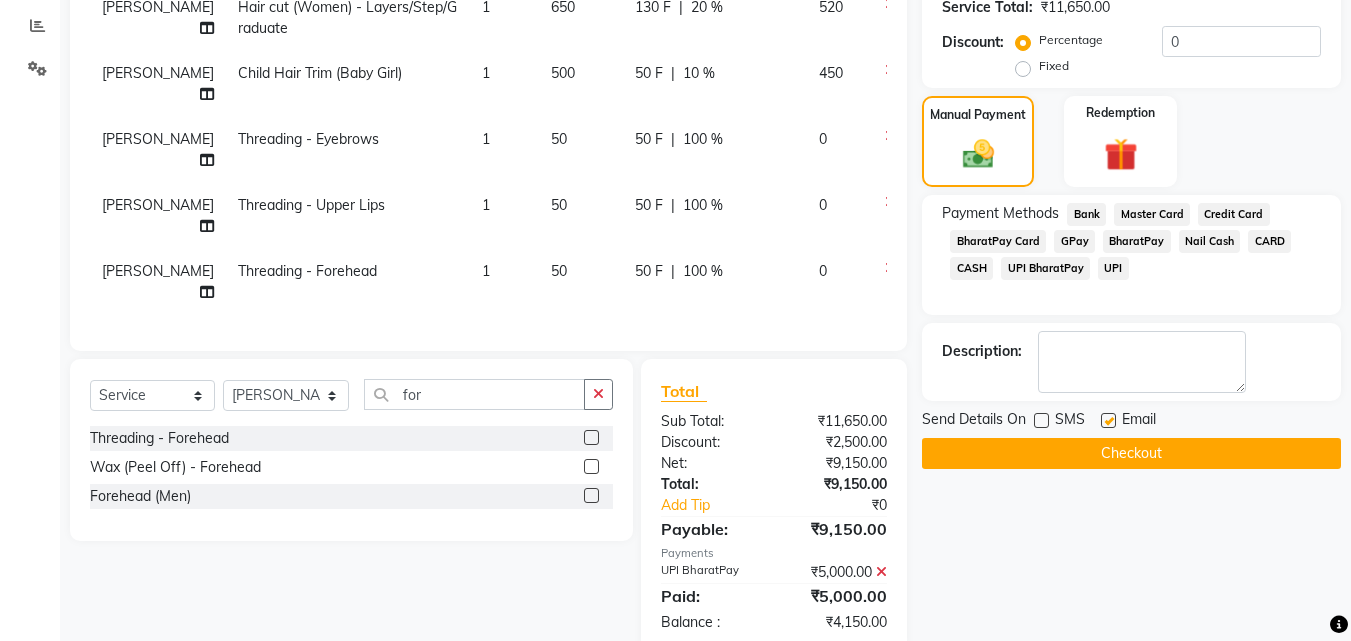 click 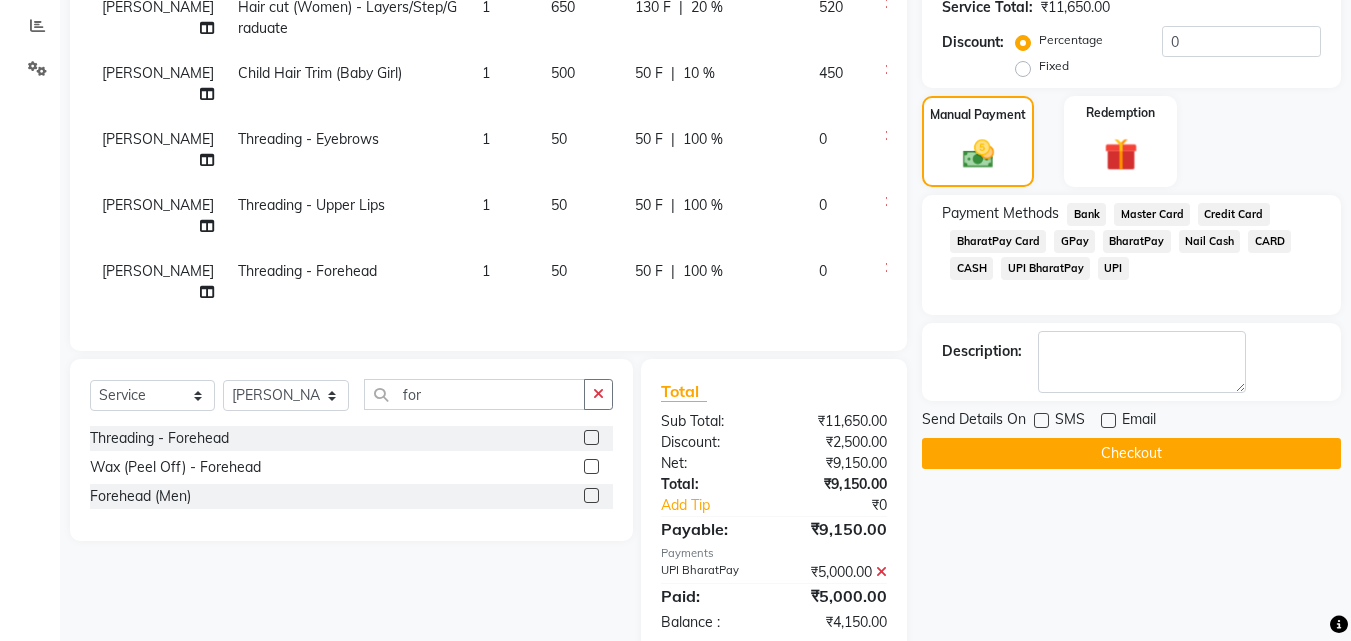 click on "Checkout" 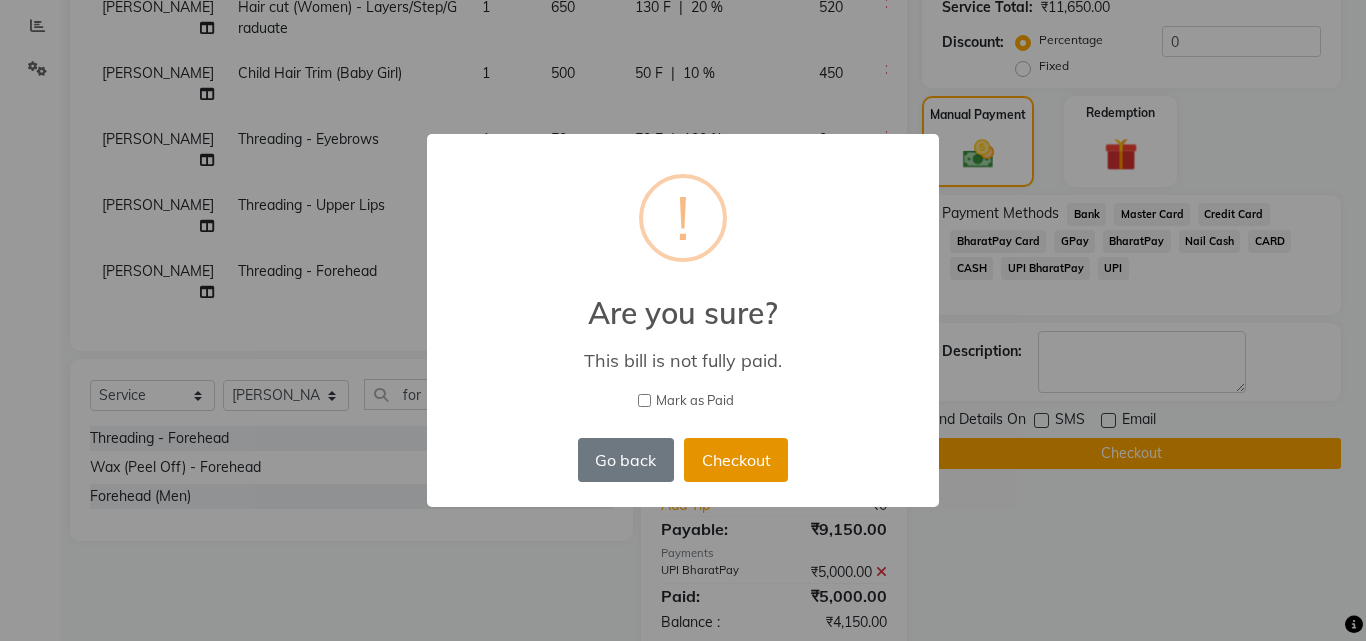 click on "Checkout" at bounding box center [736, 460] 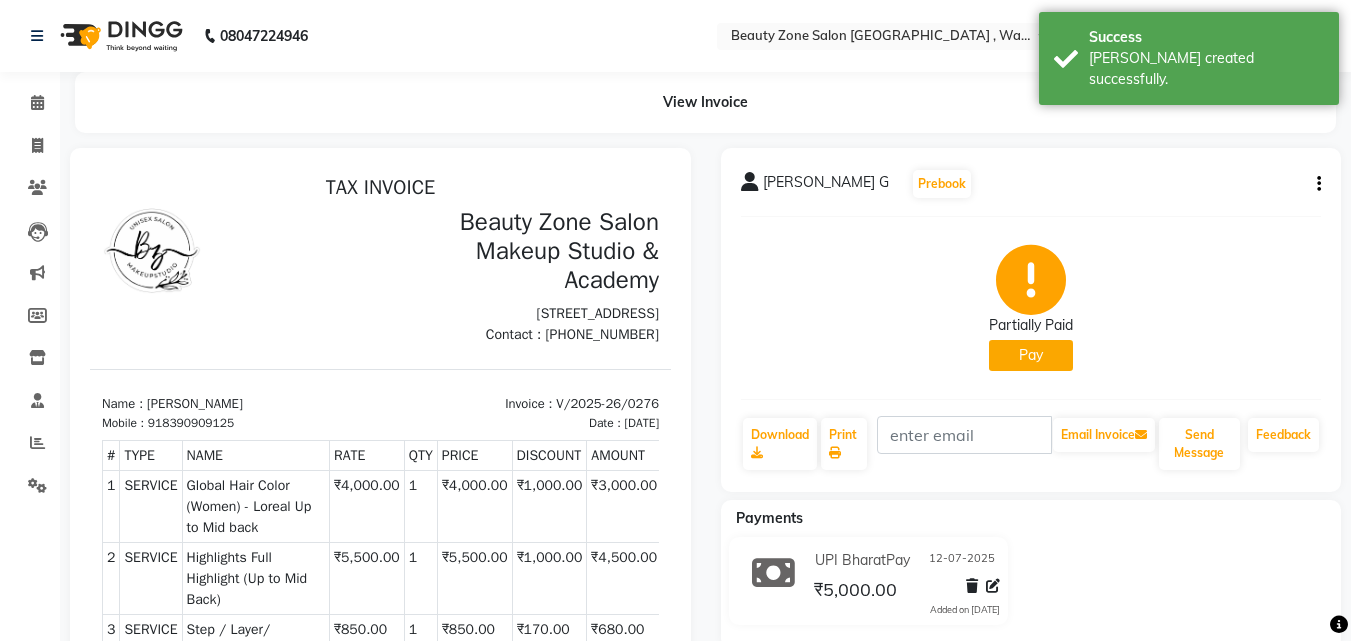 scroll, scrollTop: 0, scrollLeft: 0, axis: both 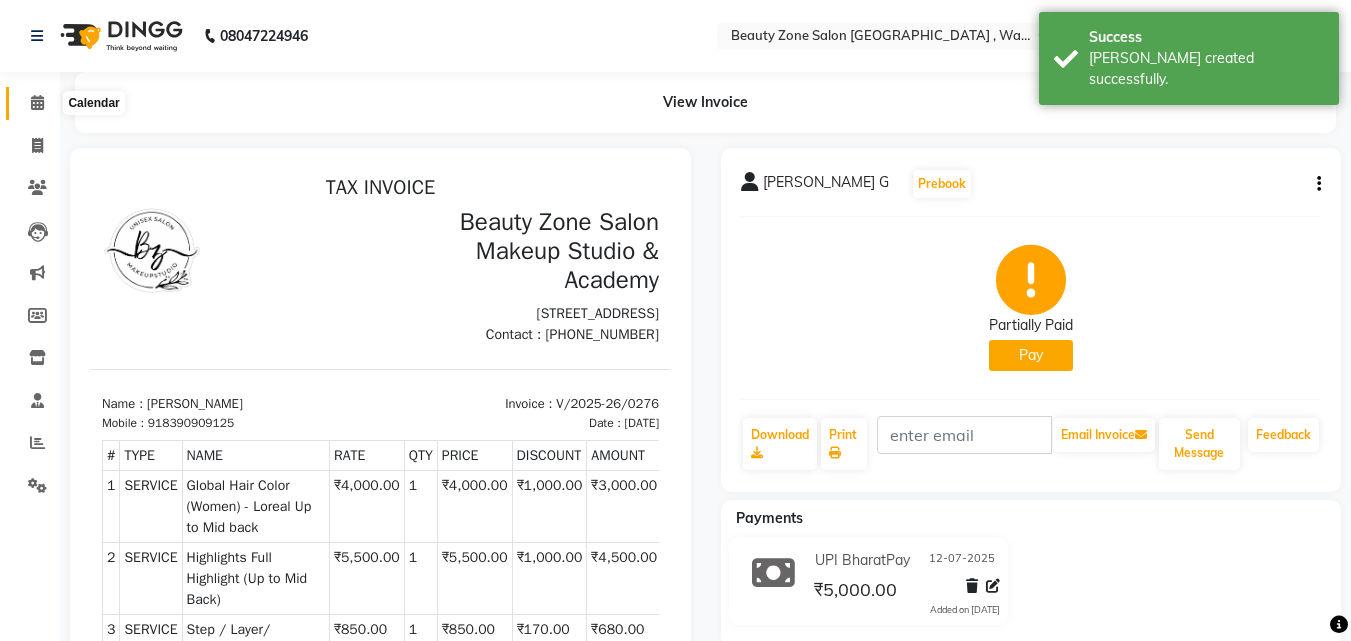 click 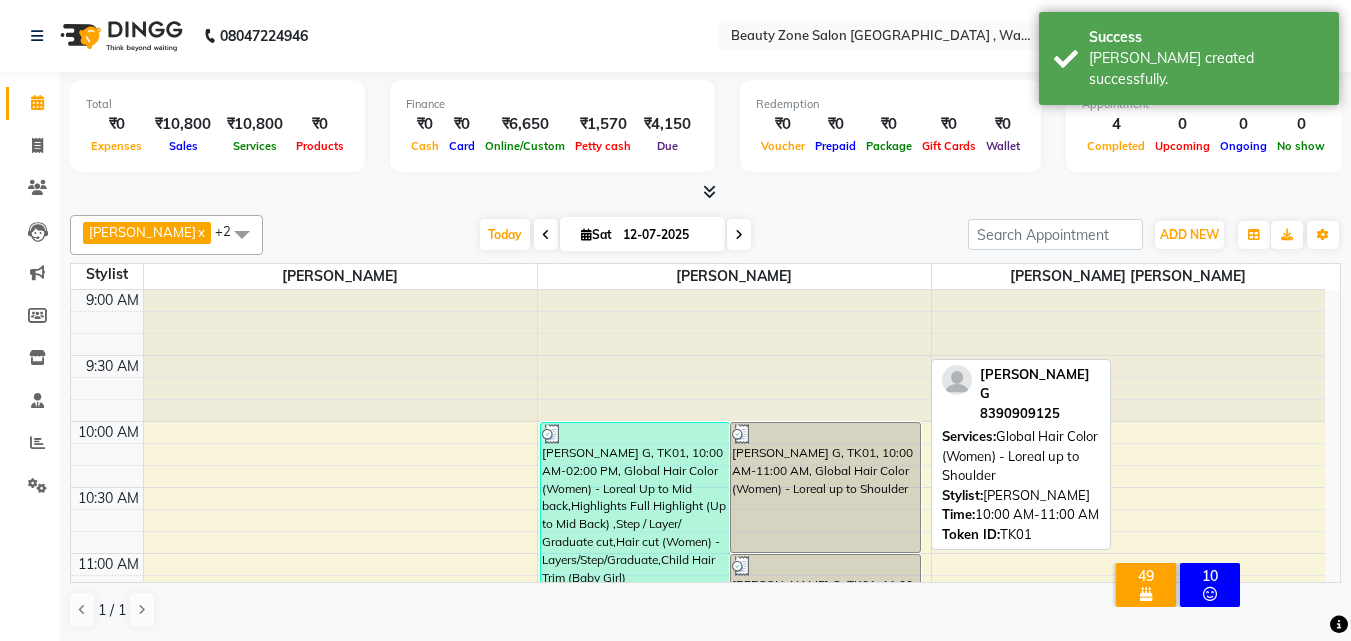 click on "[PERSON_NAME] G, TK01, 10:00 AM-11:00 AM, Global Hair Color (Women) - Loreal up to Shoulder" at bounding box center (825, 487) 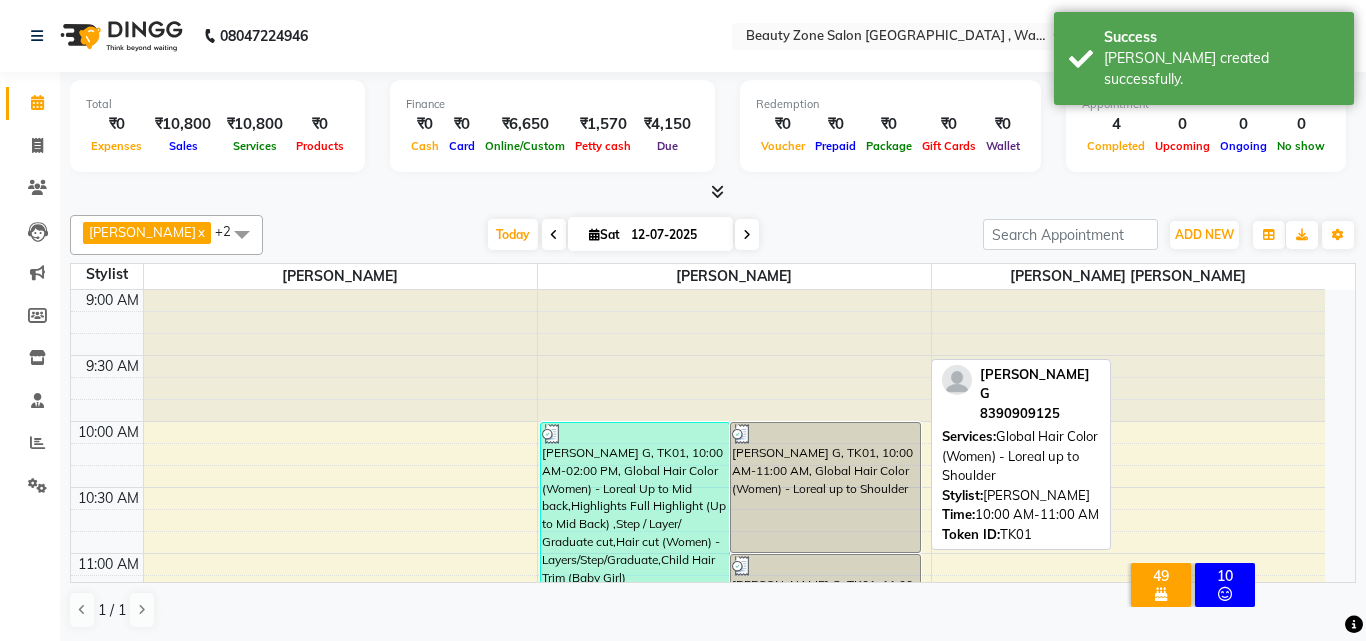 select on "3" 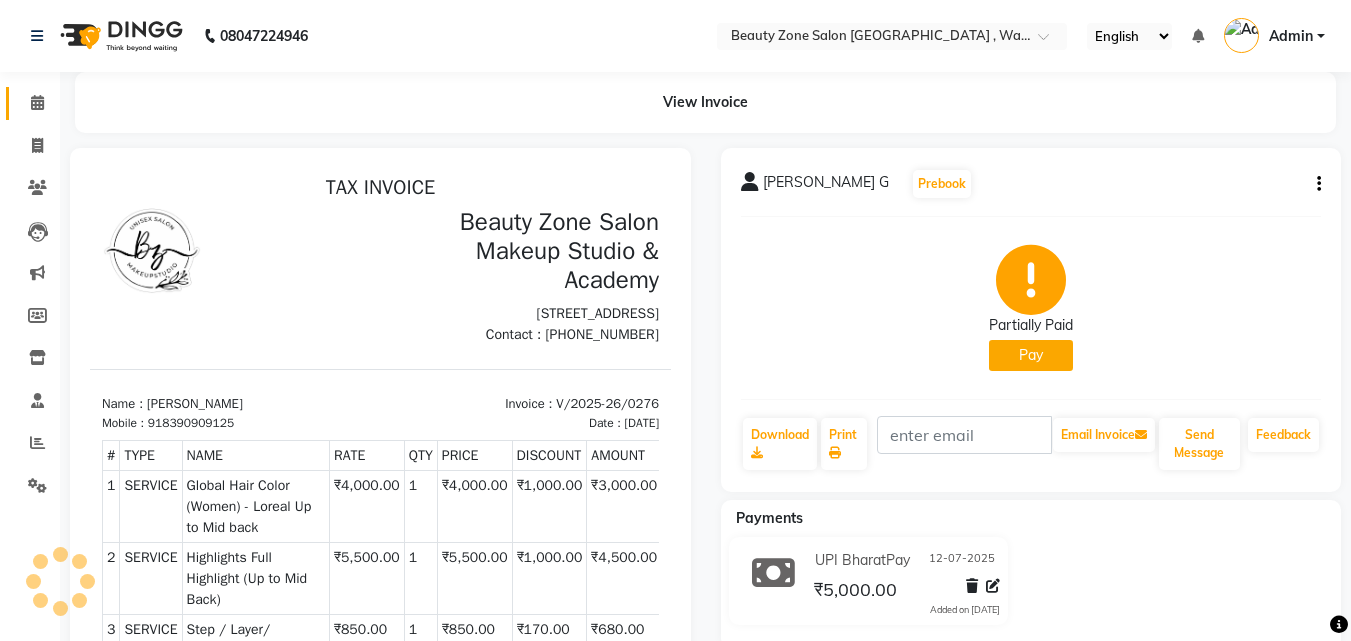 scroll, scrollTop: 0, scrollLeft: 0, axis: both 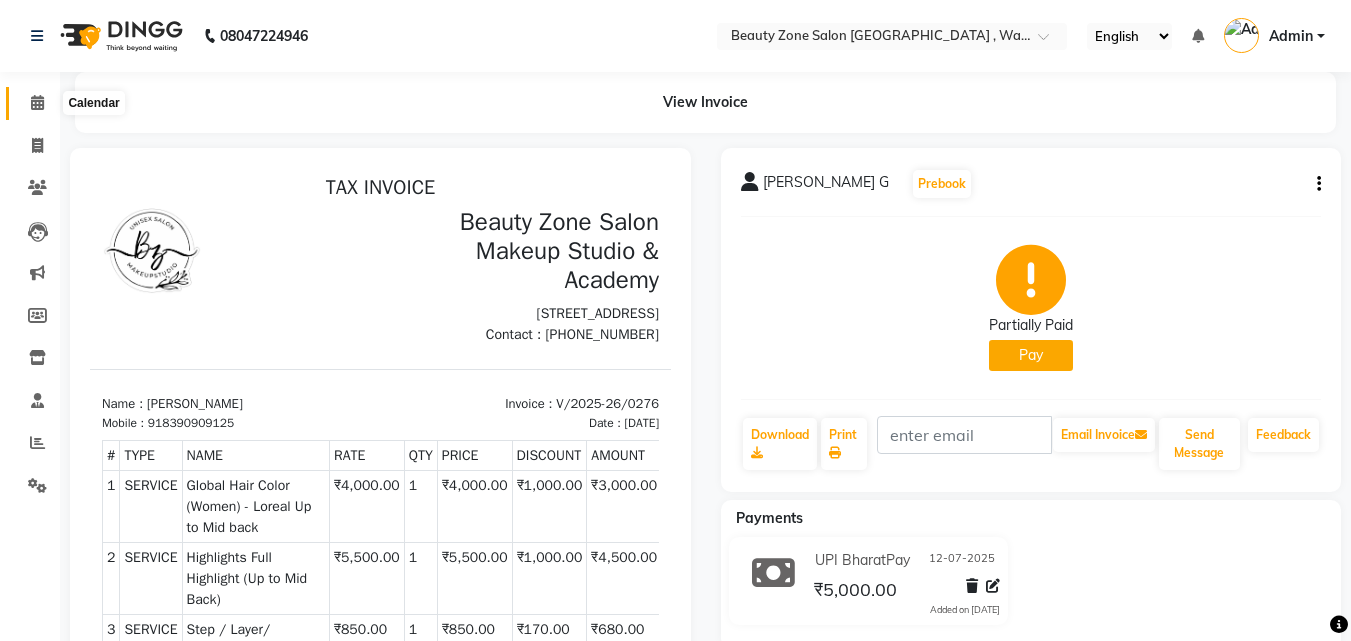 click 